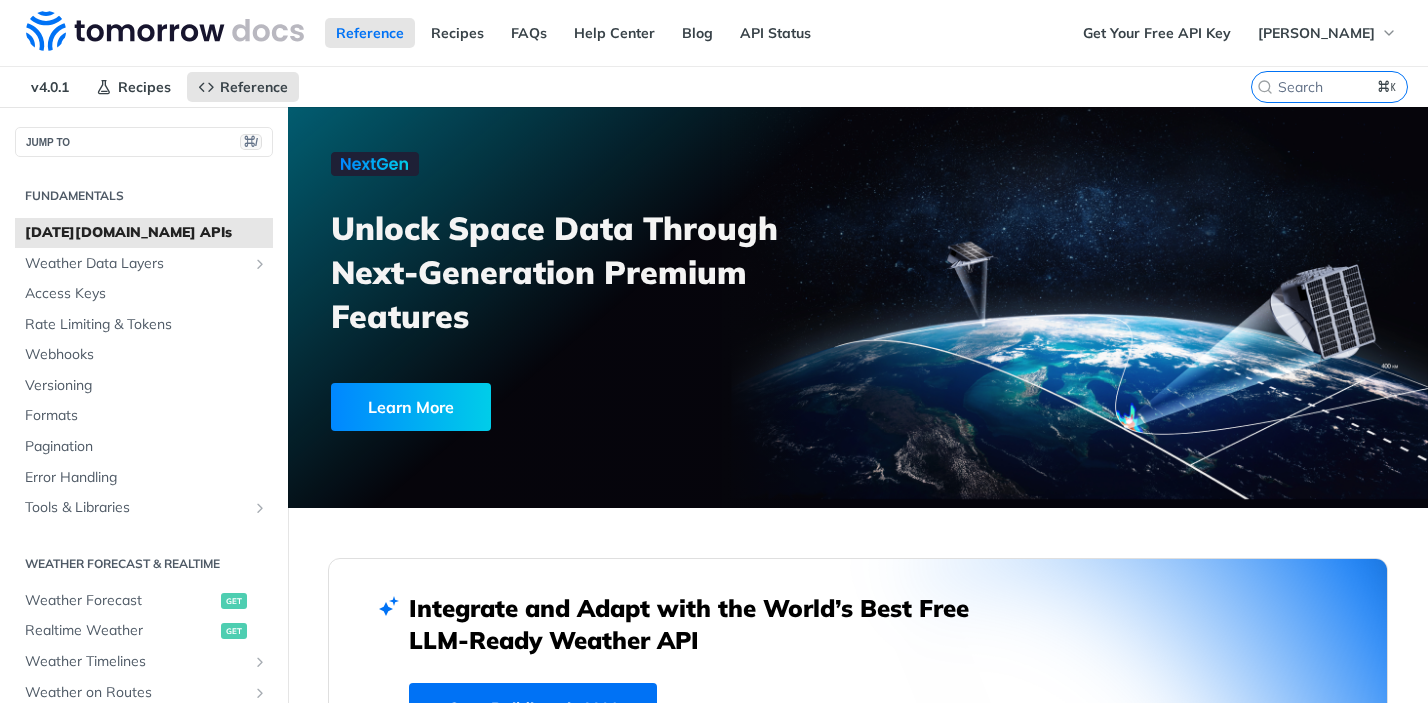scroll, scrollTop: 0, scrollLeft: 0, axis: both 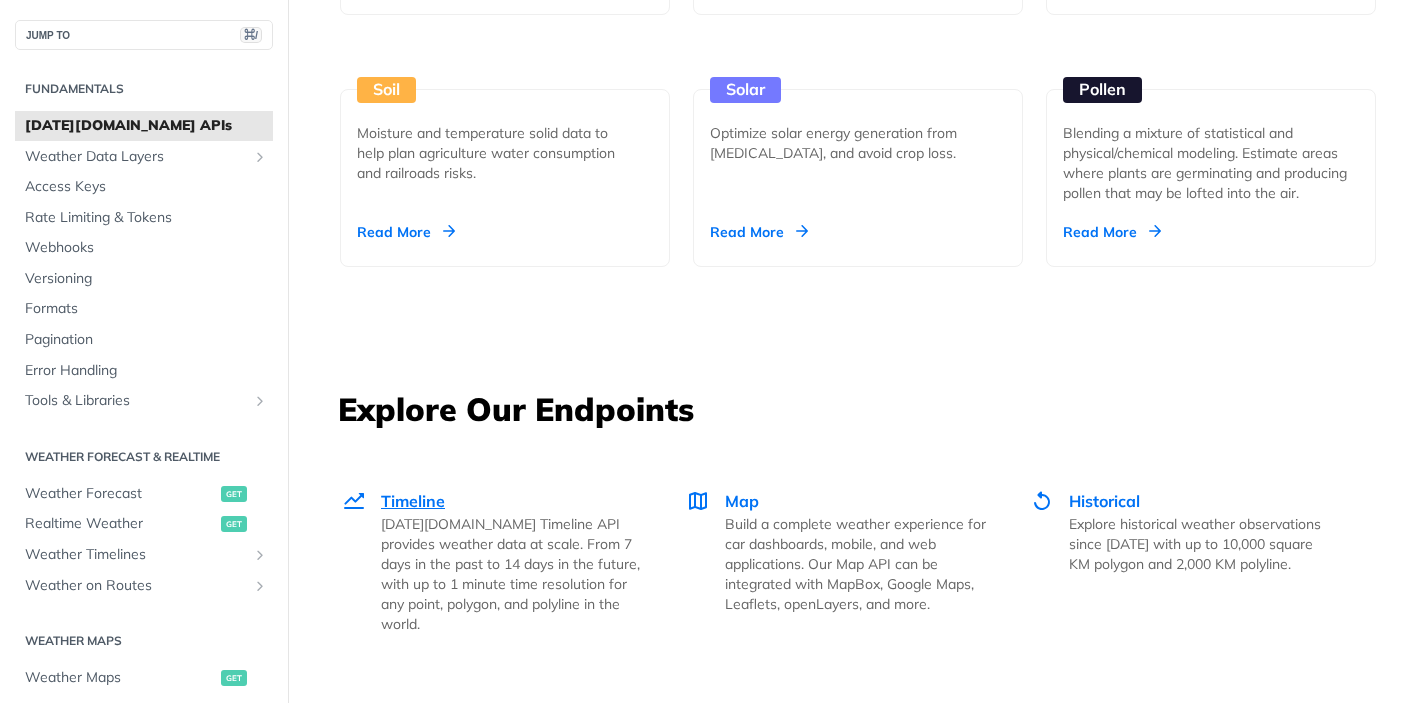 click on "Timeline" at bounding box center [413, 501] 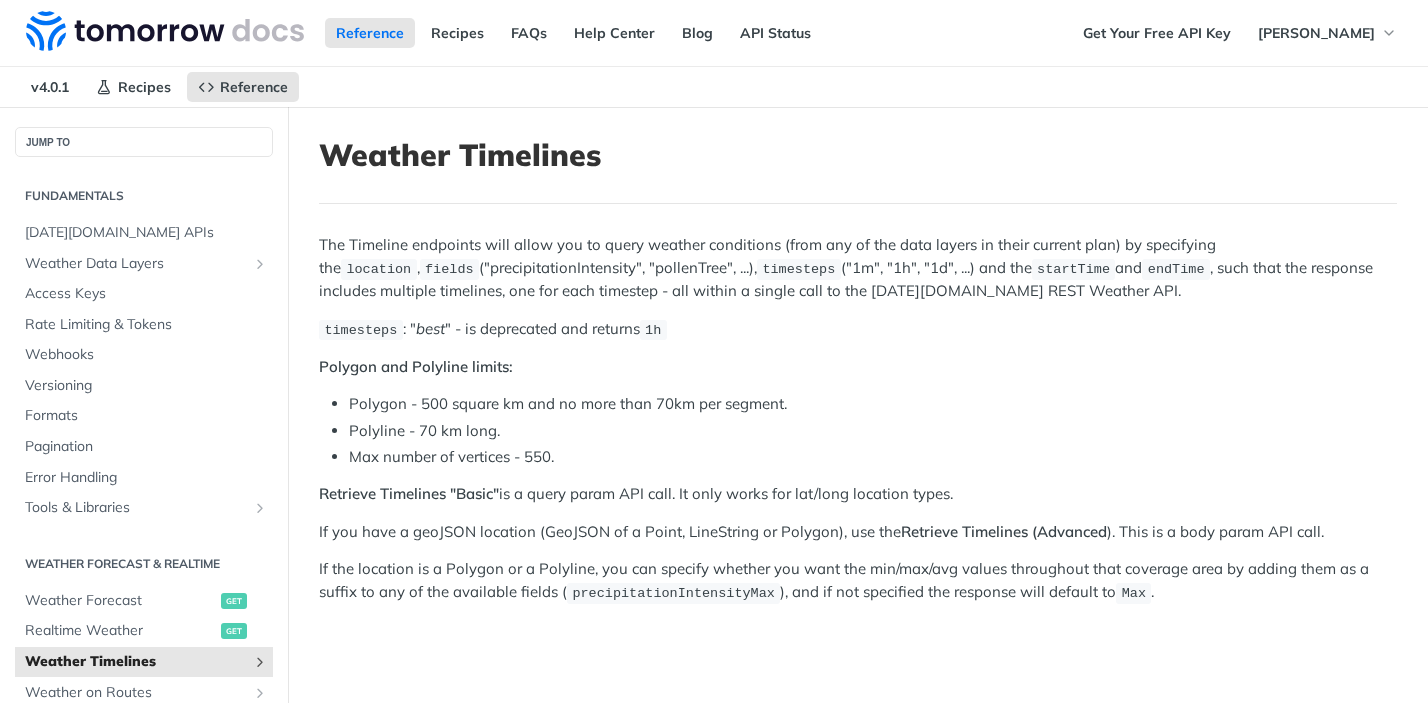 scroll, scrollTop: 0, scrollLeft: 0, axis: both 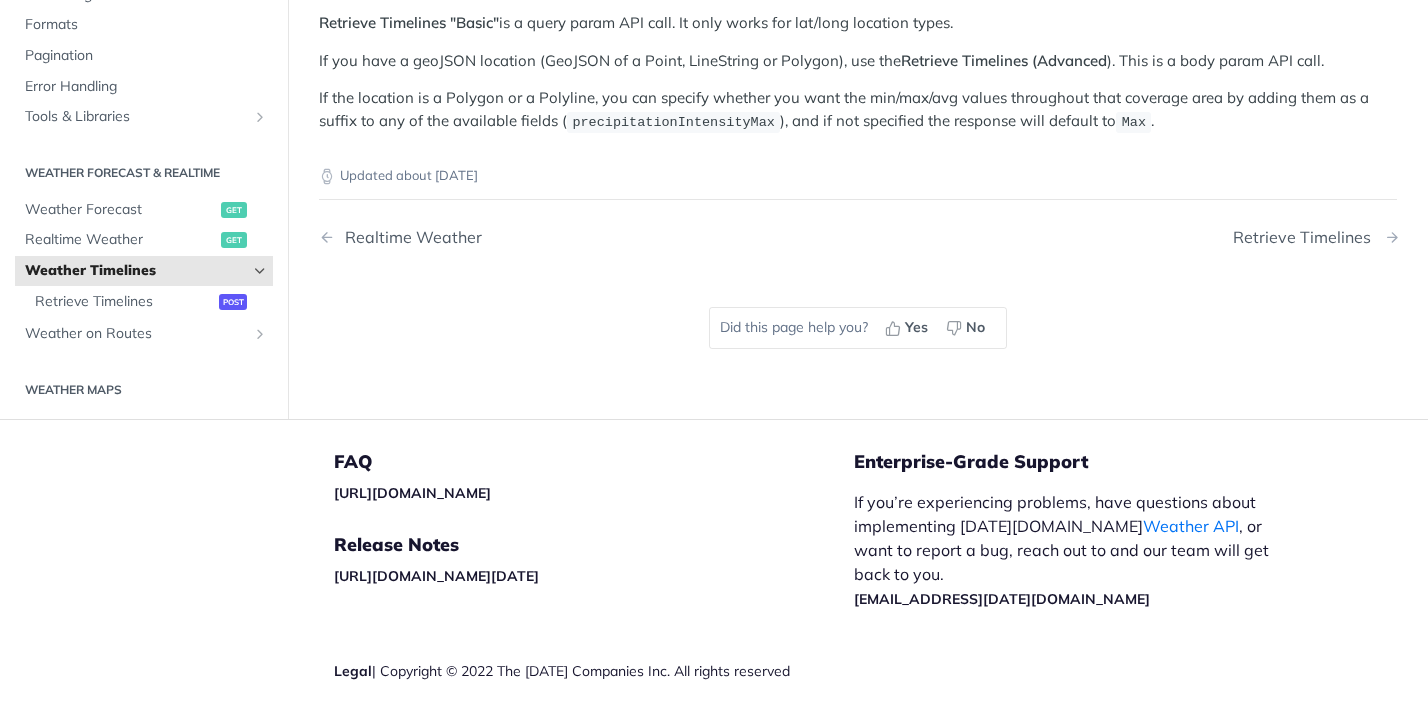 click on "Retrieve Timelines" at bounding box center (1307, 237) 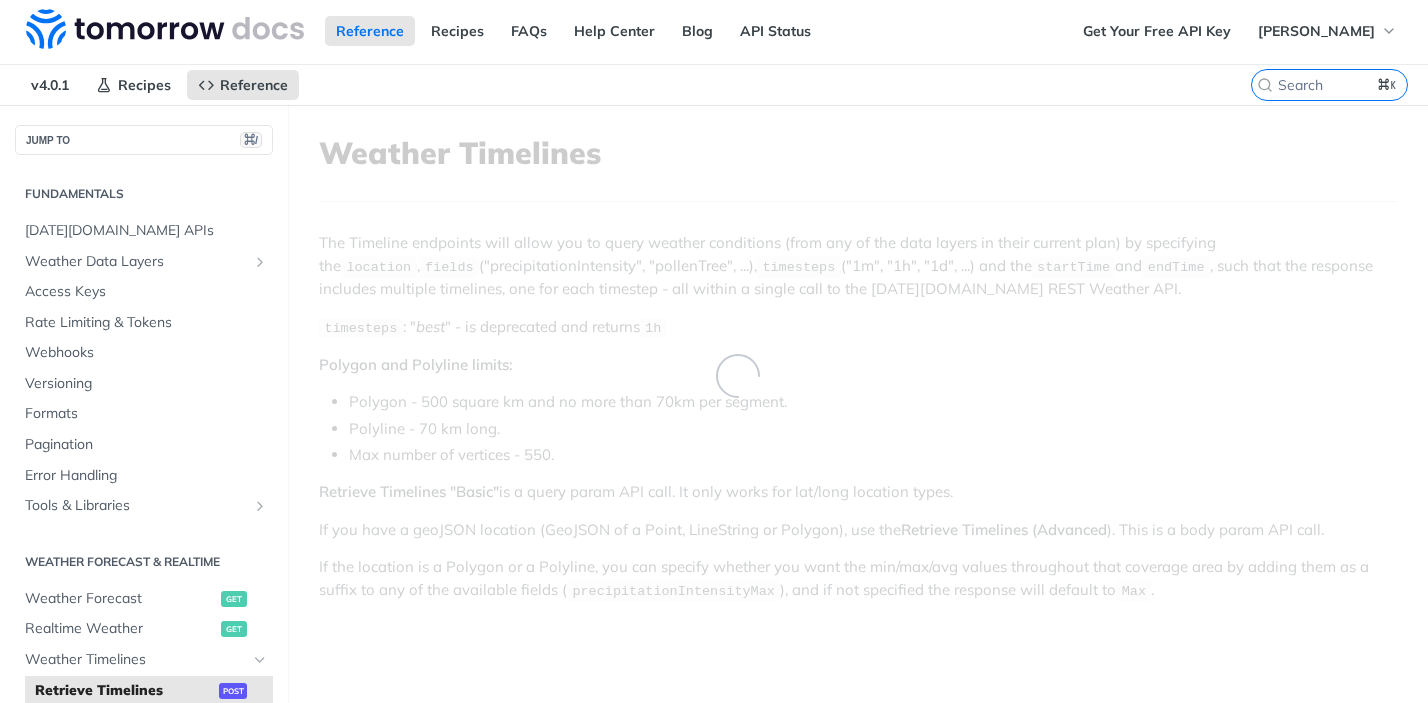 scroll, scrollTop: 0, scrollLeft: 0, axis: both 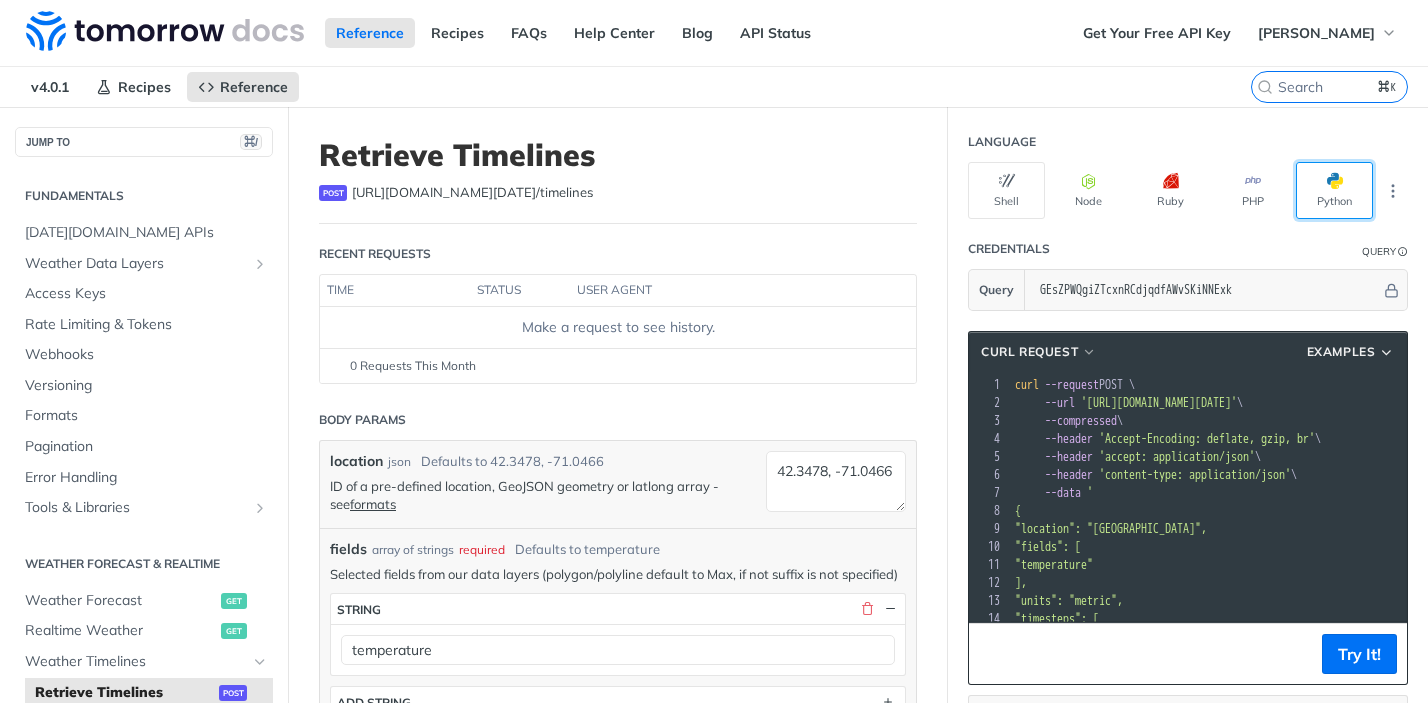 click on "Python" at bounding box center (1334, 190) 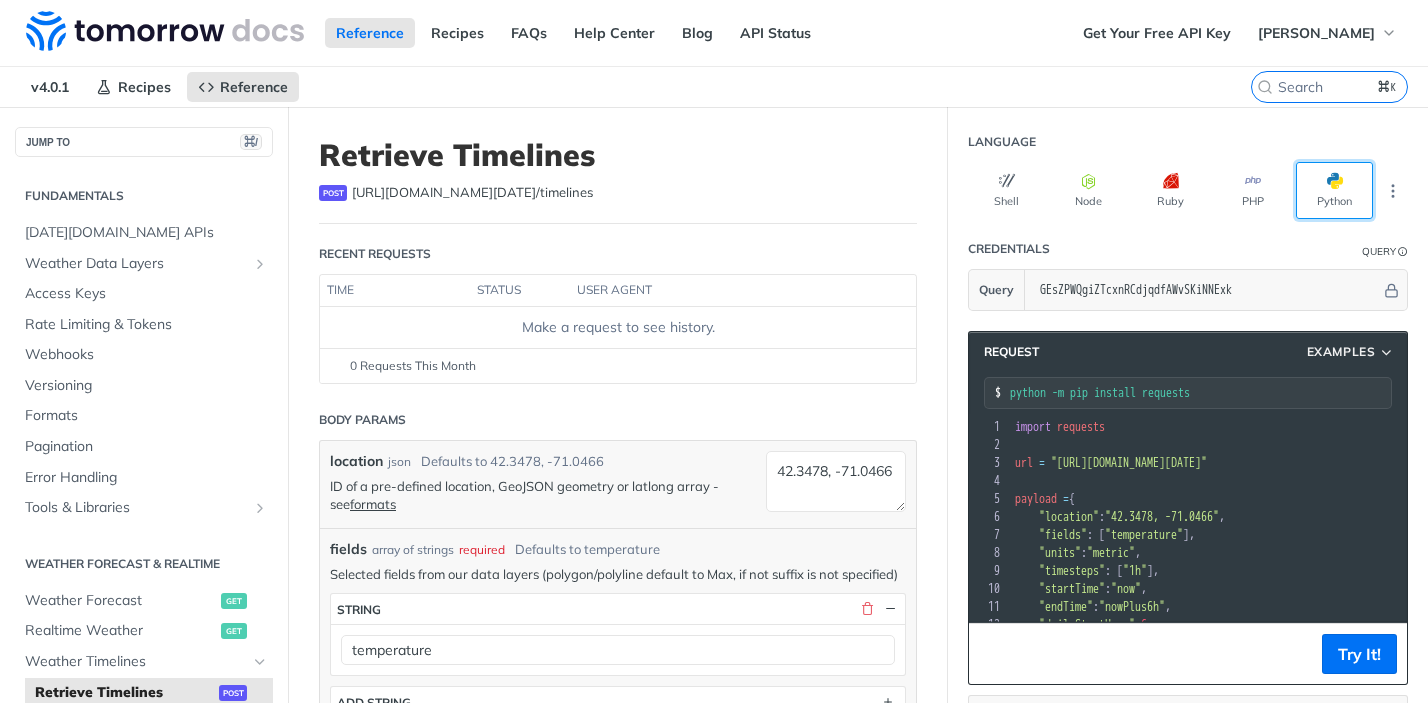 scroll, scrollTop: 118, scrollLeft: 0, axis: vertical 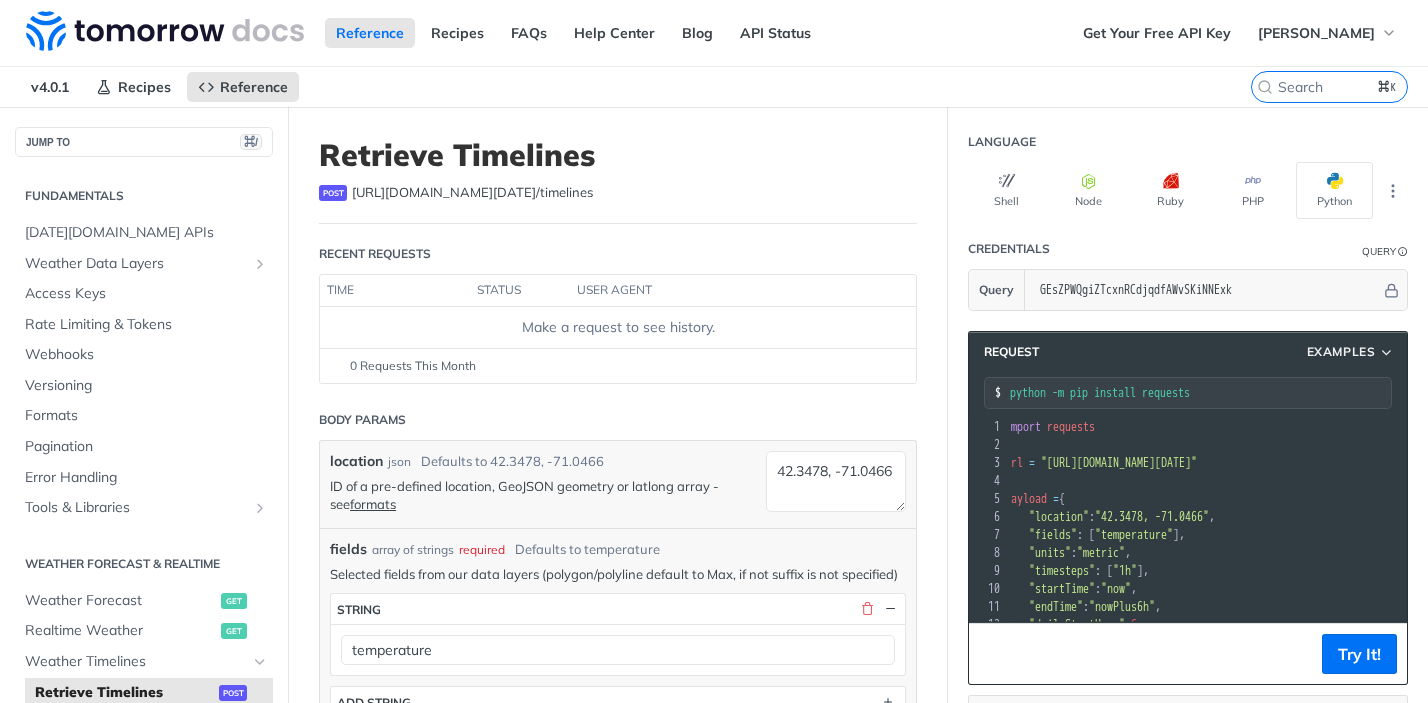 click on ""timesteps" : [ "1h" ]," at bounding box center (1308, 571) 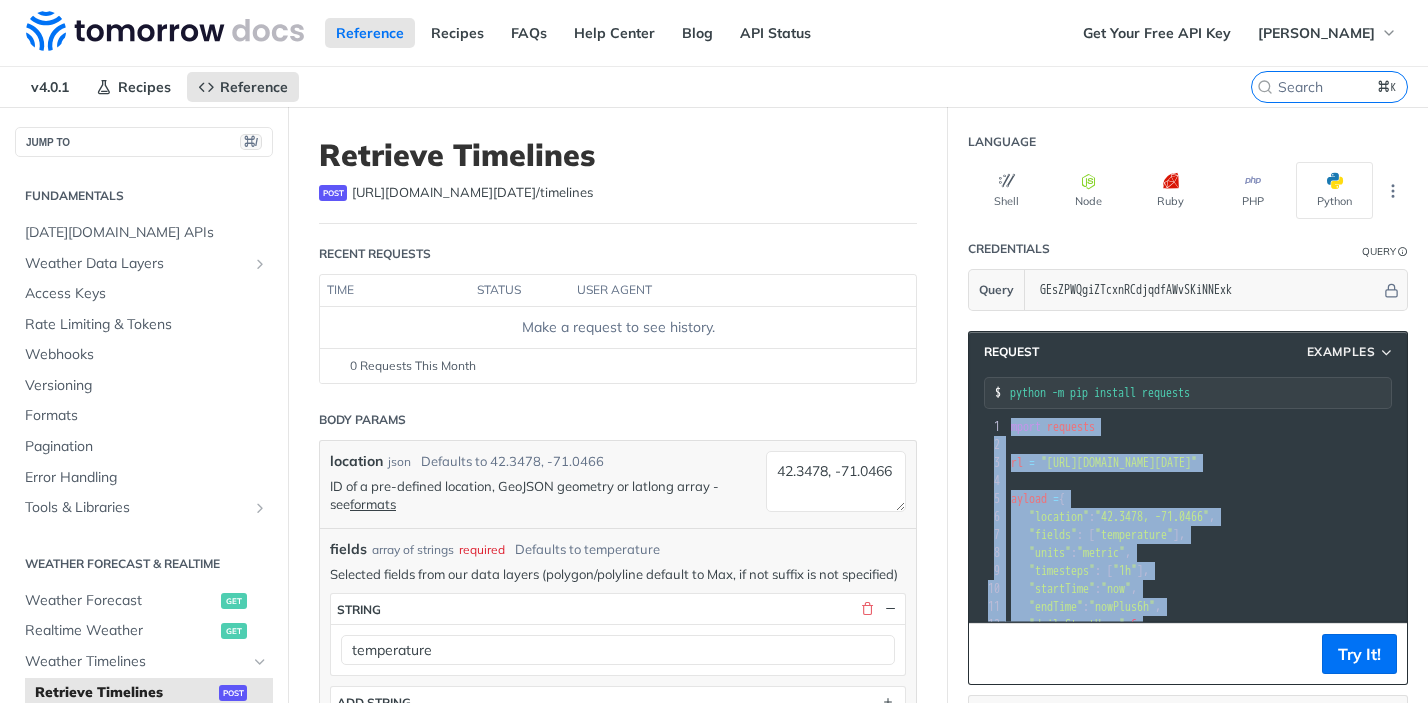 copy on "import   requests 2 ​ 3 url   =   "https://api.tomorrow.io/v4/timelines?apikey=GEsZPWQgiZTcxnRCdjqdfAWvSKiNNExk" 4 ​ 5 payload   =  { 6      "location" :  "42.3478, -71.0466" , 7      "fields" : [ "temperature" ], 8      "units" :  "metric" , 9      "timesteps" : [ "1h" ], 10      "startTime" :  "now" , 11      "endTime" :  "nowPlus6h" , 12      "dailyStartHour" :  6 13 } 14 headers   =  { 15      "accept" :  "application/json" , 16      "Accept-Encoding" :  "deflate, gzip, br" , 17      "content-type" :  "application/json" 18 } 19 ​ 20 response   =   requests . post ( url ,  json = payload ,  headers = headers ) 21 ​ 22 print ( response . text )" 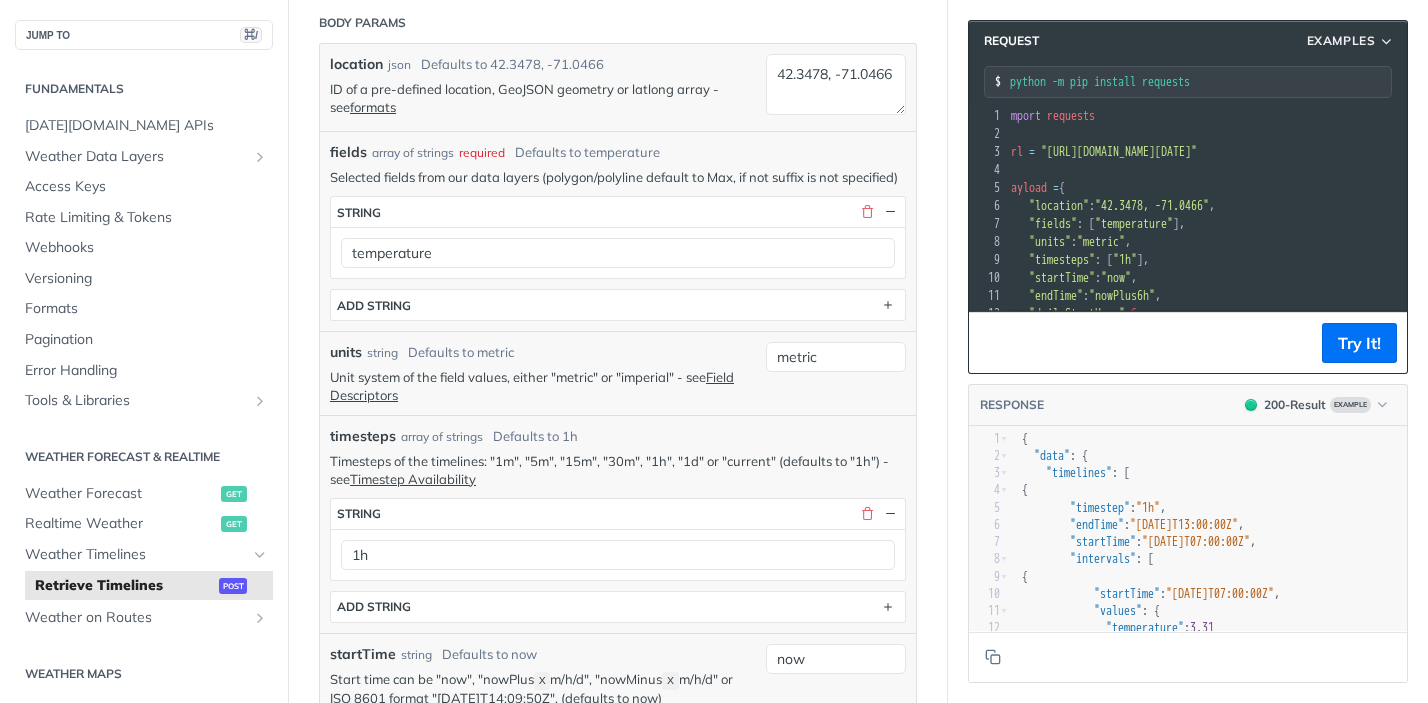 scroll, scrollTop: 425, scrollLeft: 0, axis: vertical 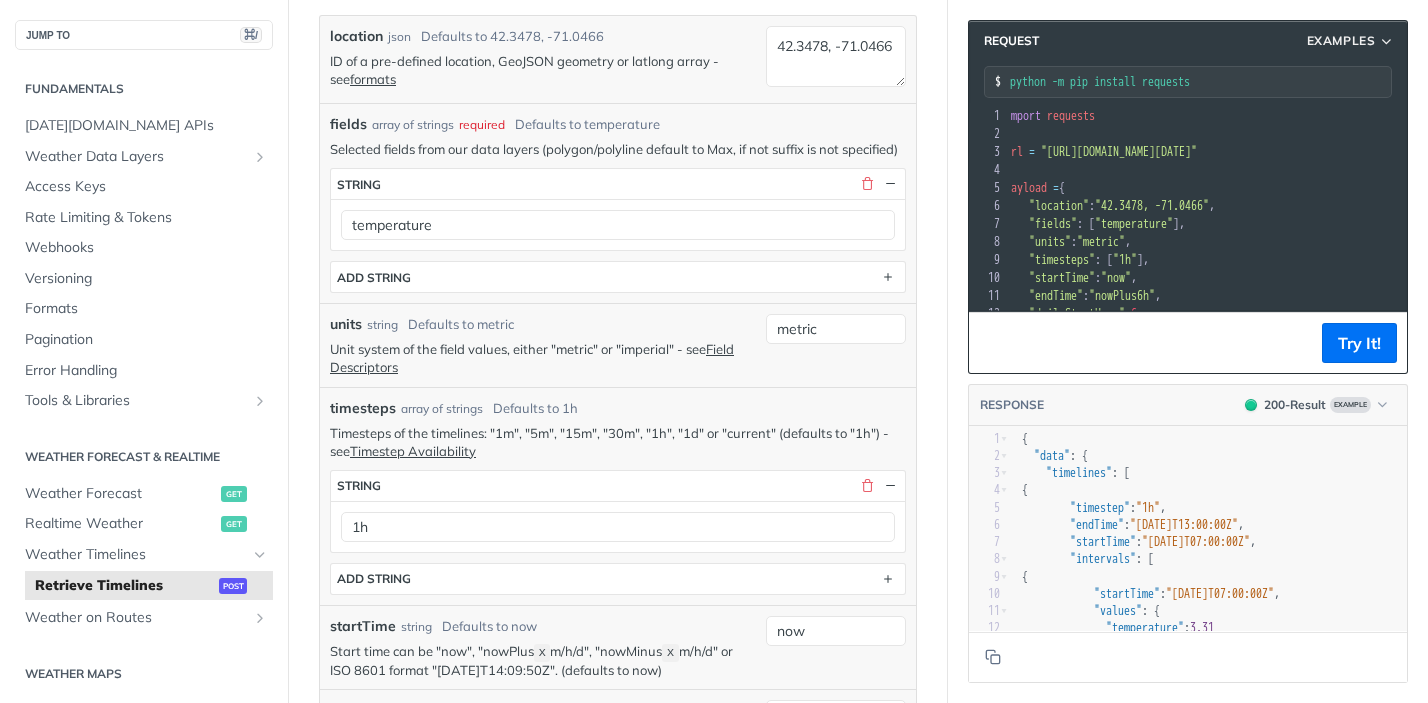 click on "Unit system of the field values, either "metric" or "imperial" - see  Field Descriptors" at bounding box center [543, 358] 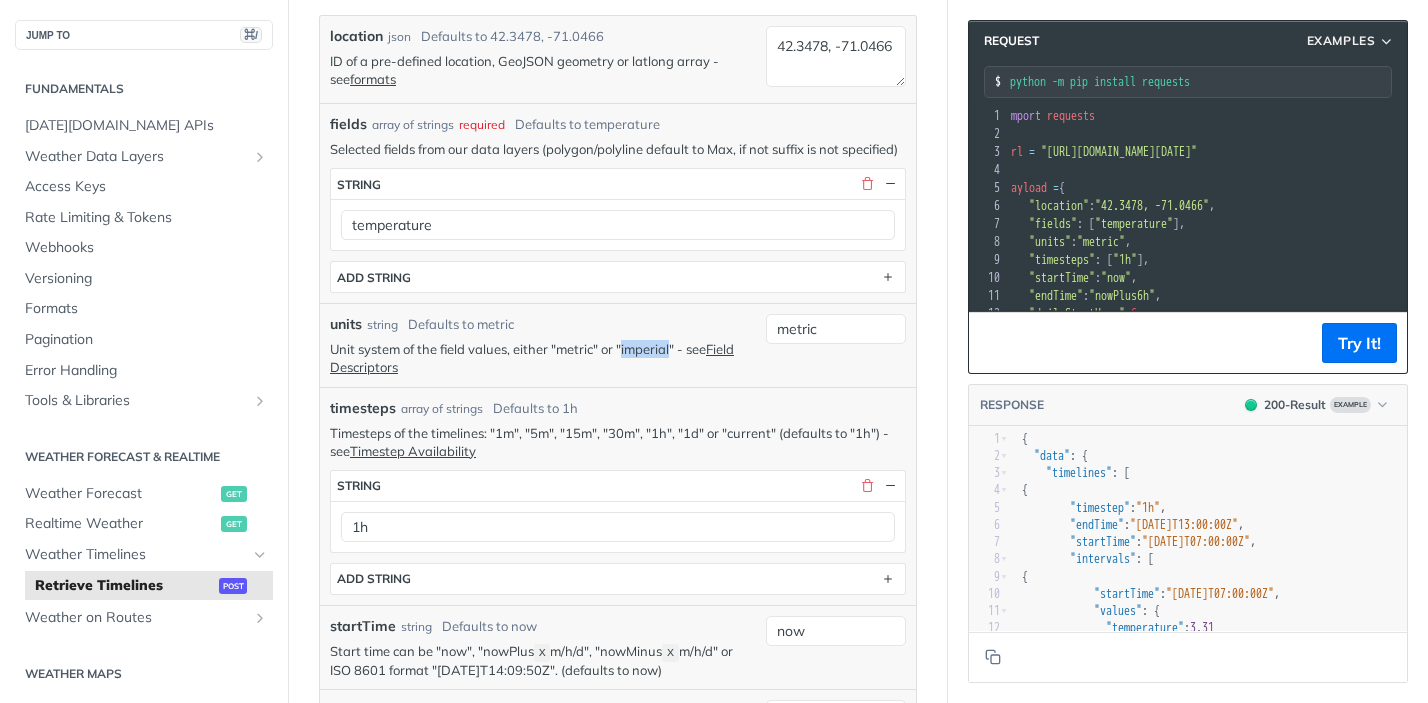 click on "Unit system of the field values, either "metric" or "imperial" - see  Field Descriptors" at bounding box center [543, 358] 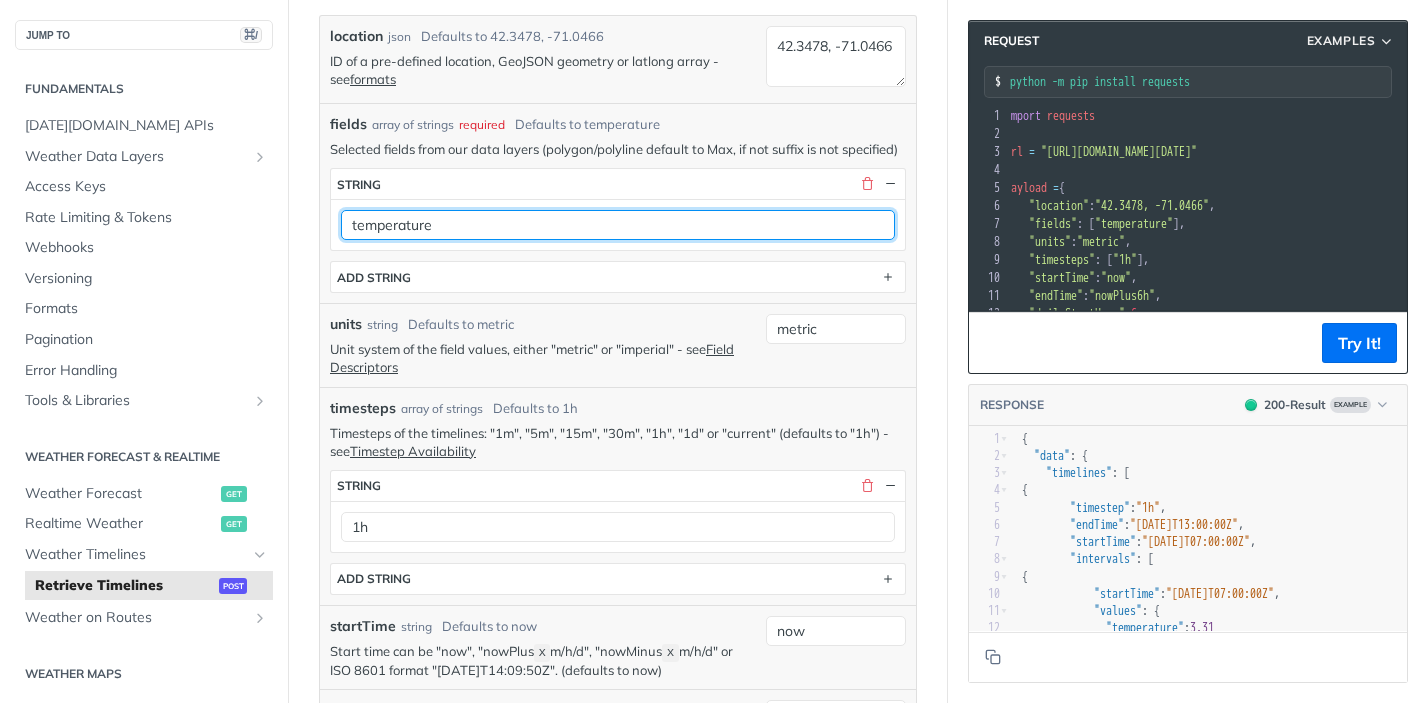 click on "temperature" at bounding box center [618, 225] 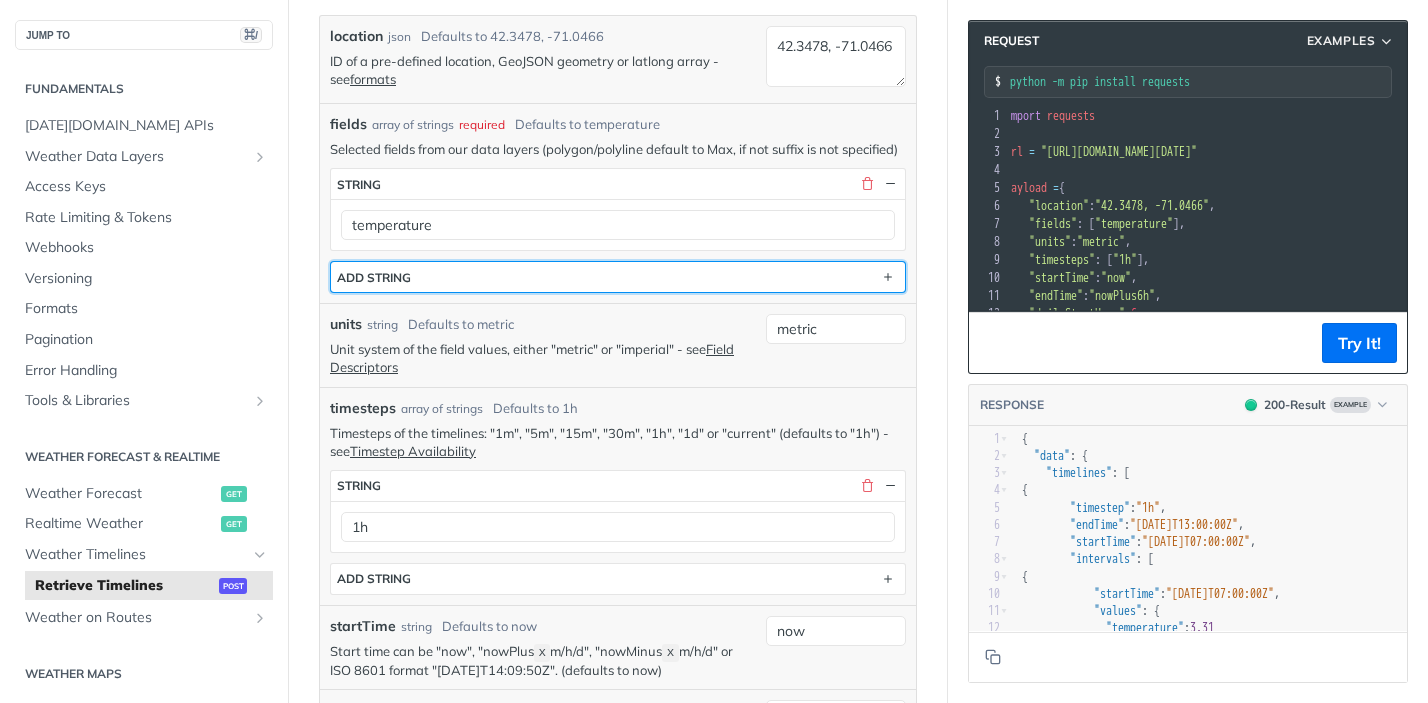 click on "ADD    string" at bounding box center (618, 277) 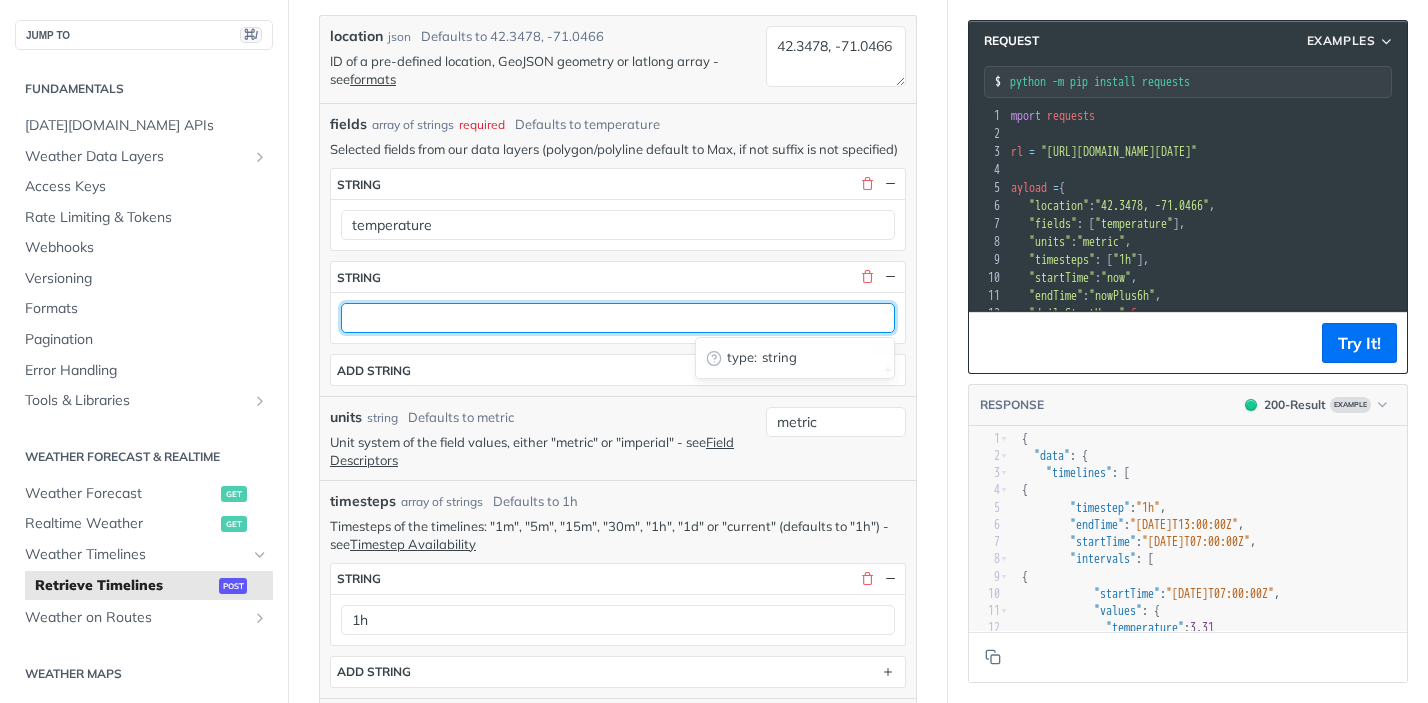 click at bounding box center [618, 318] 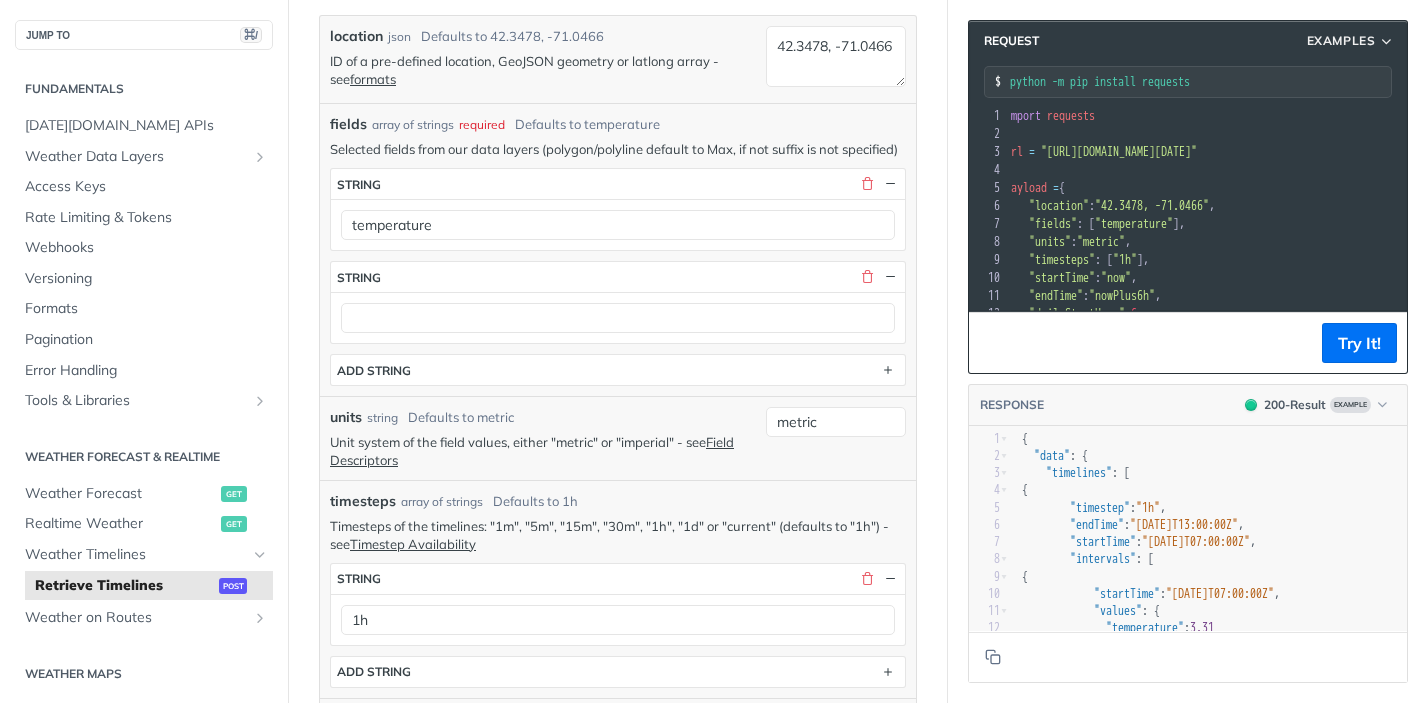 click on "fields *   string temperature   string ADD    string" at bounding box center [618, 277] 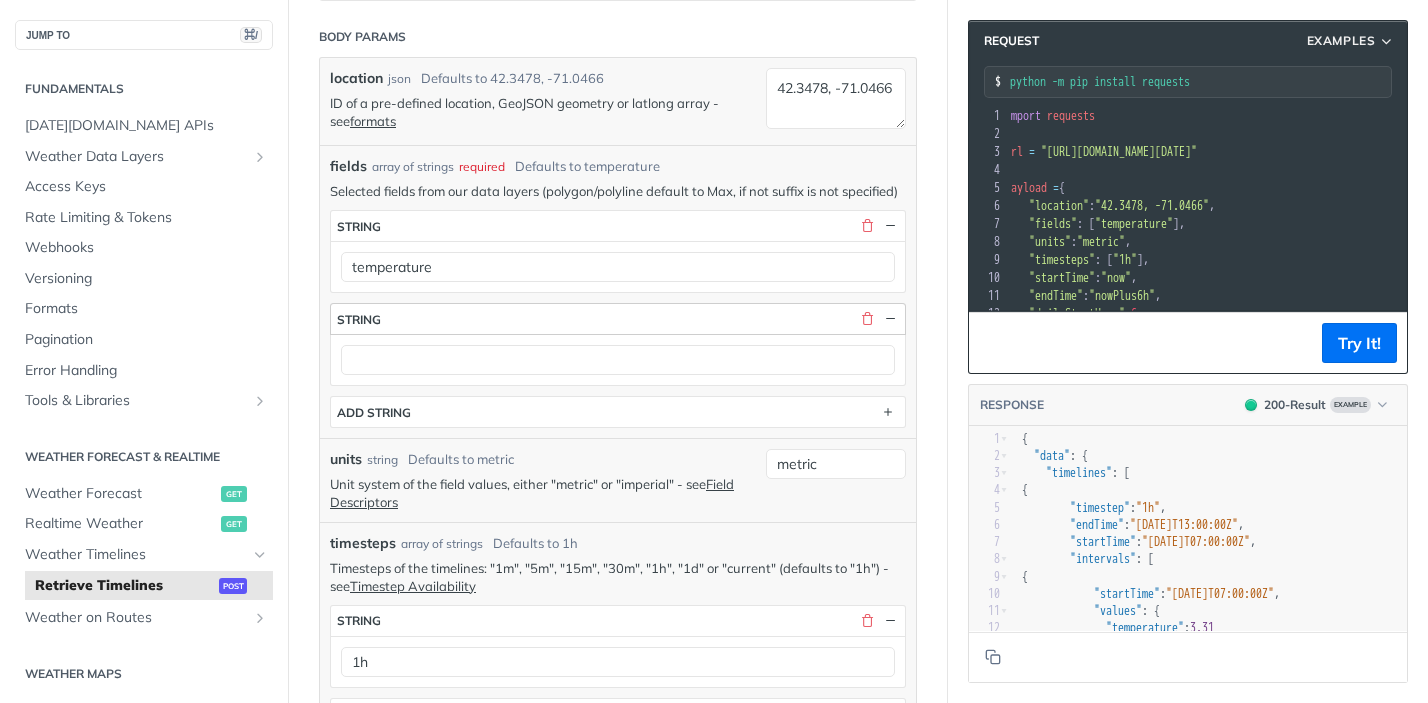 scroll, scrollTop: 382, scrollLeft: 0, axis: vertical 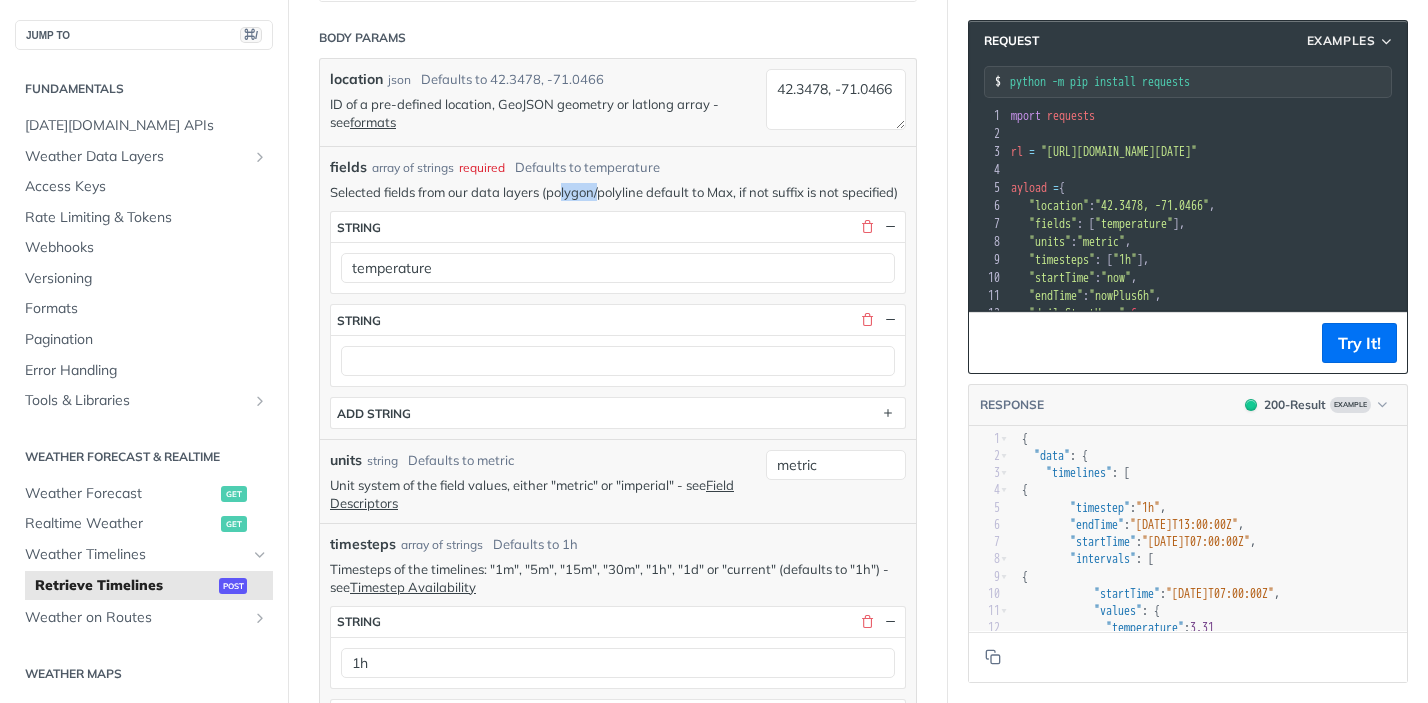 drag, startPoint x: 564, startPoint y: 190, endPoint x: 603, endPoint y: 190, distance: 39 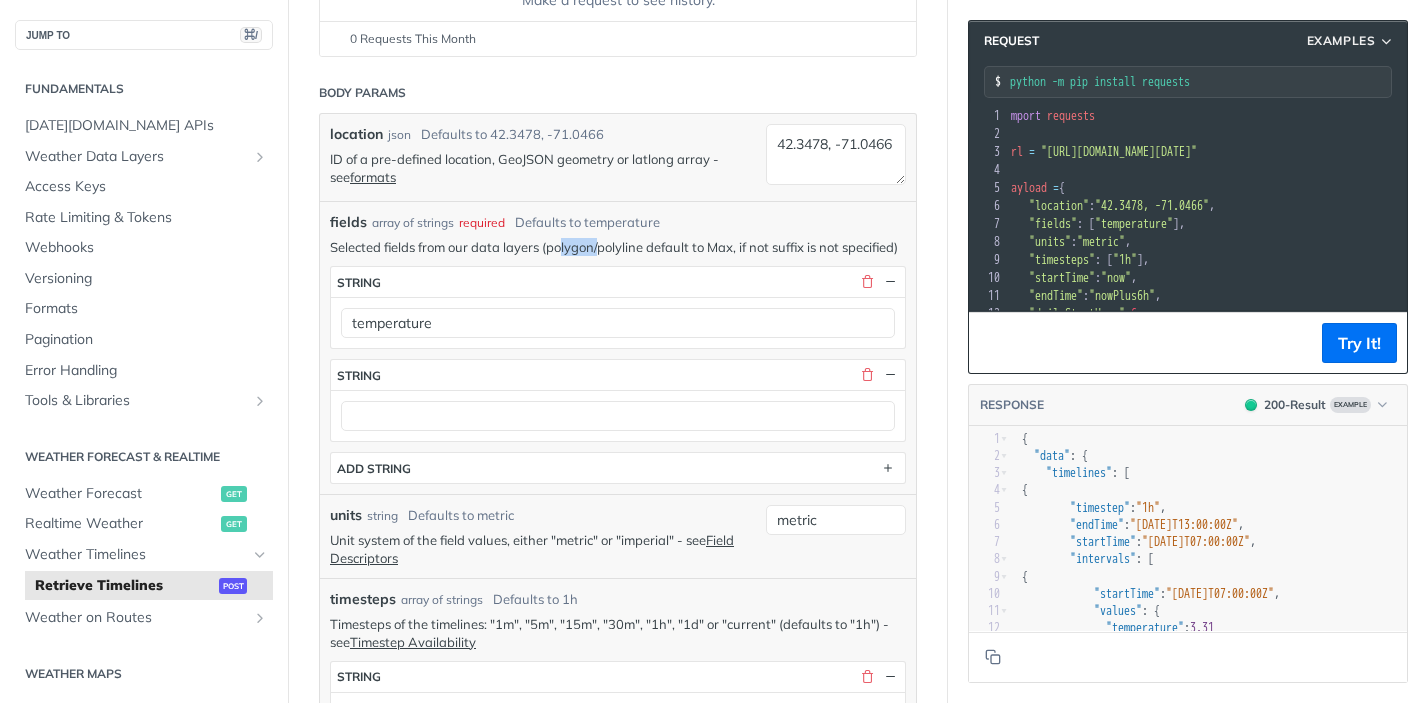 scroll, scrollTop: 326, scrollLeft: 0, axis: vertical 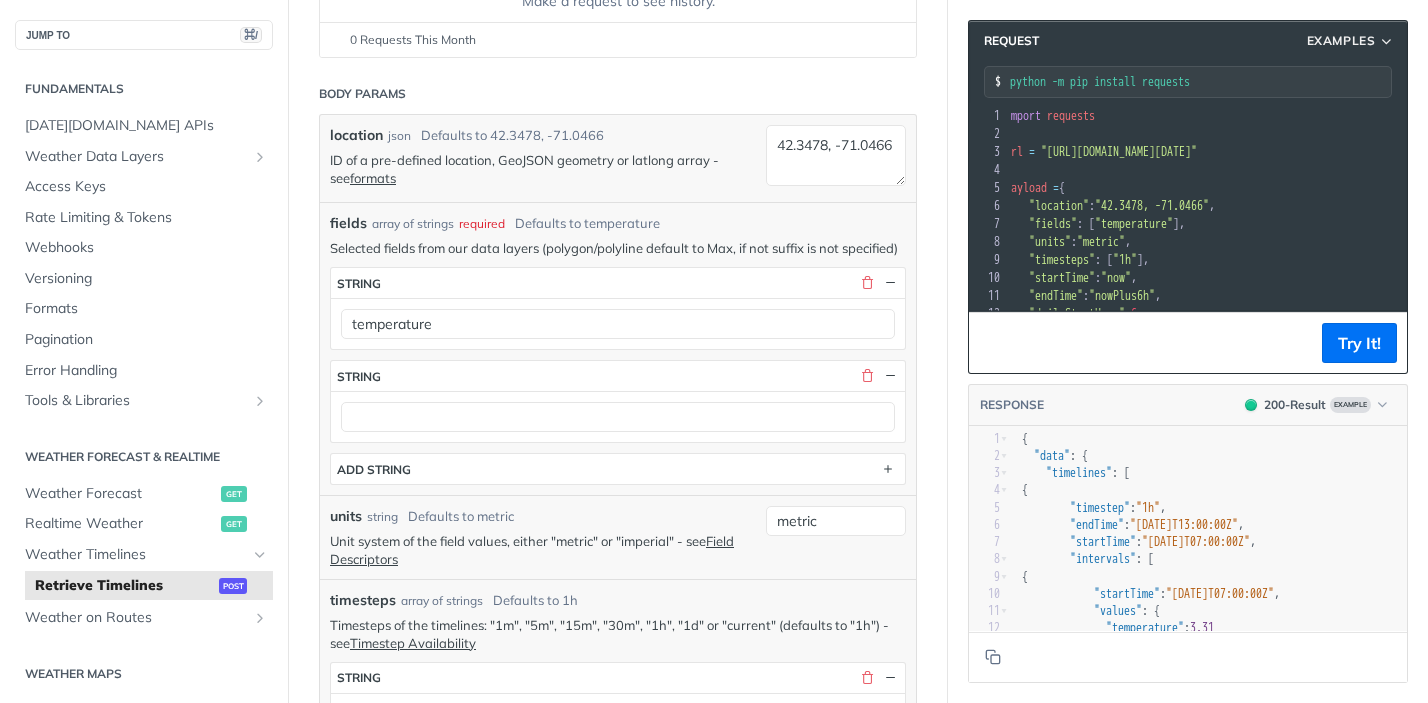 click on "Defaults to temperature" at bounding box center [587, 224] 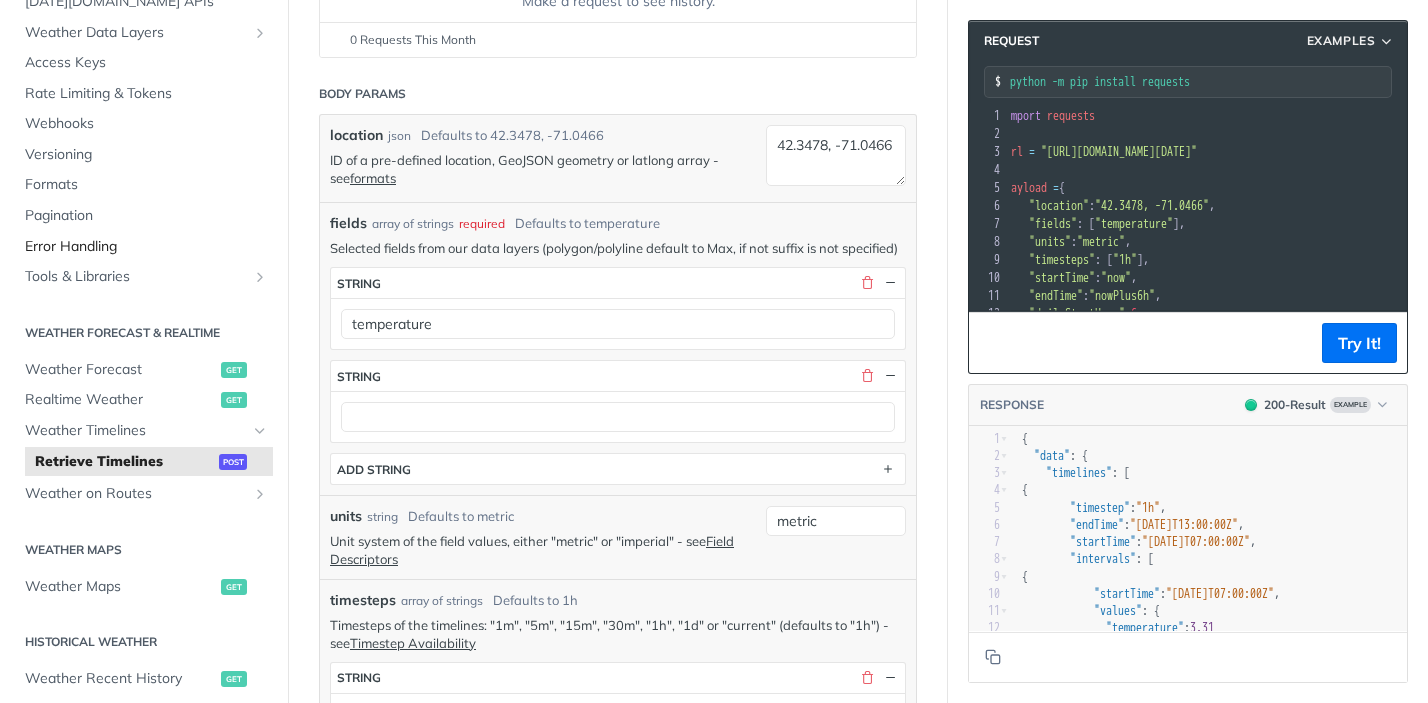 scroll, scrollTop: 131, scrollLeft: 0, axis: vertical 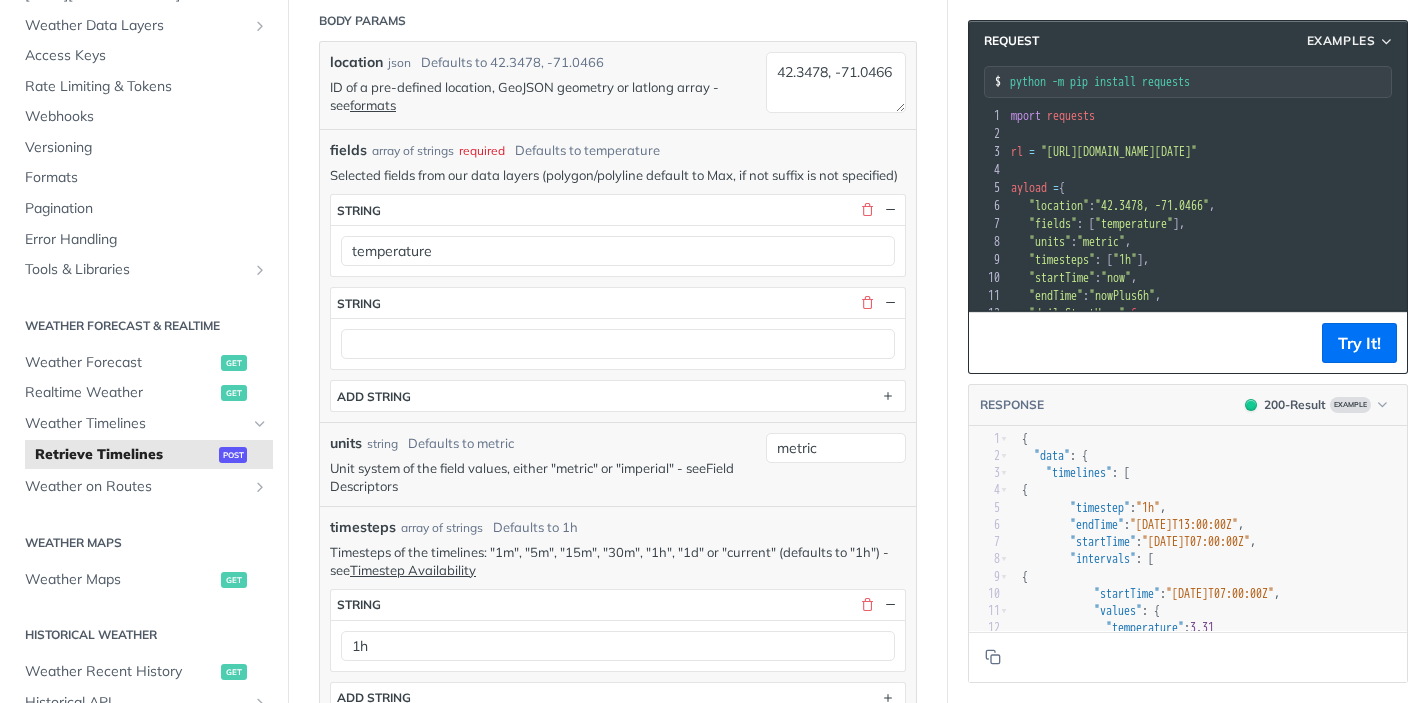 click on "Field Descriptors" at bounding box center (532, 477) 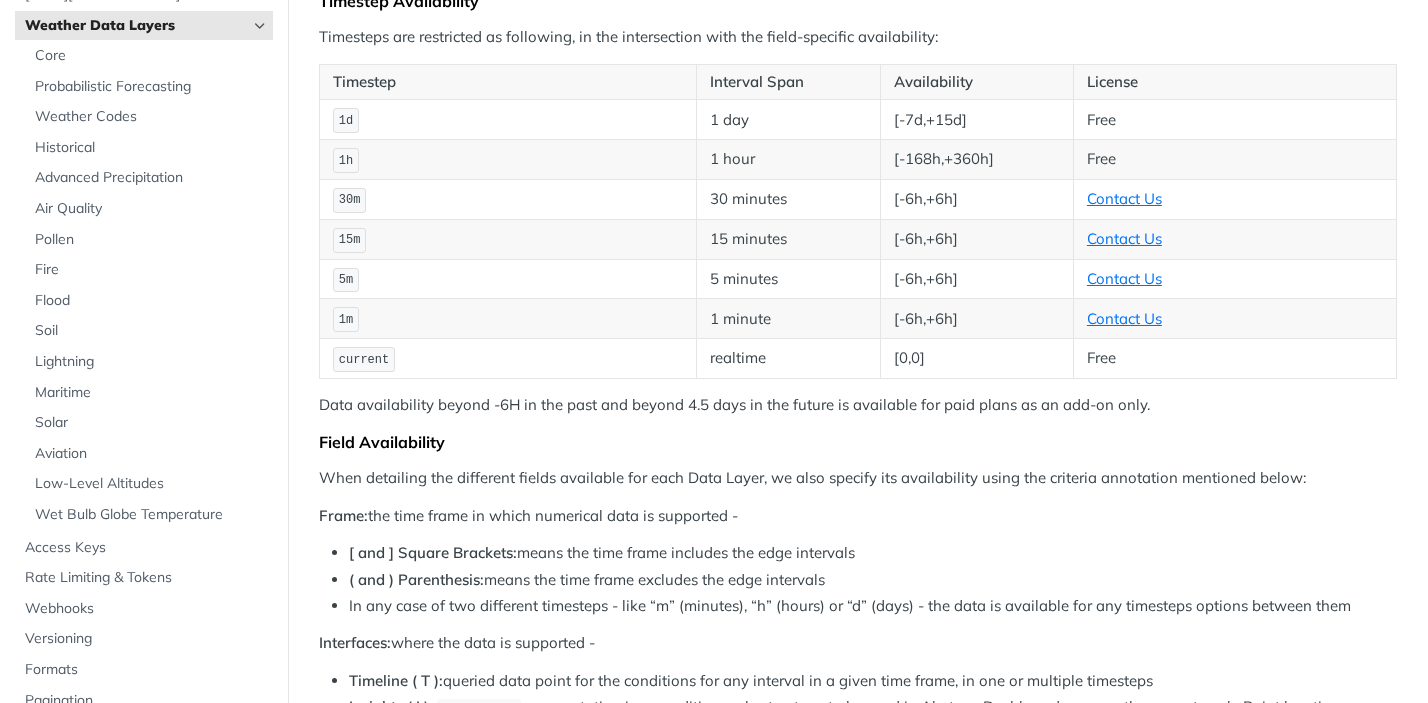 scroll, scrollTop: 1893, scrollLeft: 0, axis: vertical 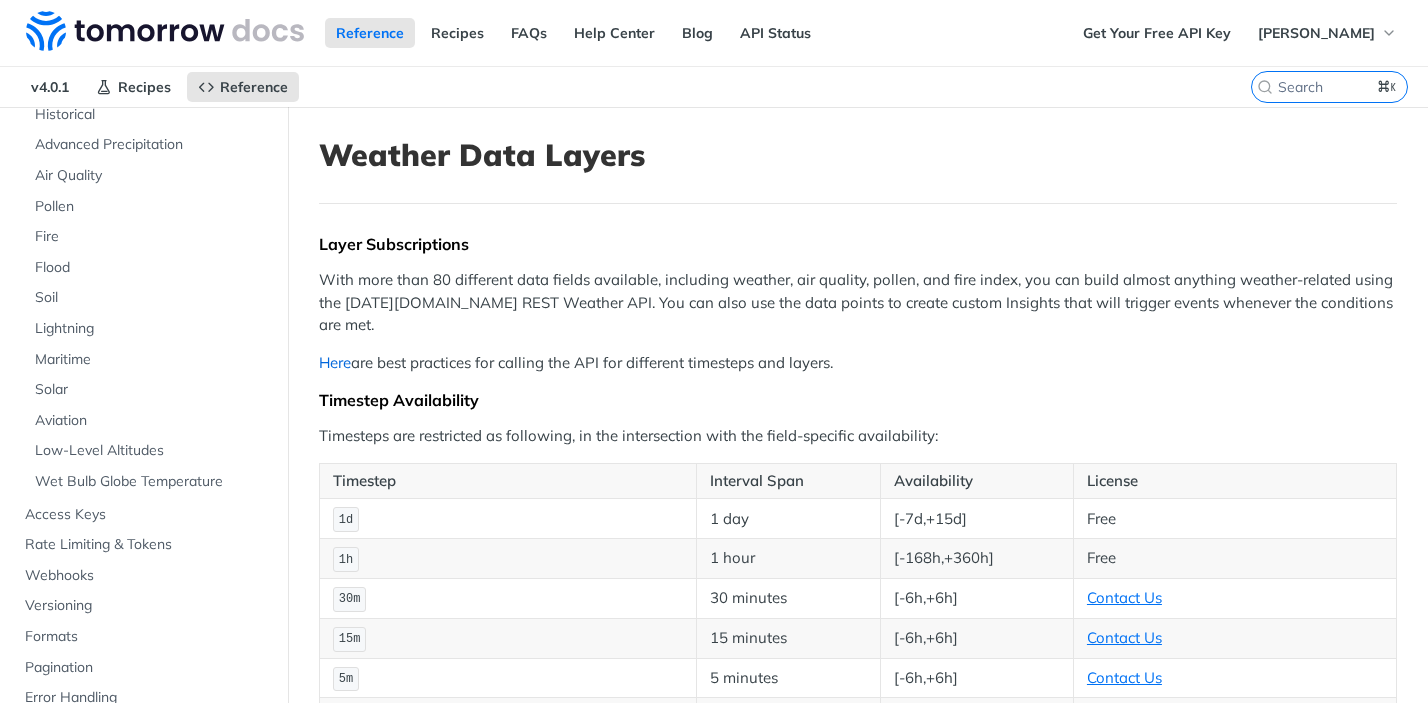 click on "Here" at bounding box center [335, 362] 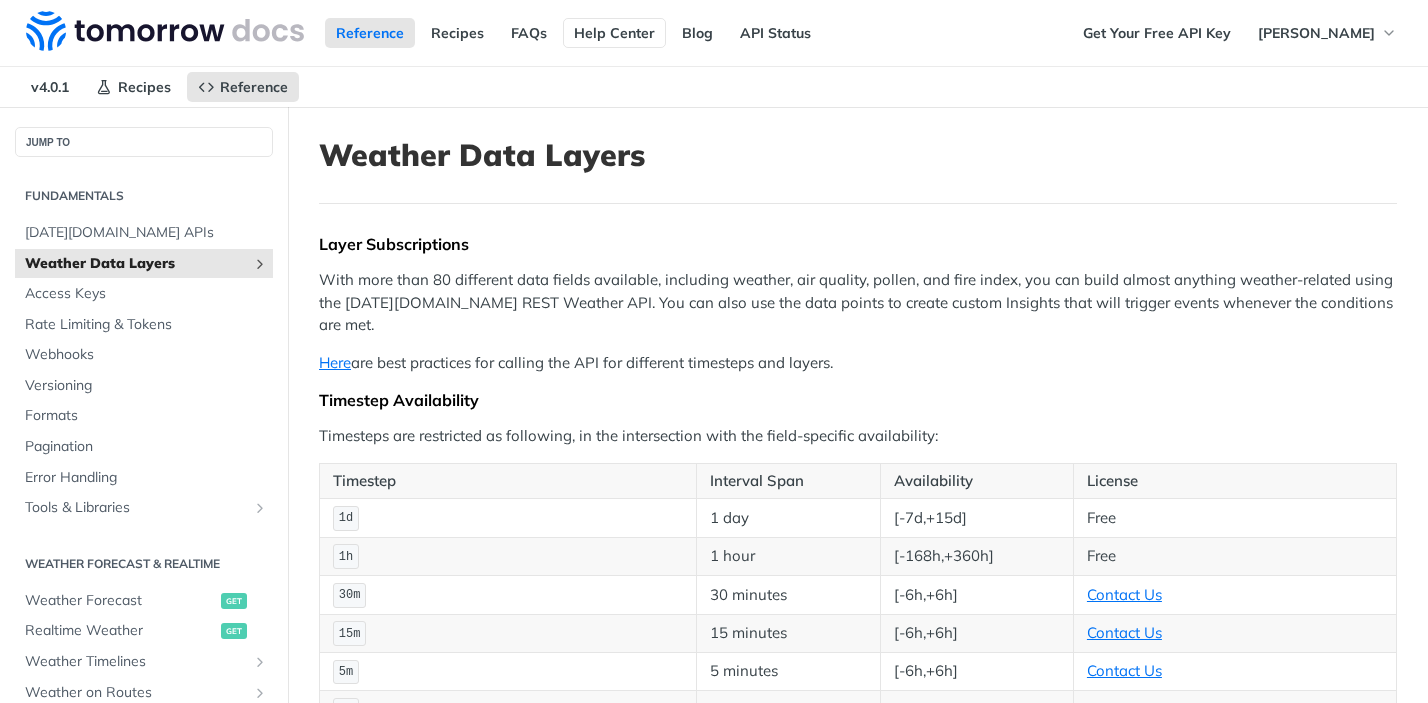 scroll, scrollTop: 0, scrollLeft: 0, axis: both 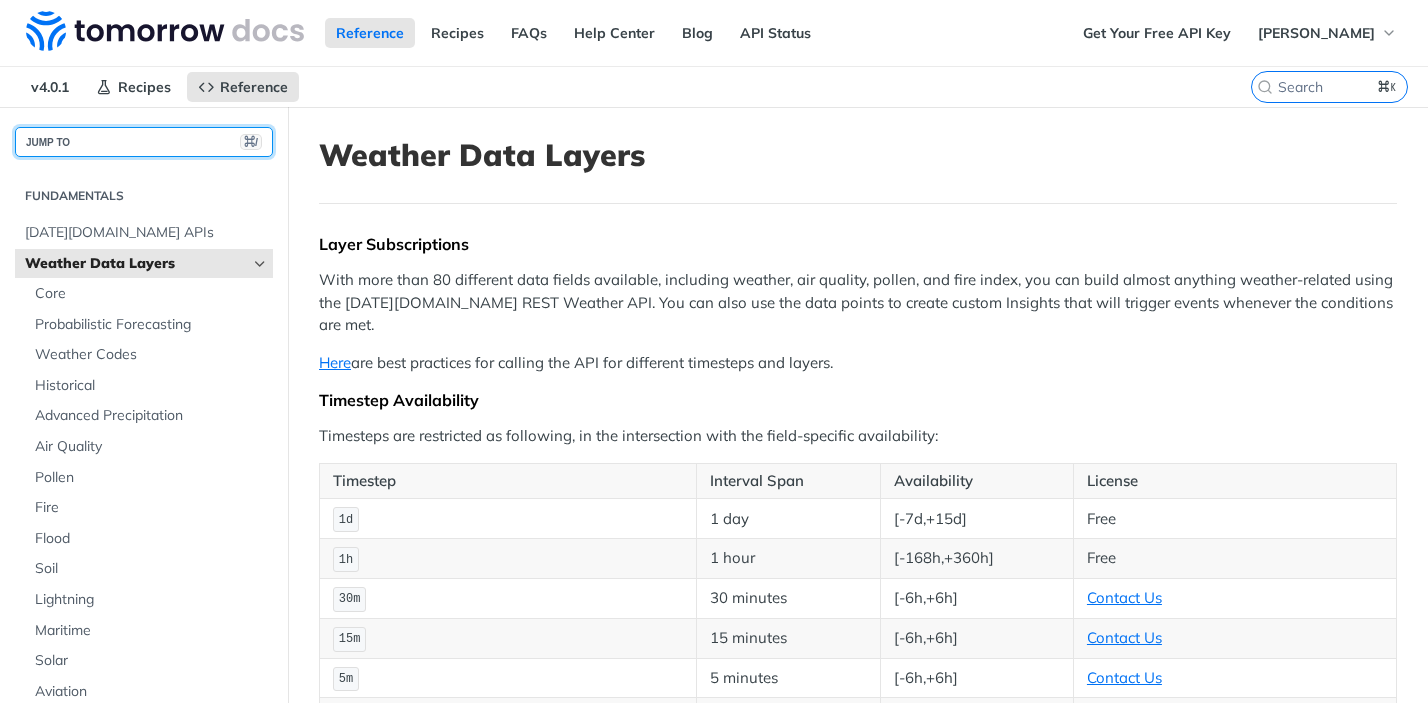click on "JUMP TO ⌘/" at bounding box center (144, 142) 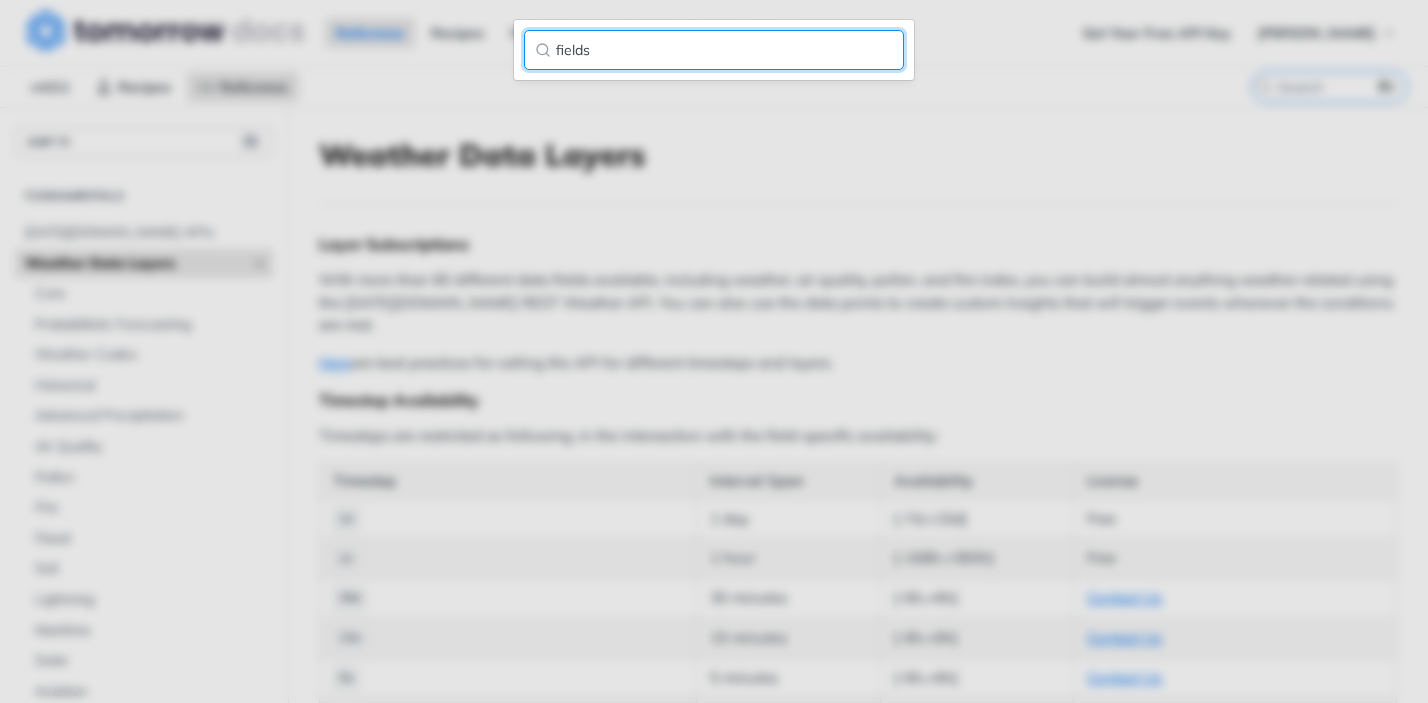 type on "fields" 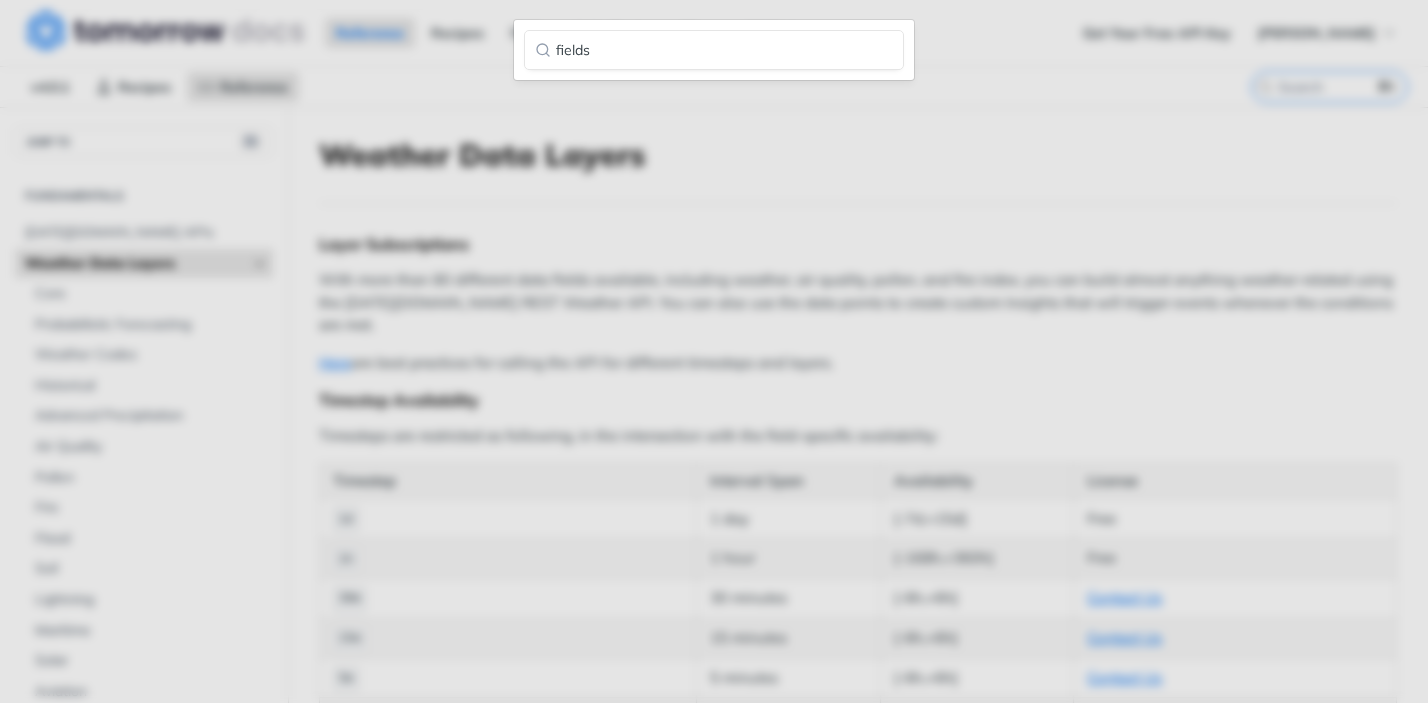 click on "JUMP TO ⌘/ Fundamentals Tomorrow.io APIs Weather Data Layers Core Probabilistic Forecasting Weather Codes Historical Advanced Precipitation Air Quality Pollen Fire Flood Soil Lightning Maritime Solar Aviation Low-Level Altitudes Wet Bulb Globe Temperature Access Keys Rate Limiting & Tokens Webhooks Versioning Formats Pagination Error Handling Tools & Libraries Postman Collection Sample Code Community Projects Weather Forecast & realtime Weather Forecast get Realtime Weather get Weather Timelines Retrieve Timelines post Weather on Routes Retrieve a Route post Weather Maps Weather Maps get Historical Weather Weather Recent History get Historical API Retrieve Historical Weather post Historical Climate Normals Retrieve Climate Normals post Tomorrow.io API Locations API List Locations get Create a Location post Retrieve a Location get Update a Location put Delete a Location delete Add Location Tags post Remove Location Tags post Insights API Templates List Insights get Create an Insight post Retrieve an Insight" at bounding box center (714, 1576) 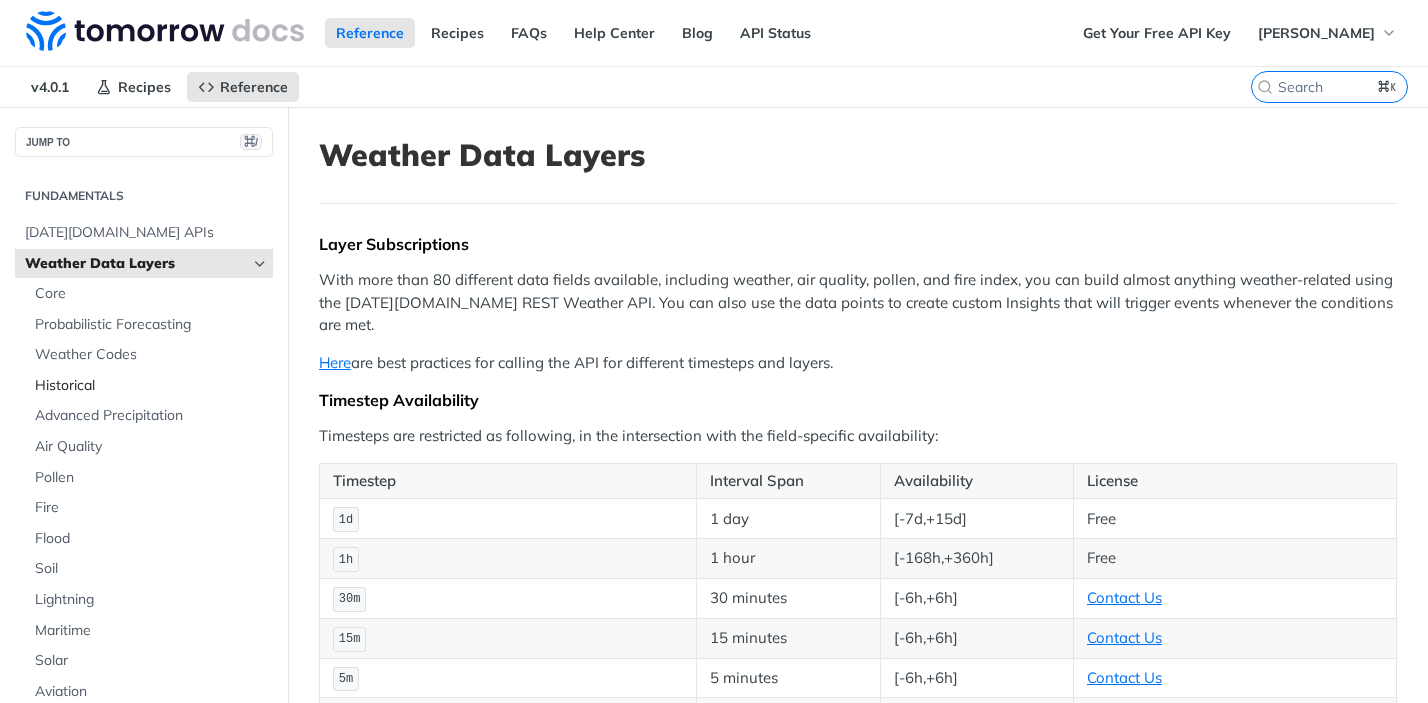 scroll, scrollTop: 399, scrollLeft: 0, axis: vertical 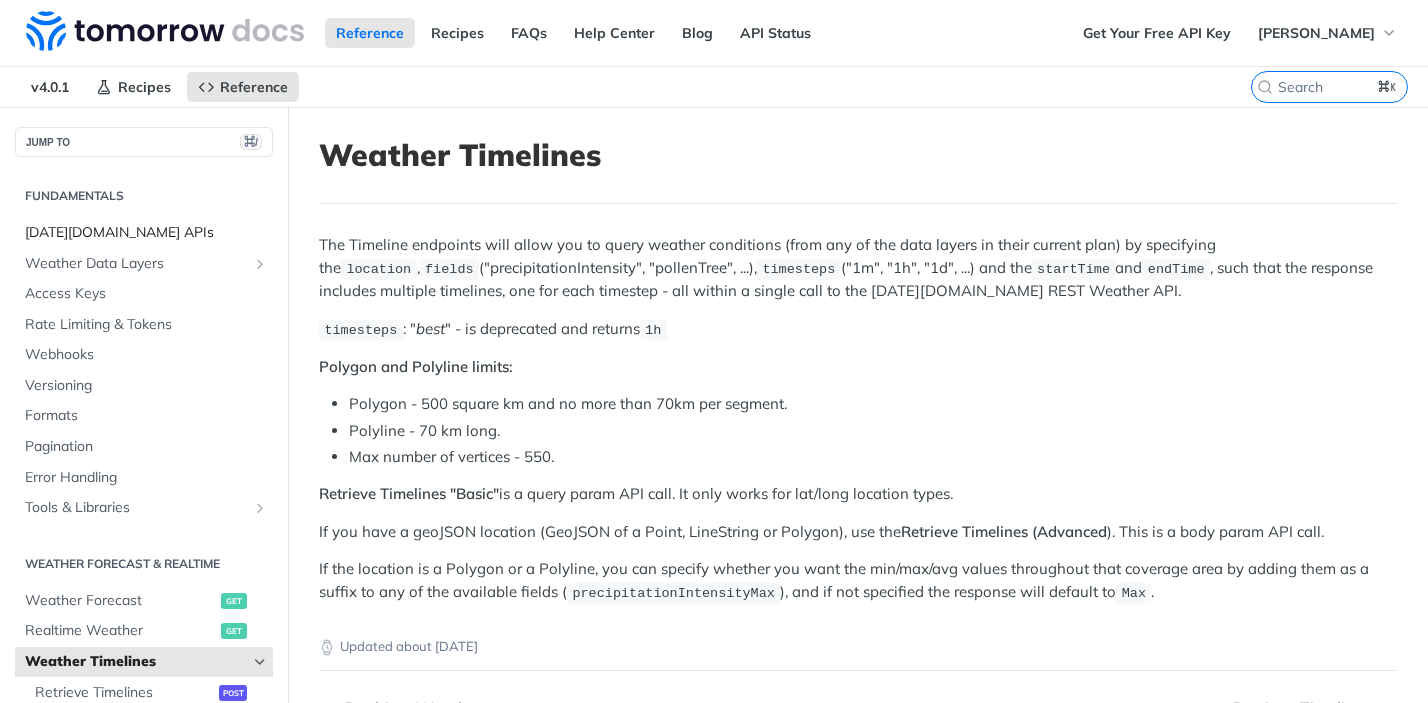 click on "Tomorrow.io APIs" at bounding box center [146, 233] 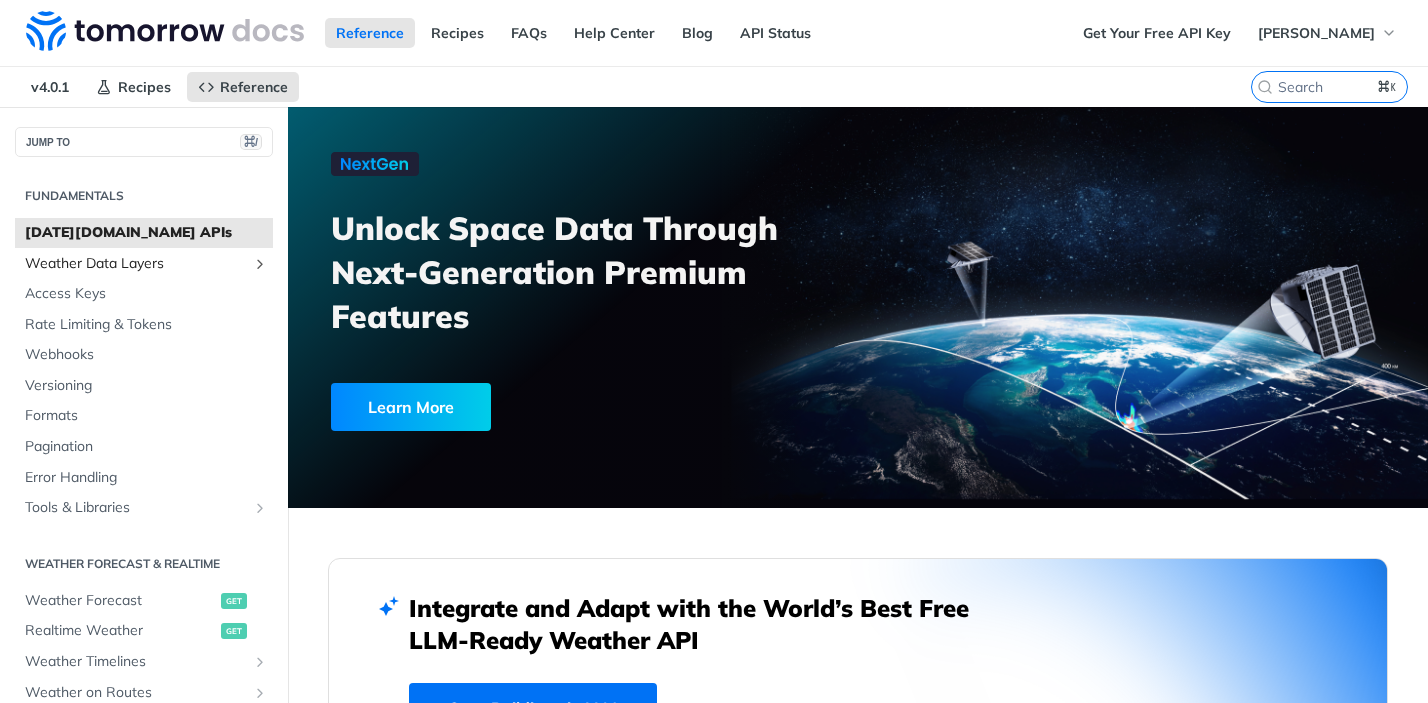 click on "Weather Data Layers" at bounding box center (136, 264) 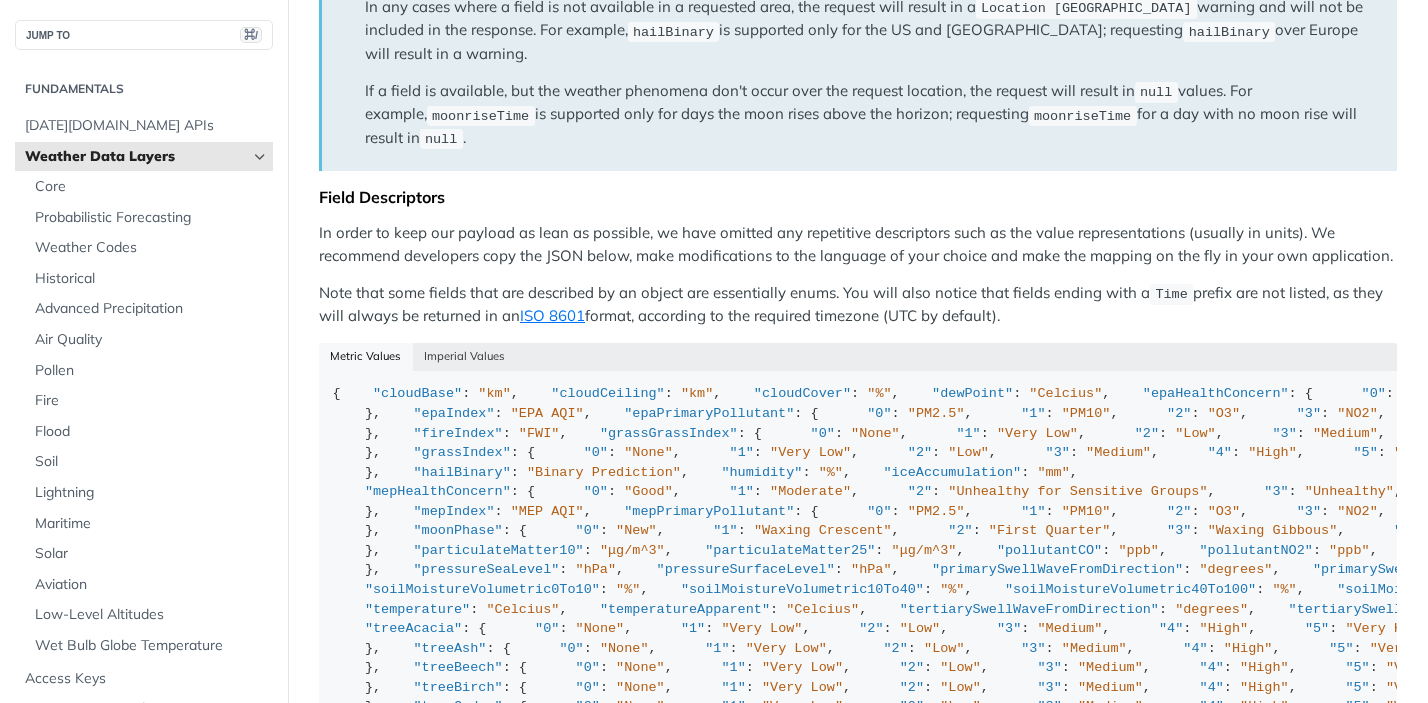 scroll, scrollTop: 1756, scrollLeft: 0, axis: vertical 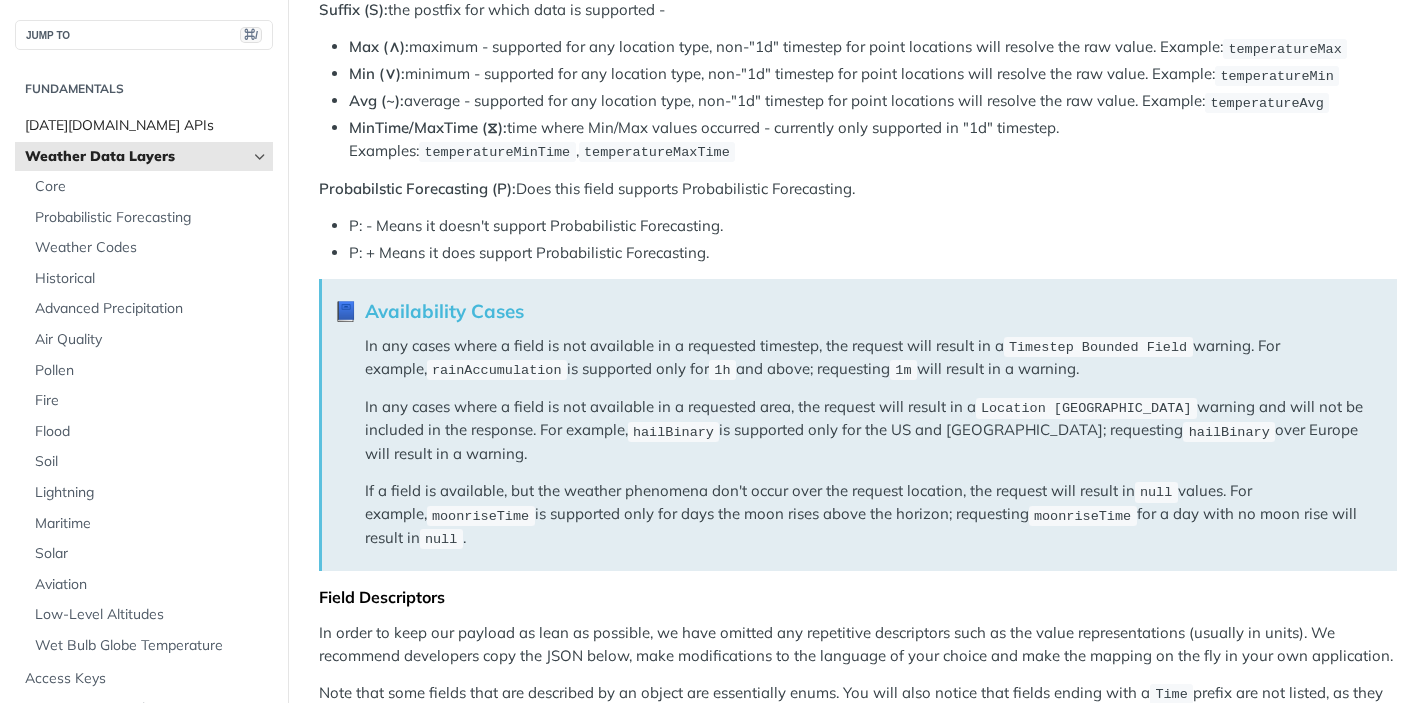 click on "[DATE][DOMAIN_NAME] APIs" at bounding box center (146, 126) 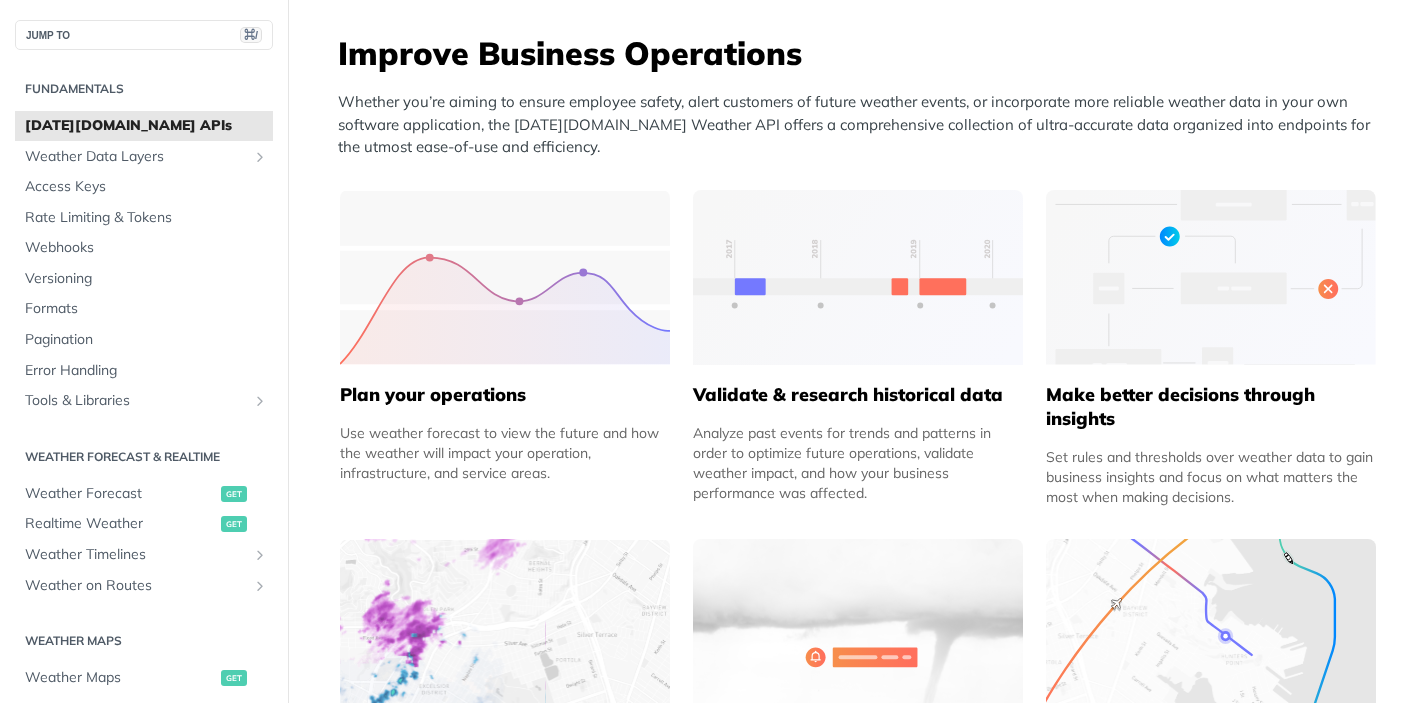 scroll, scrollTop: 870, scrollLeft: 0, axis: vertical 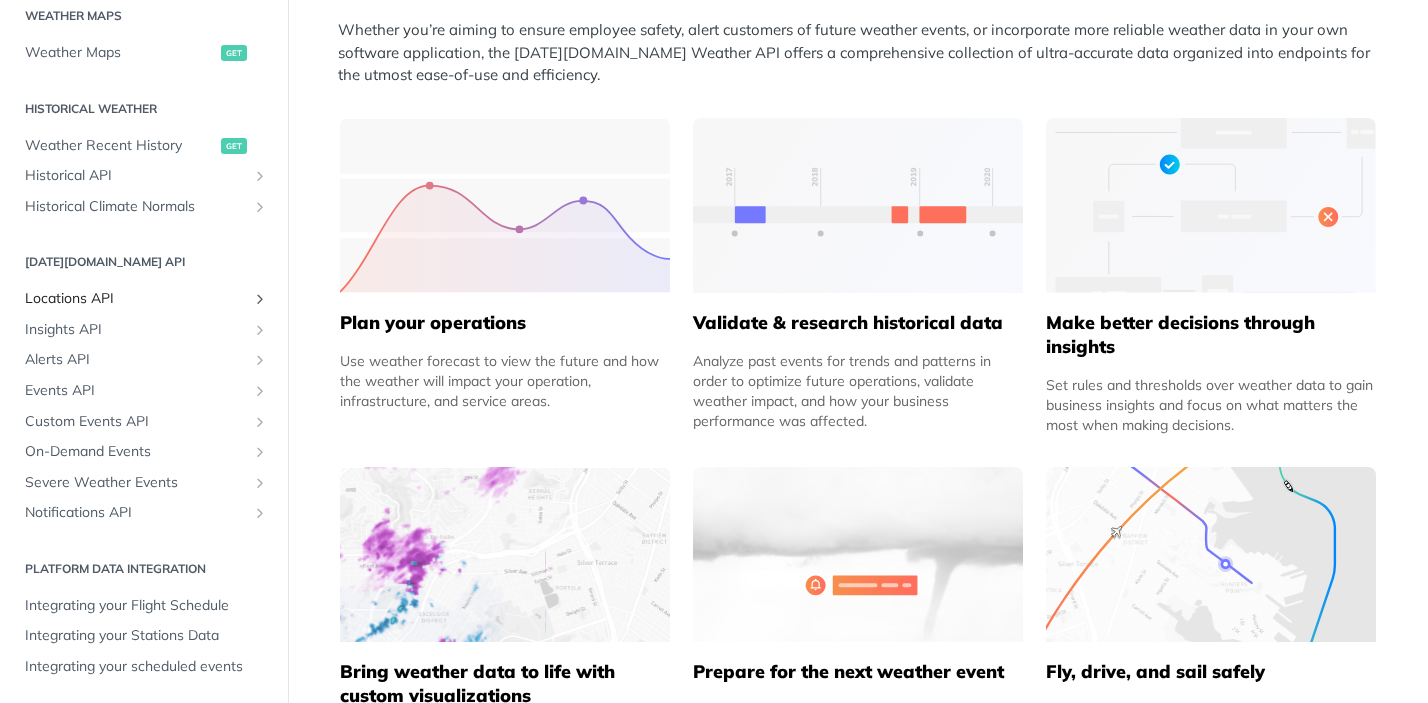click on "Locations API" at bounding box center (136, 299) 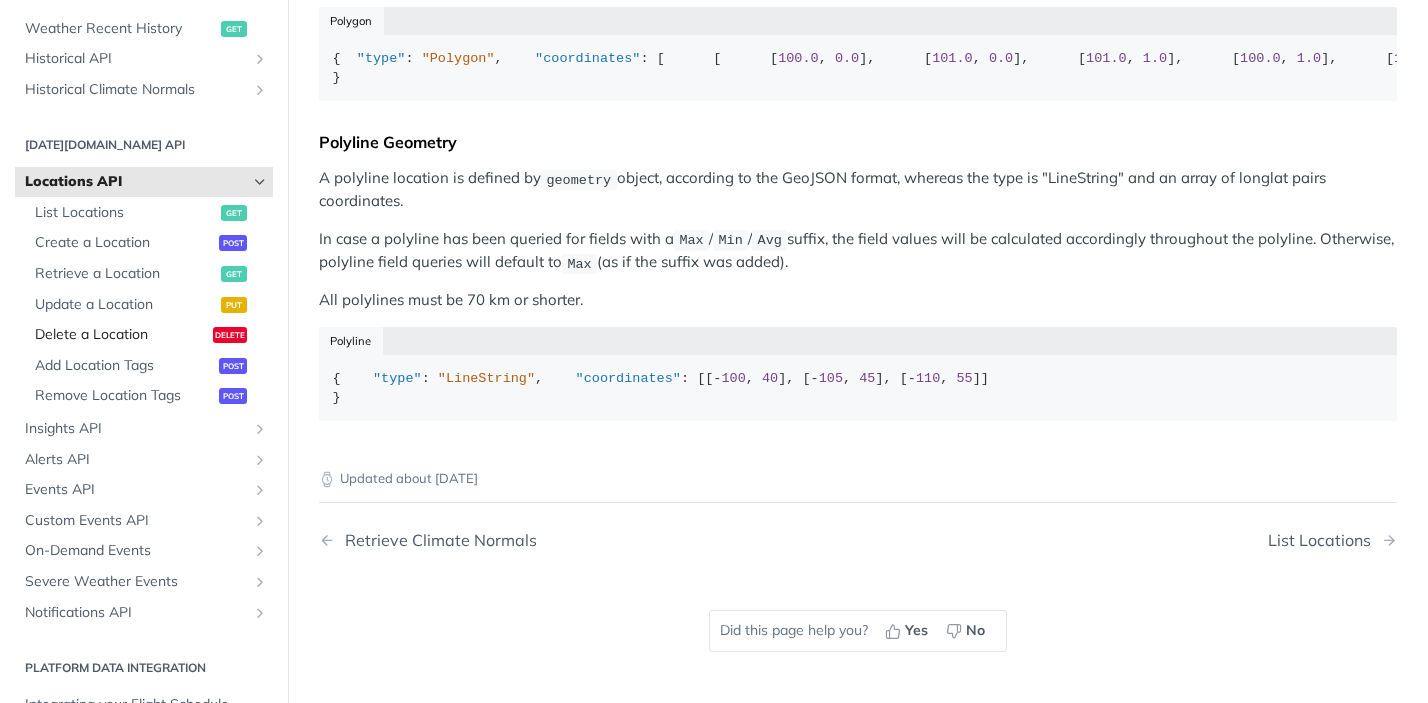 scroll, scrollTop: 842, scrollLeft: 0, axis: vertical 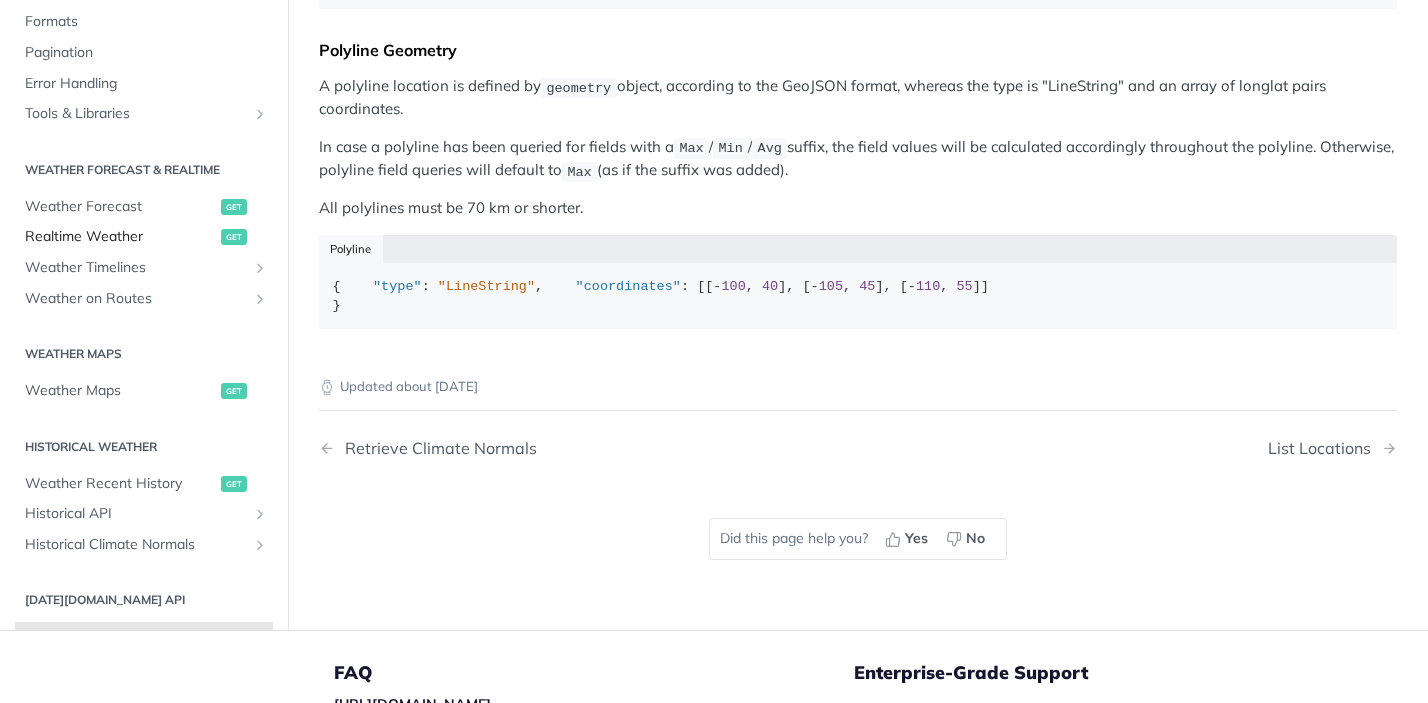 click on "Realtime Weather get" at bounding box center [144, 237] 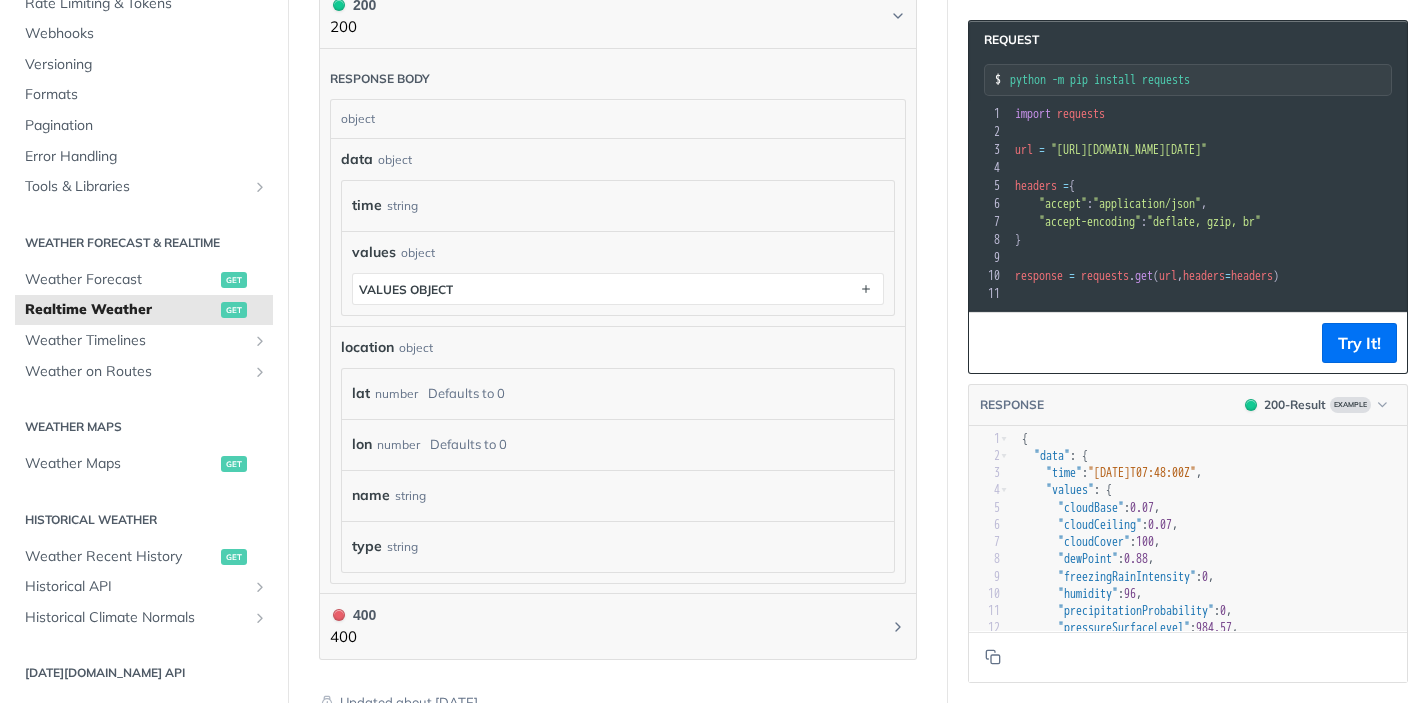 scroll, scrollTop: 89, scrollLeft: 0, axis: vertical 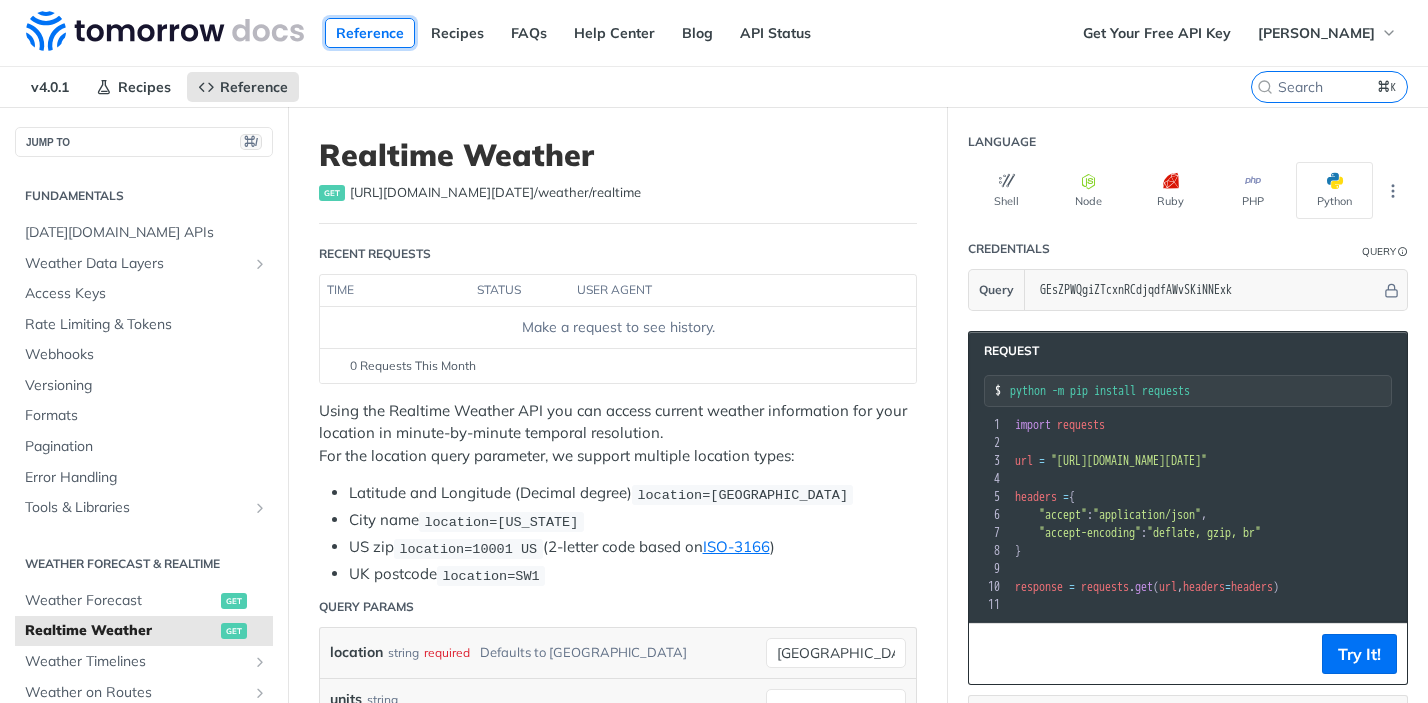 click on "Reference" at bounding box center [370, 33] 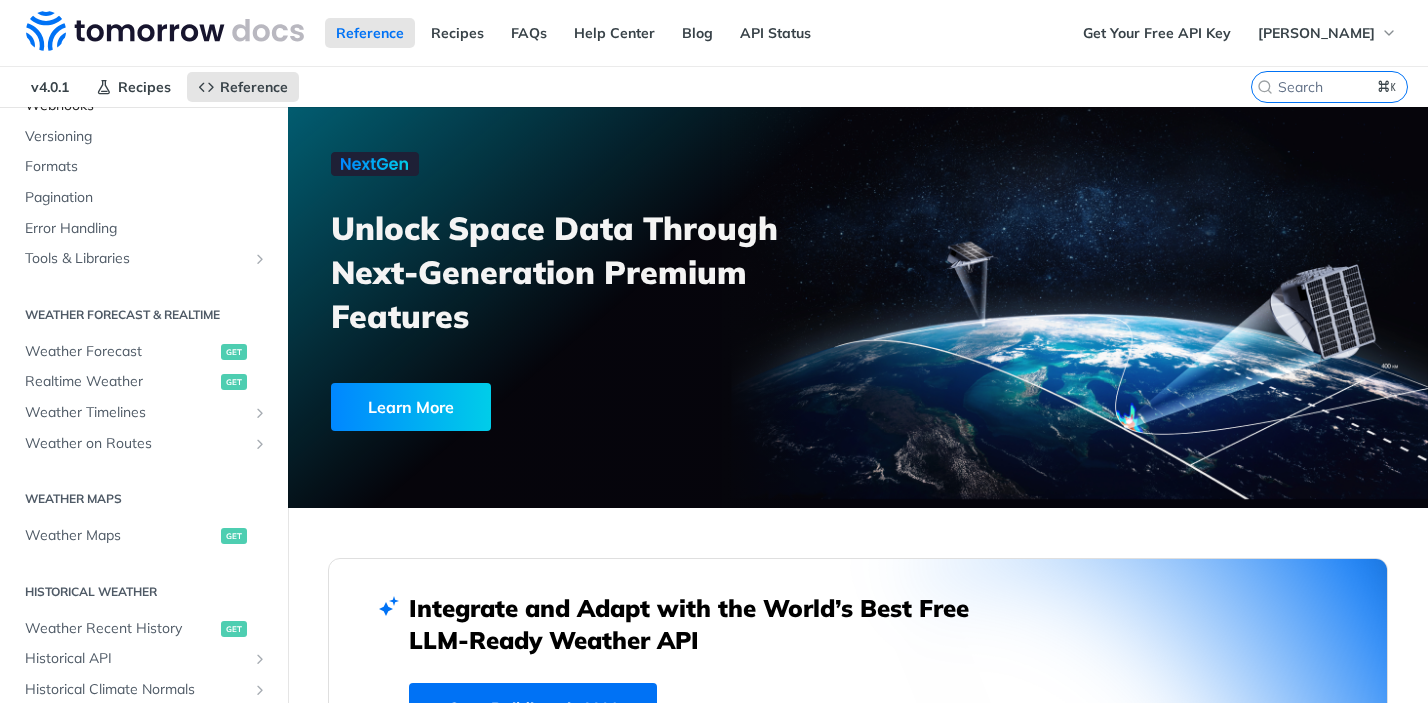 scroll, scrollTop: 261, scrollLeft: 0, axis: vertical 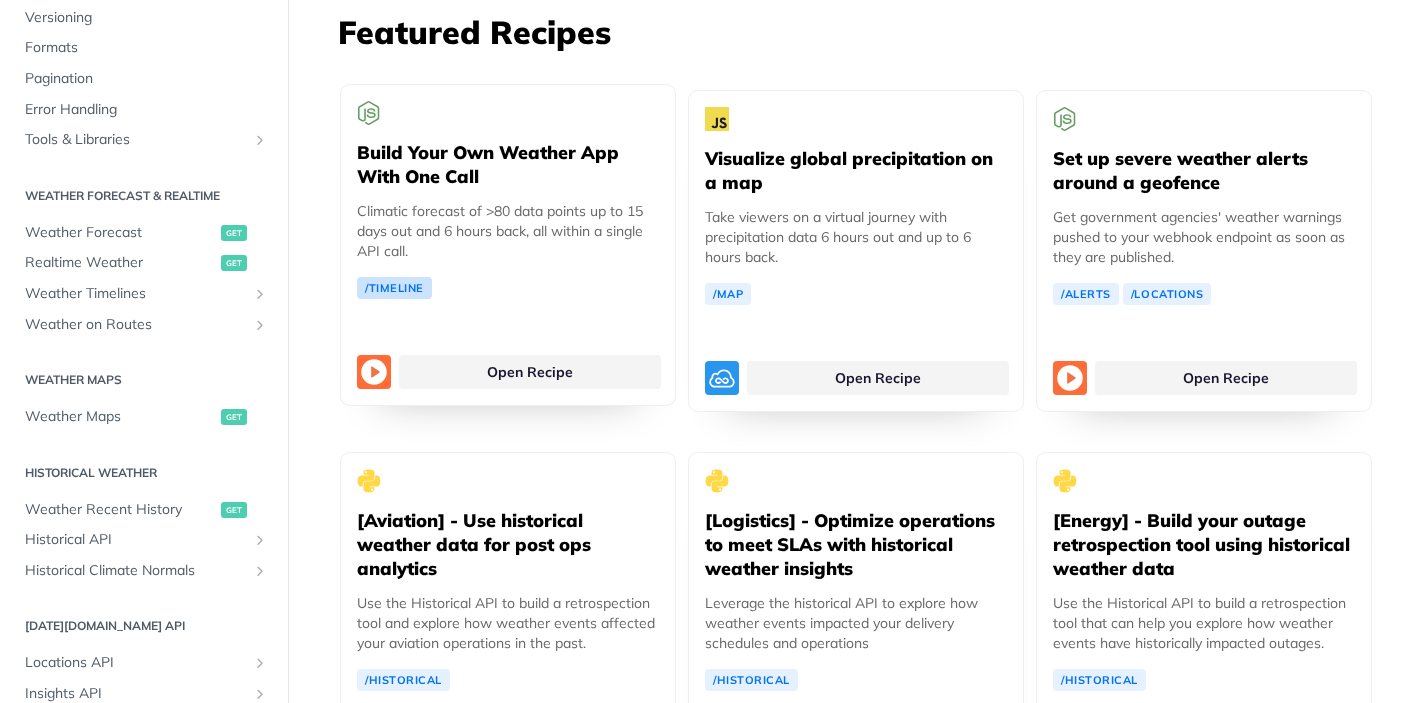 click on "/Timeline" at bounding box center [394, 288] 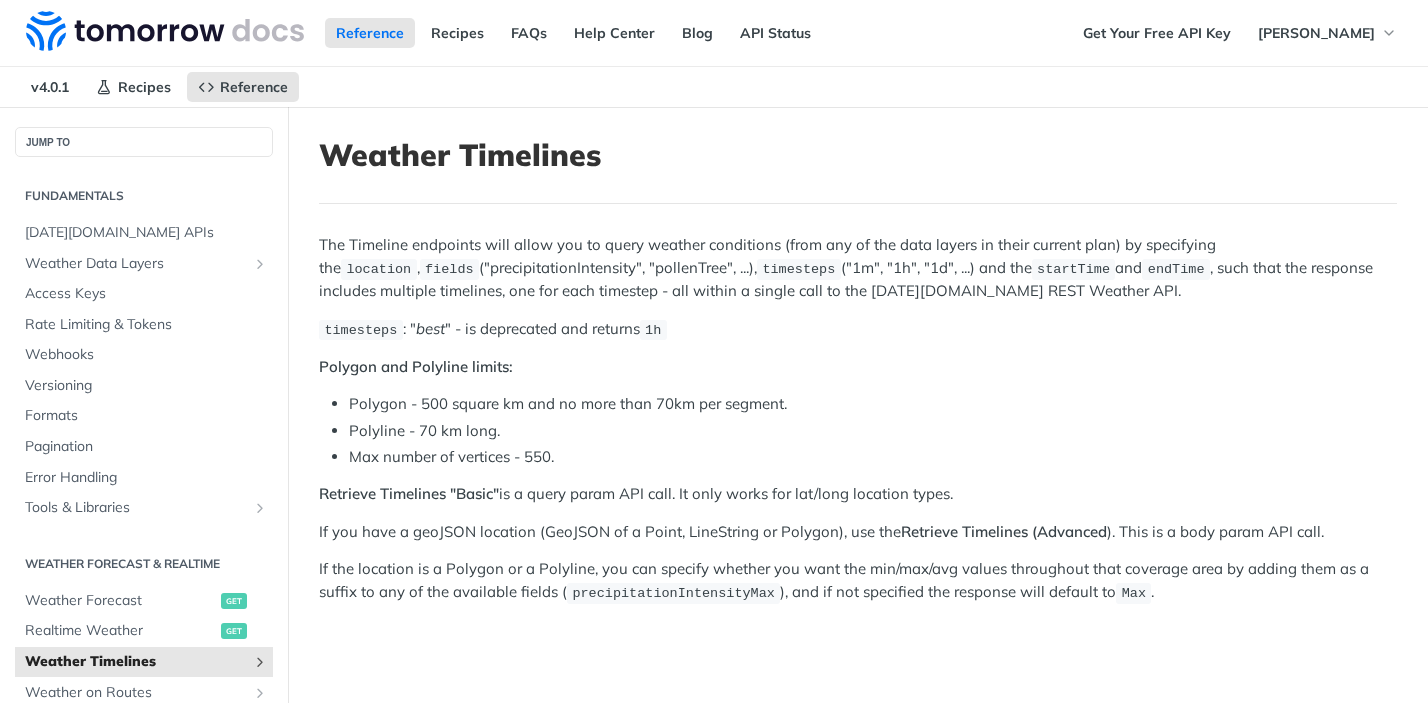 scroll, scrollTop: 0, scrollLeft: 0, axis: both 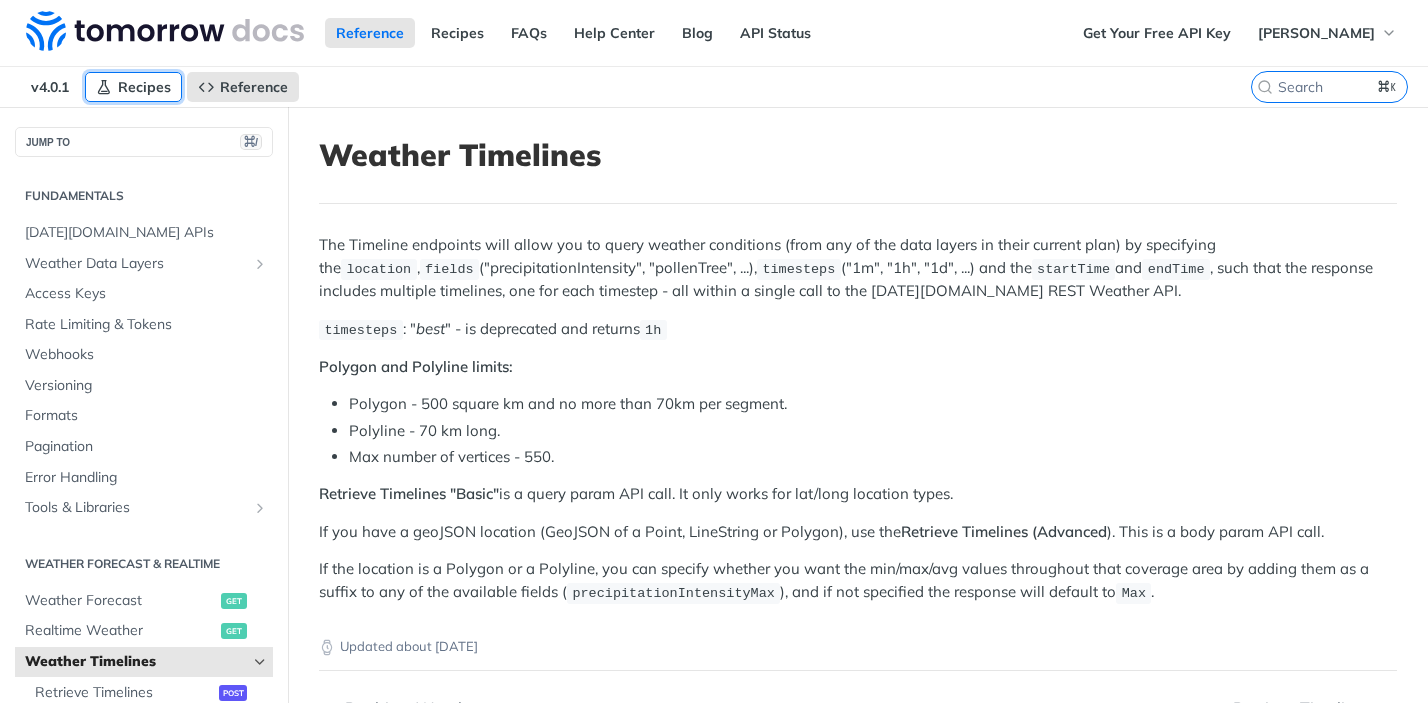 click on "Recipes" at bounding box center [144, 87] 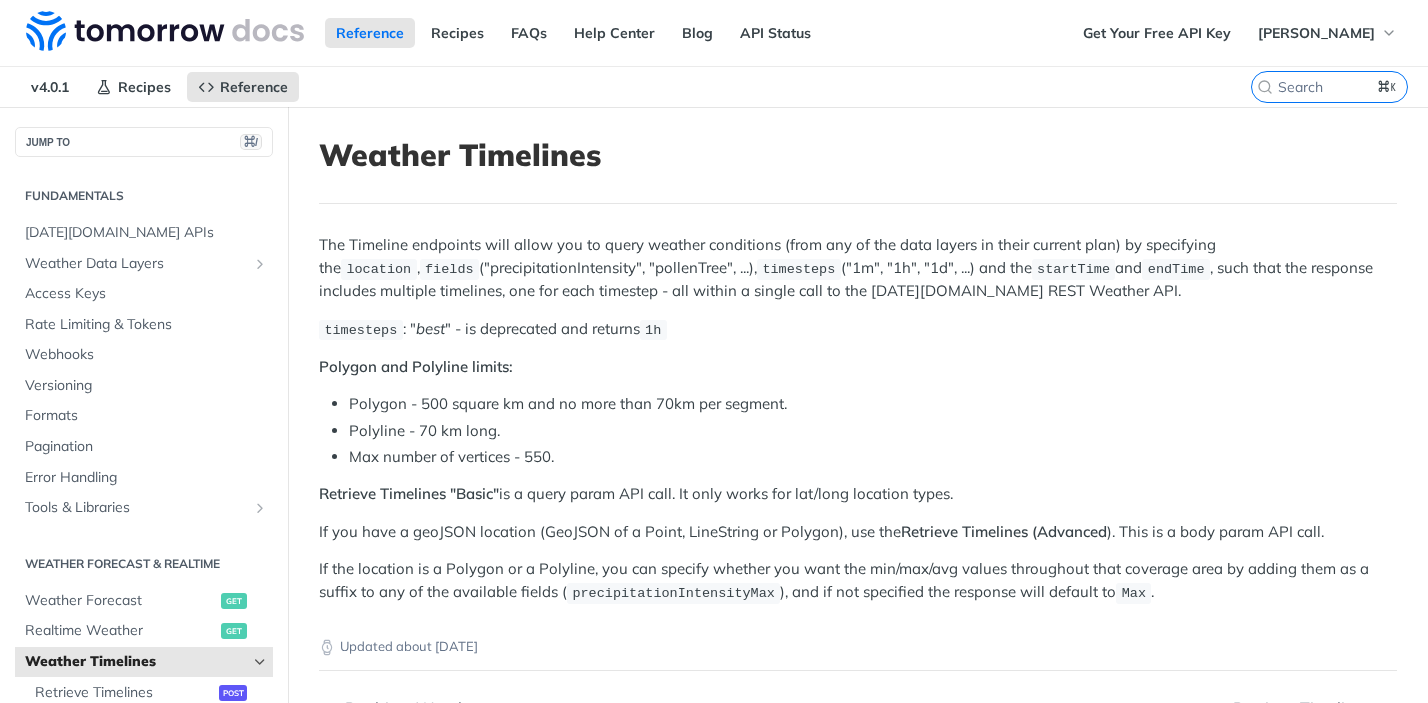 scroll, scrollTop: 0, scrollLeft: 0, axis: both 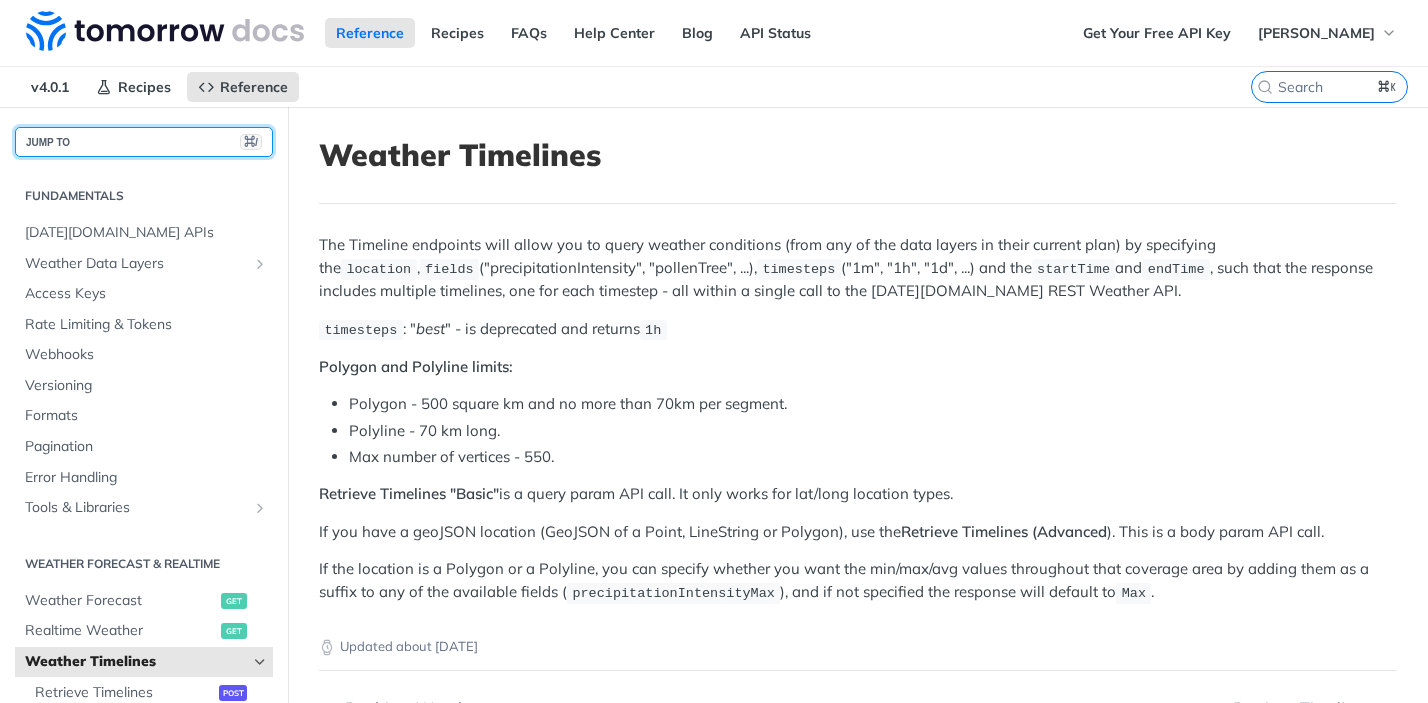 click on "JUMP TO ⌘/" at bounding box center (144, 142) 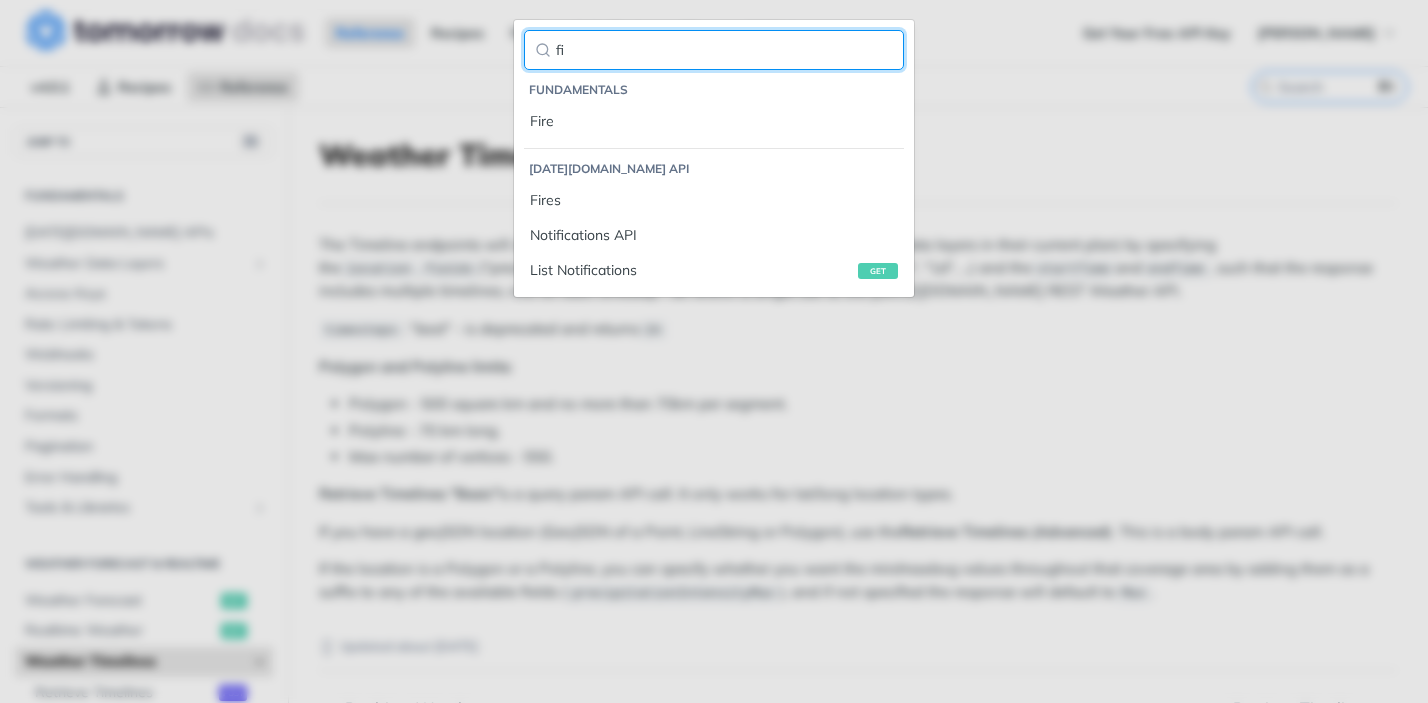 type on "f" 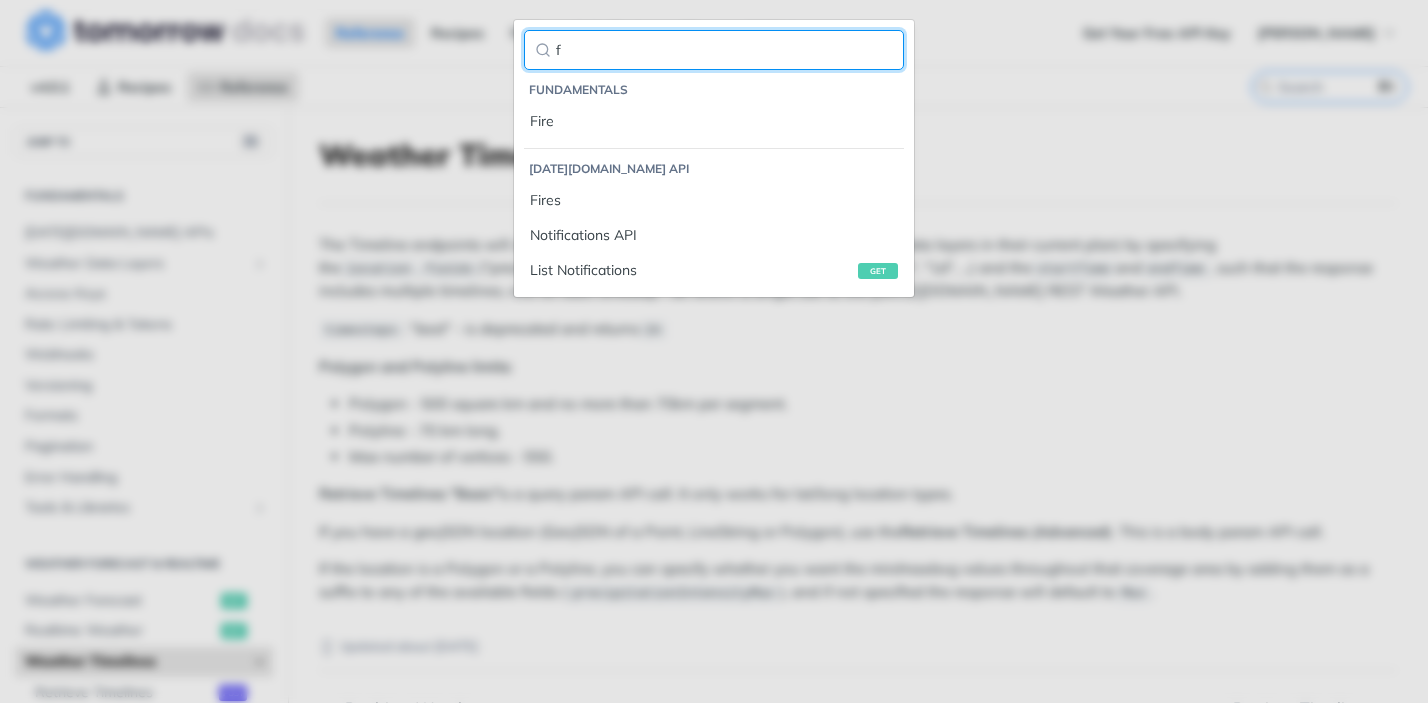 type 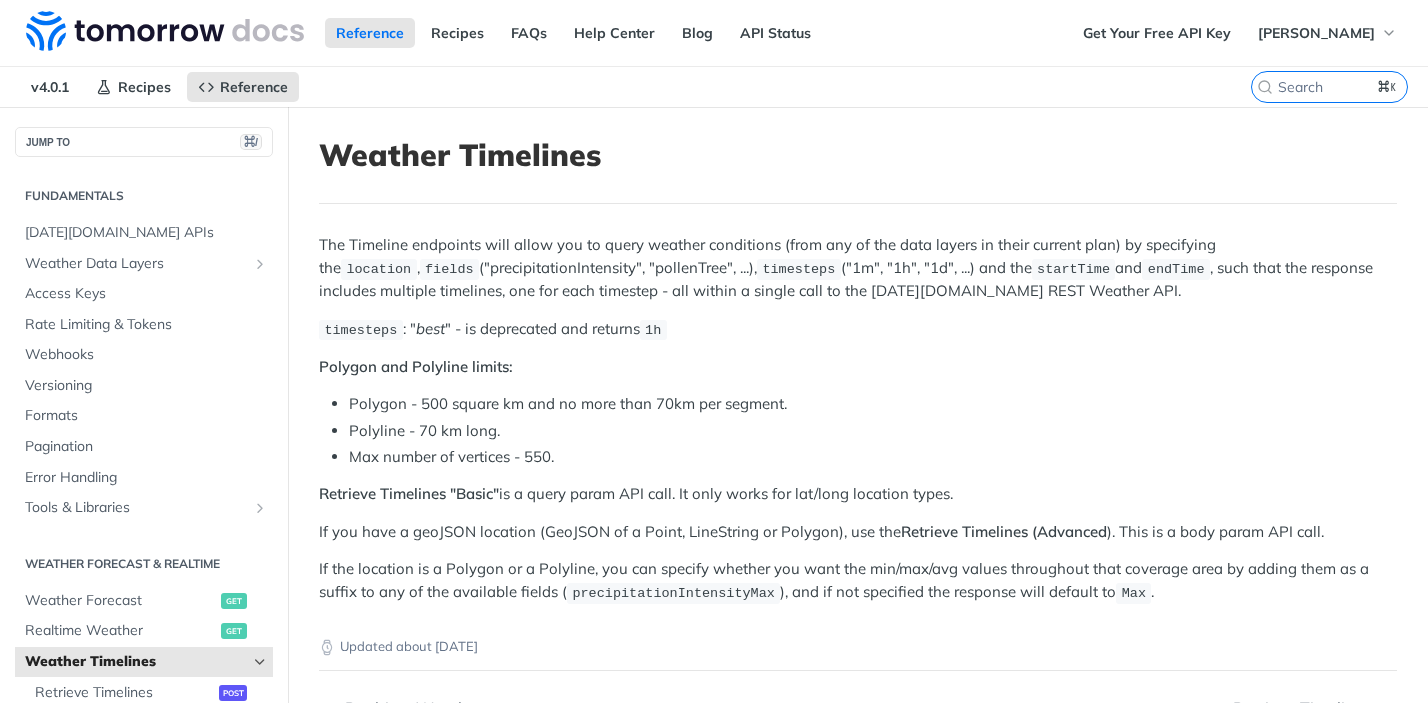 click on "JUMP TO ⌘/ Fundamentals Tomorrow.io APIs Weather Data Layers Core Probabilistic Forecasting Weather Codes Historical Advanced Precipitation Air Quality Pollen Fire Flood Soil Lightning Maritime Solar Aviation Low-Level Altitudes Wet Bulb Globe Temperature Access Keys Rate Limiting & Tokens Webhooks Versioning Formats Pagination Error Handling Tools & Libraries Postman Collection Sample Code Community Projects Weather Forecast & realtime Weather Forecast get Realtime Weather get Weather Timelines Retrieve Timelines post Weather on Routes Retrieve a Route post Weather Maps Weather Maps get Historical Weather Weather Recent History get Historical API Retrieve Historical Weather post Historical Climate Normals Retrieve Climate Normals post Tomorrow.io API Locations API List Locations get Create a Location post Retrieve a Location get Update a Location put Delete a Location delete Add Location Tags post Remove Location Tags post Insights API Templates List Insights get Create an Insight post Retrieve an Insight" at bounding box center [714, 498] 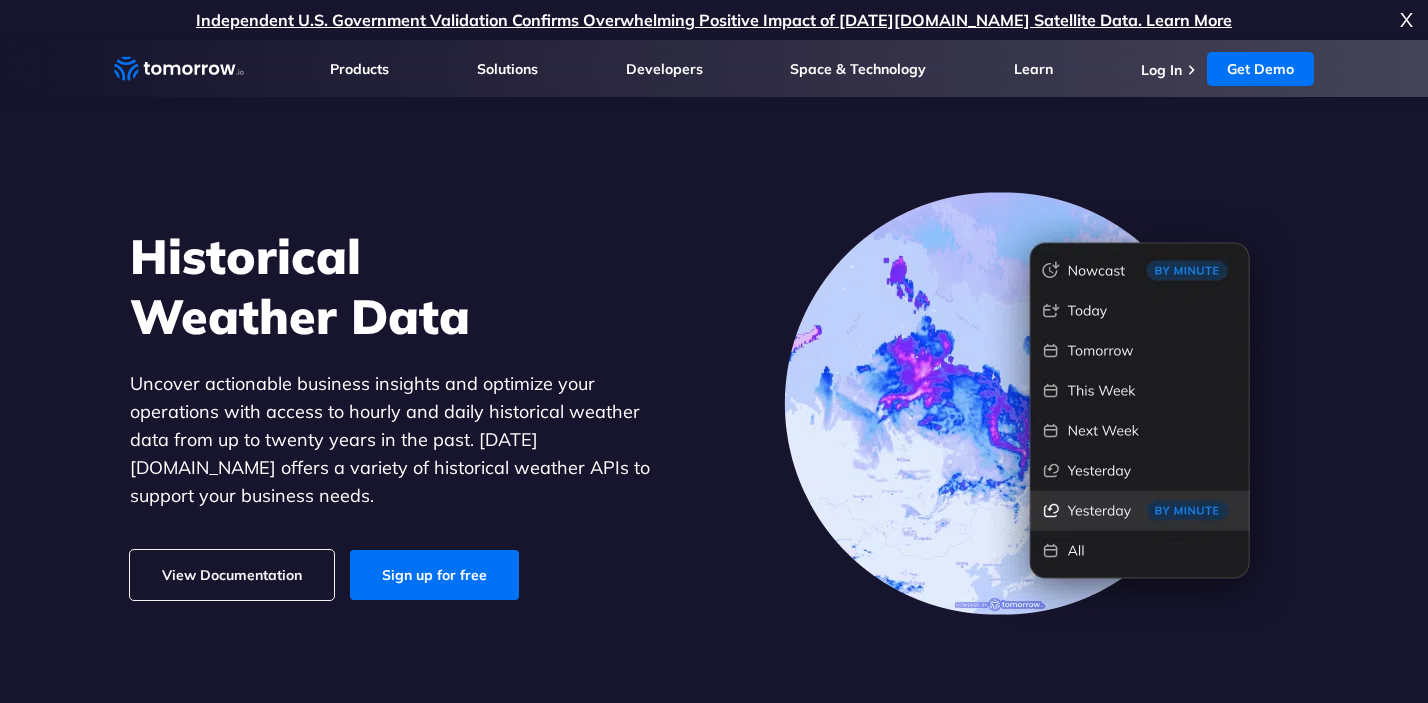 scroll, scrollTop: 0, scrollLeft: 0, axis: both 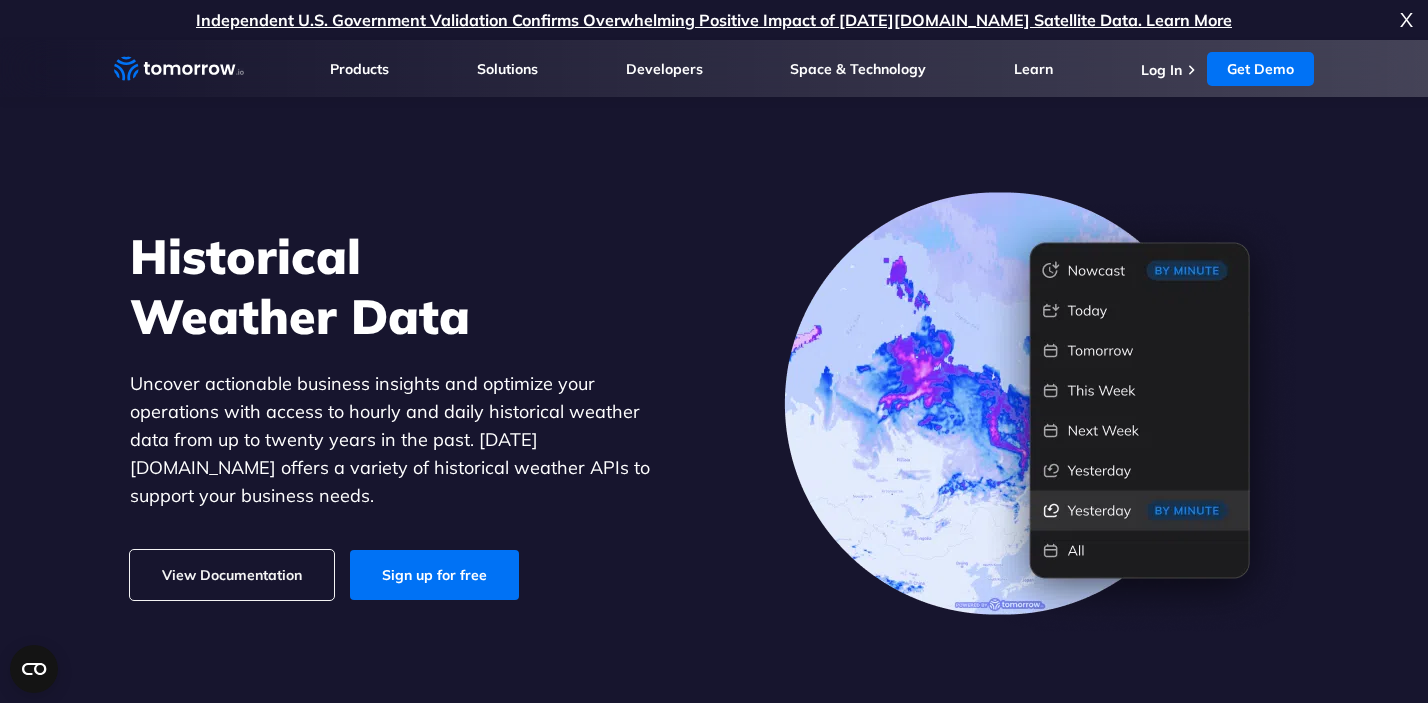 click on "View Documentation" at bounding box center (232, 575) 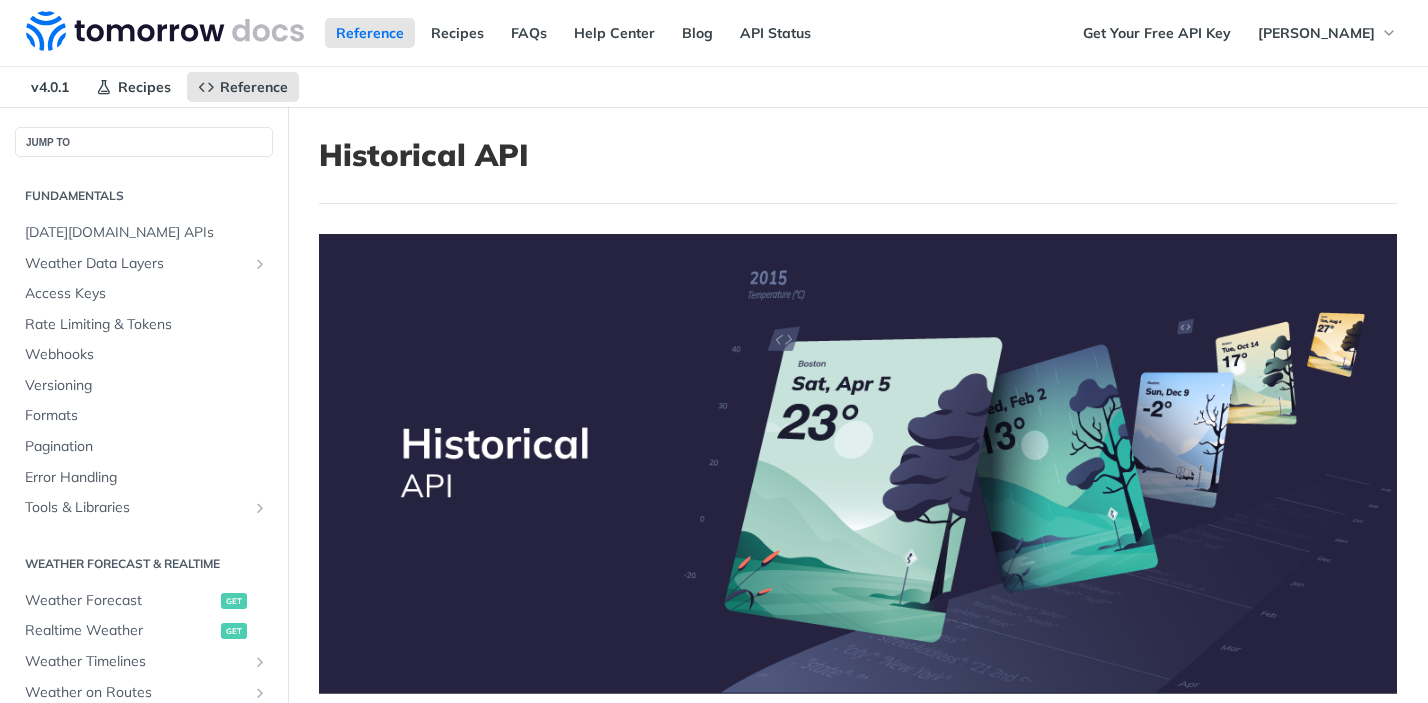 scroll, scrollTop: 0, scrollLeft: 0, axis: both 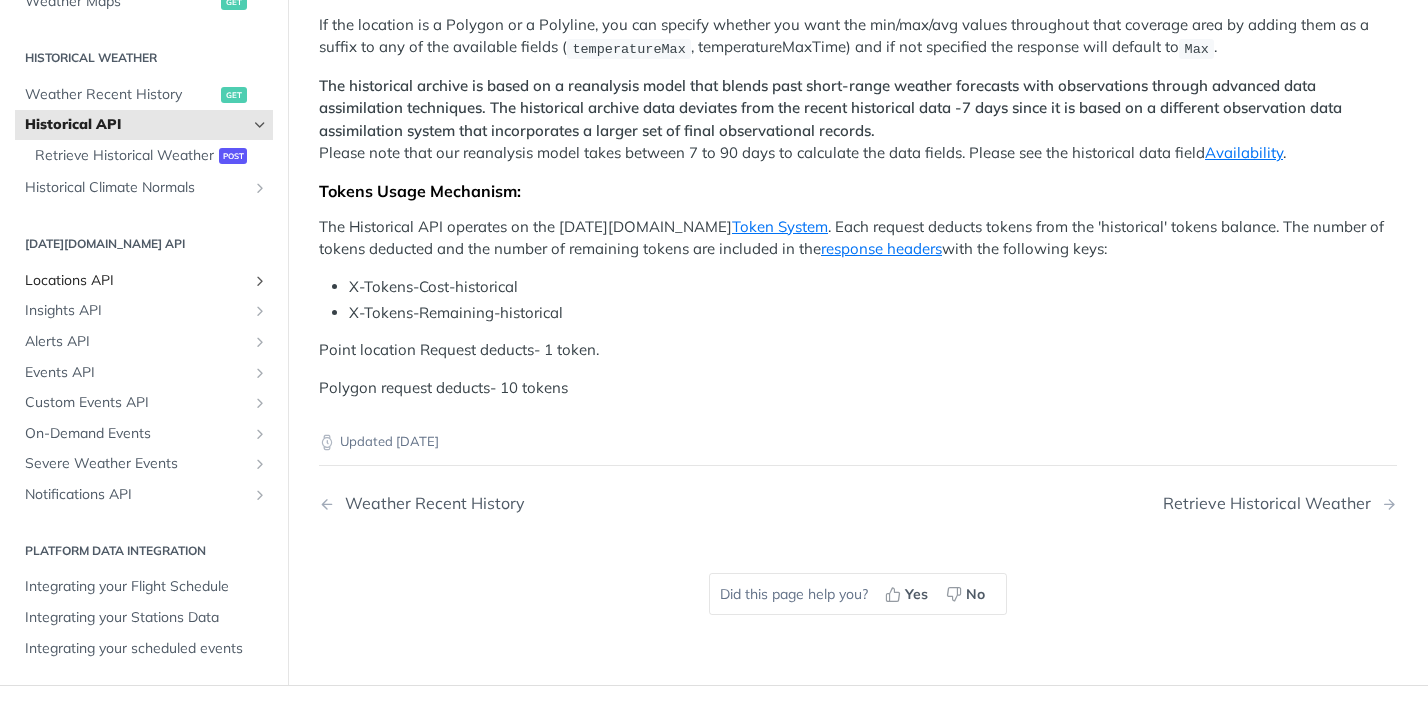 click on "Locations API" at bounding box center (136, 281) 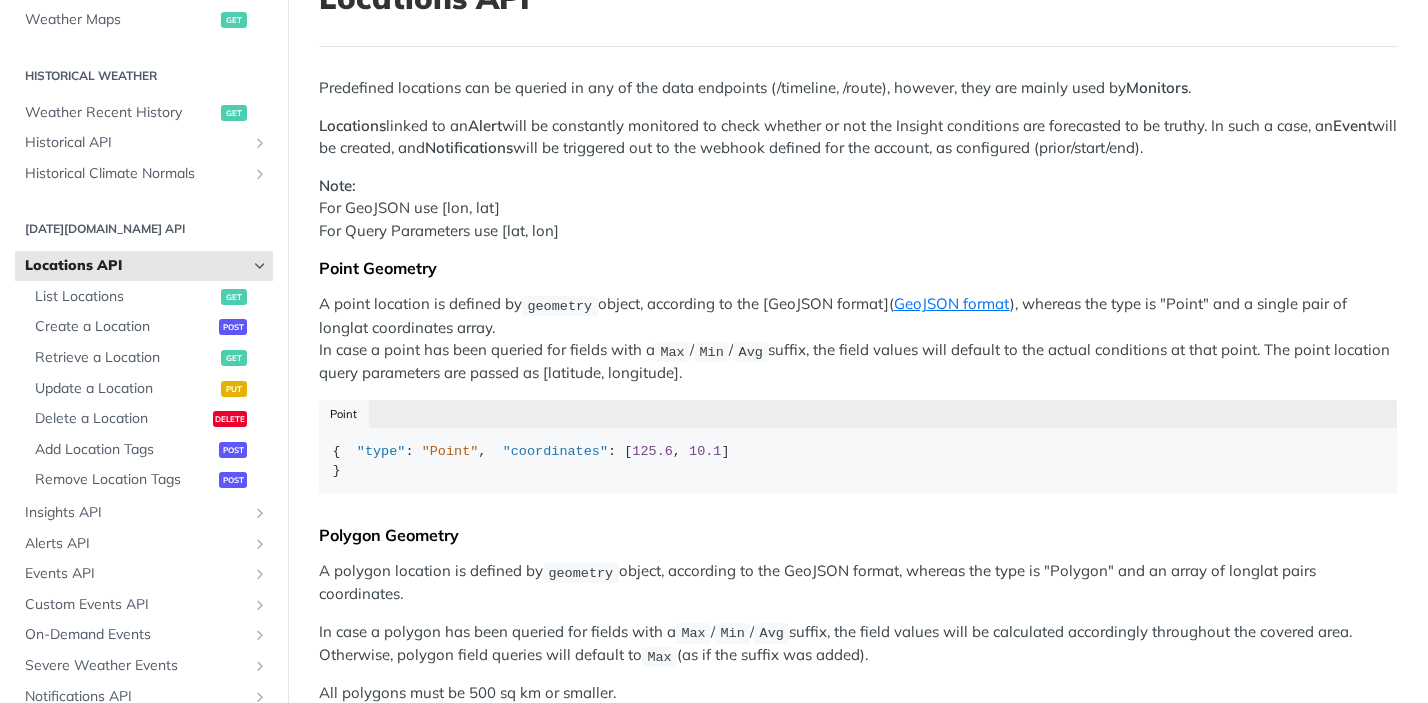scroll, scrollTop: 0, scrollLeft: 0, axis: both 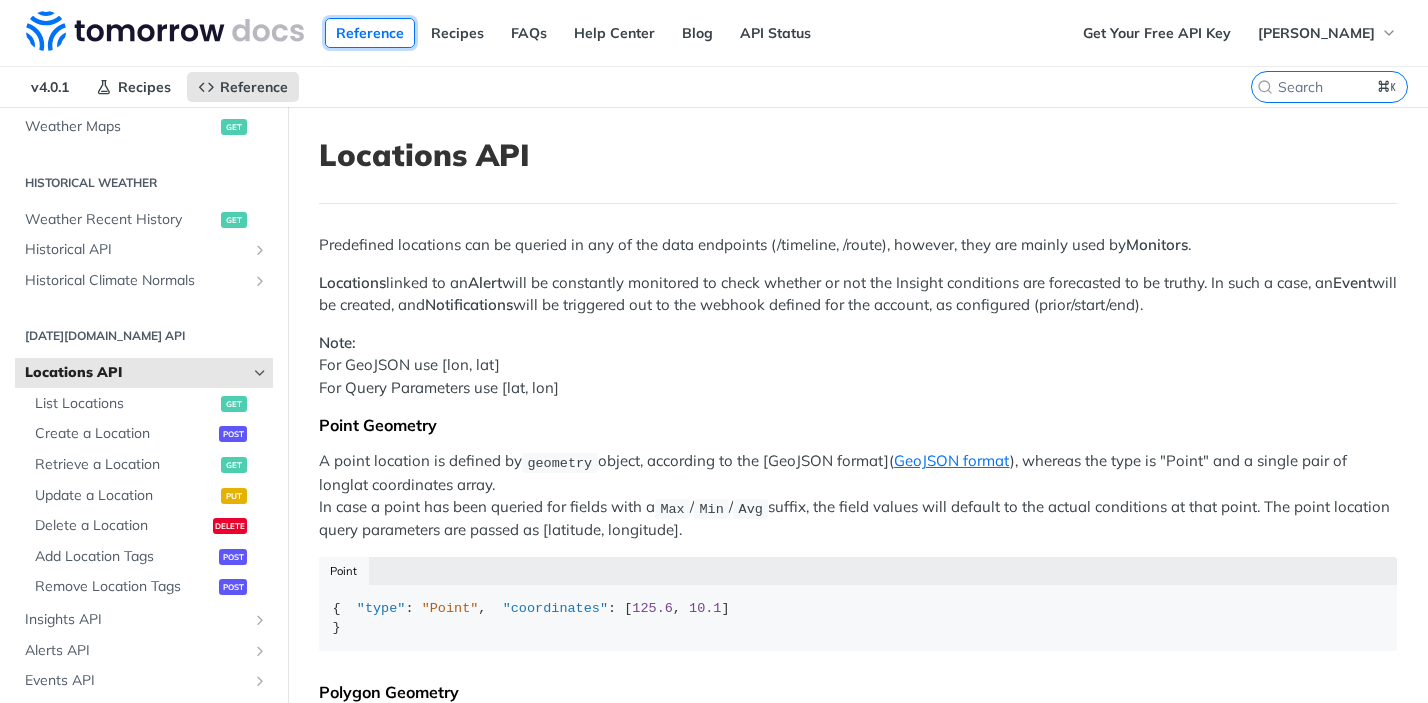 click on "Reference" at bounding box center [370, 33] 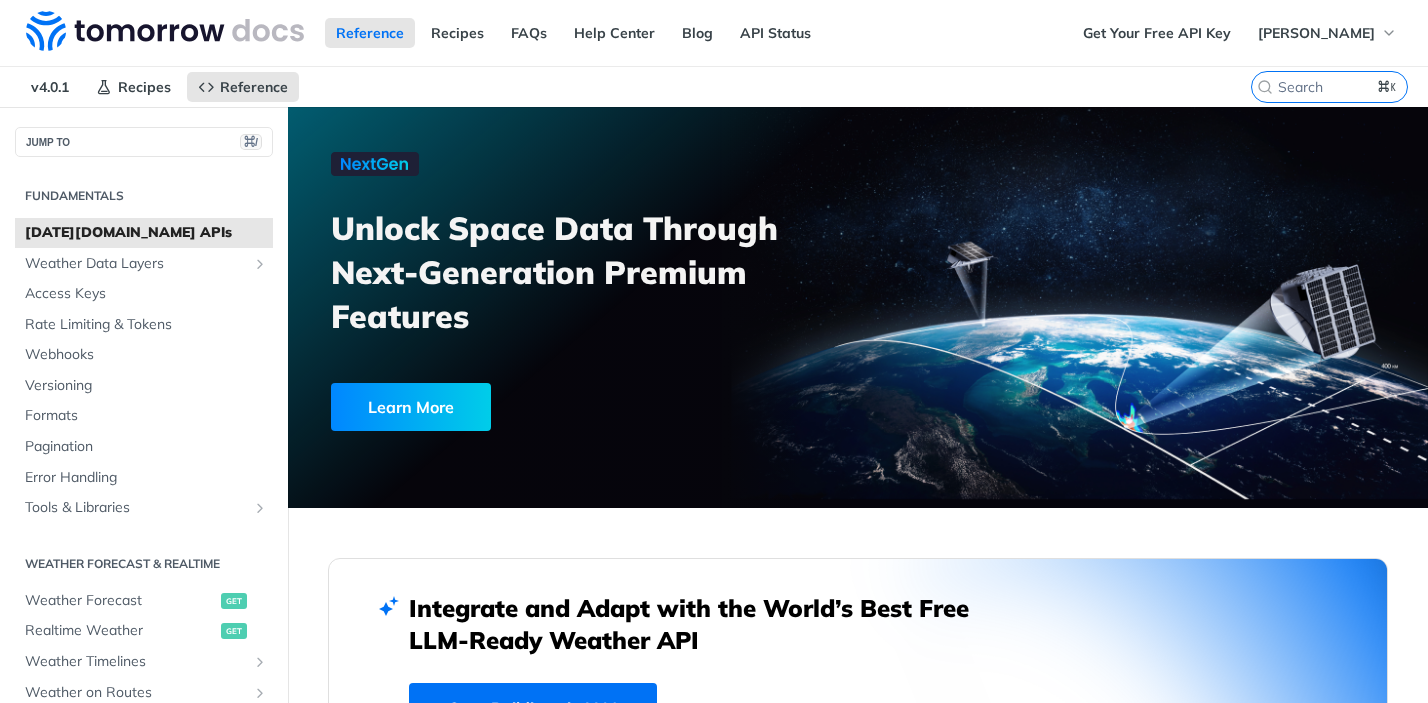 click on "[DATE][DOMAIN_NAME] APIs" at bounding box center (146, 233) 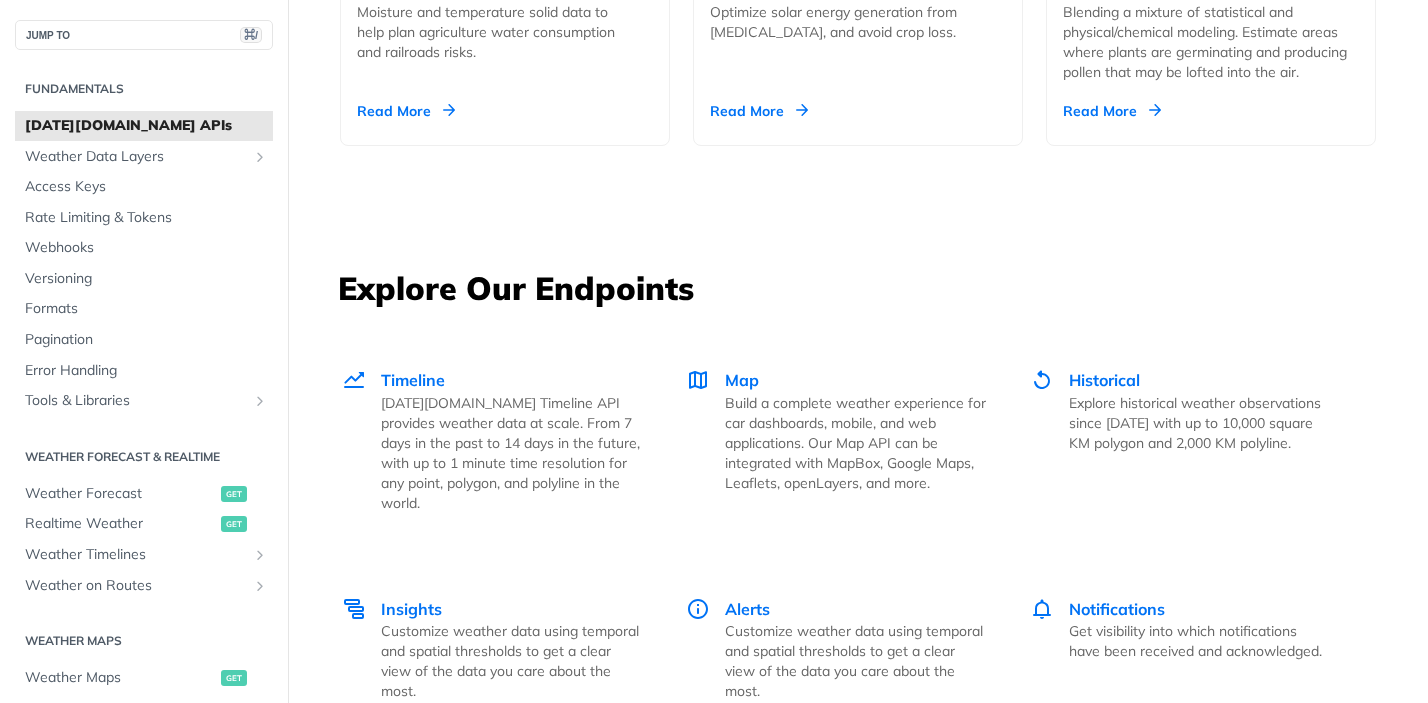 scroll, scrollTop: 2519, scrollLeft: 0, axis: vertical 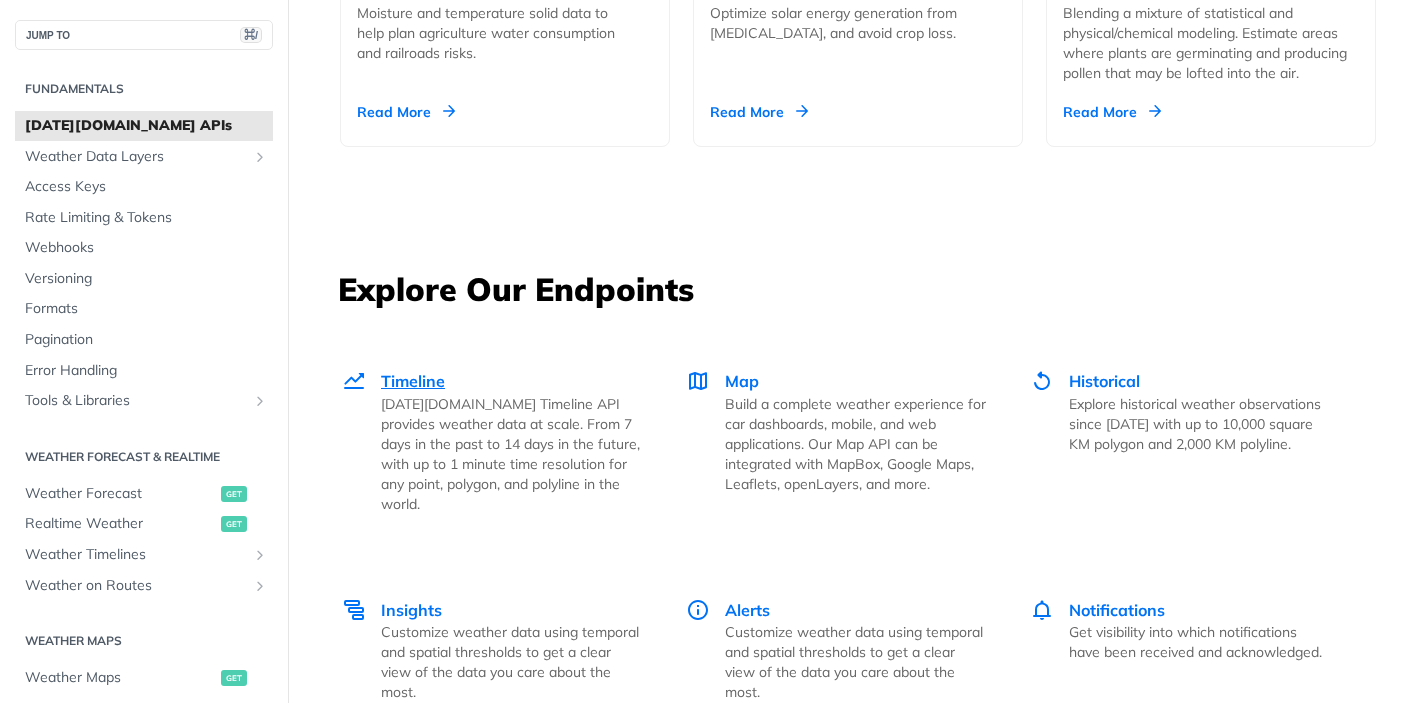 click on "Tomorrow.io Timeline API provides weather data at scale. From 7 days in the past to 14 days in the future, with up to 1 minute time resolution for any point, polygon, and polyline in the world." at bounding box center (511, 454) 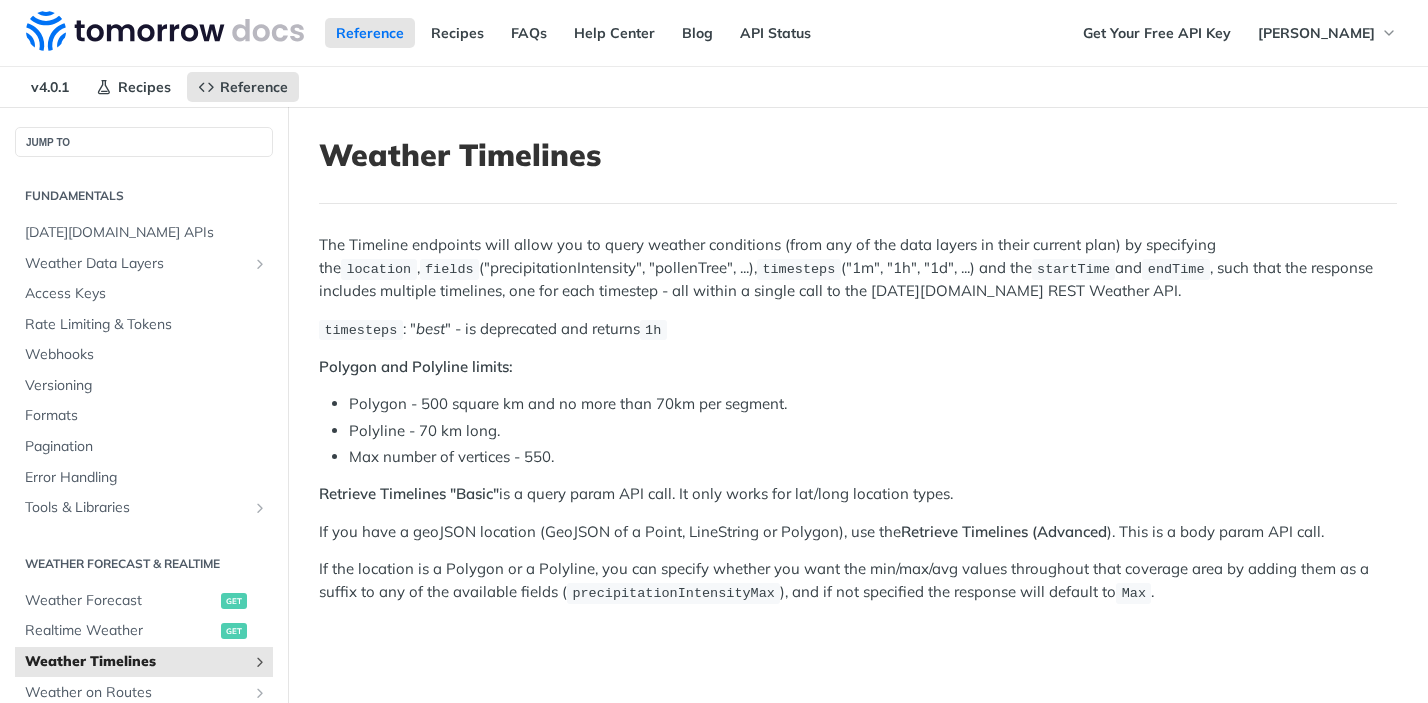 scroll, scrollTop: 0, scrollLeft: 0, axis: both 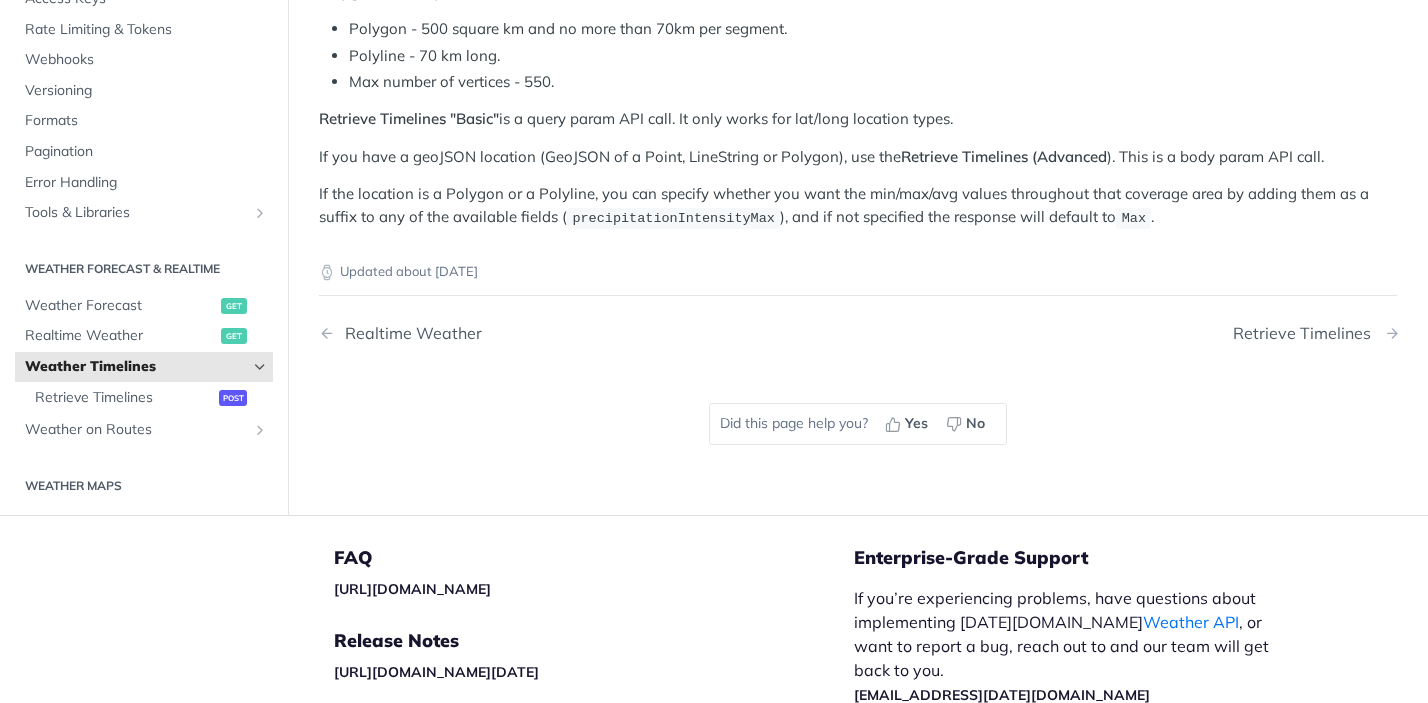 click on "Retrieve Timelines" at bounding box center (1307, 333) 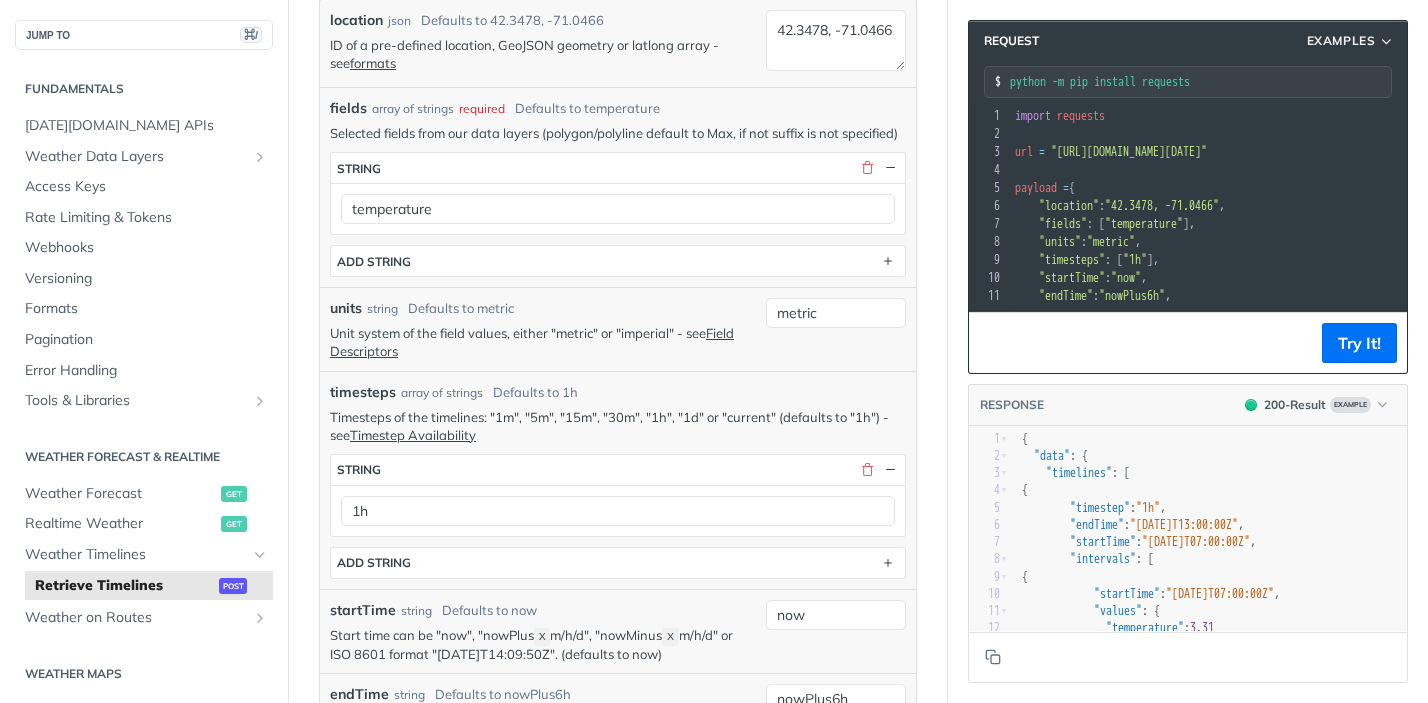 scroll, scrollTop: 448, scrollLeft: 0, axis: vertical 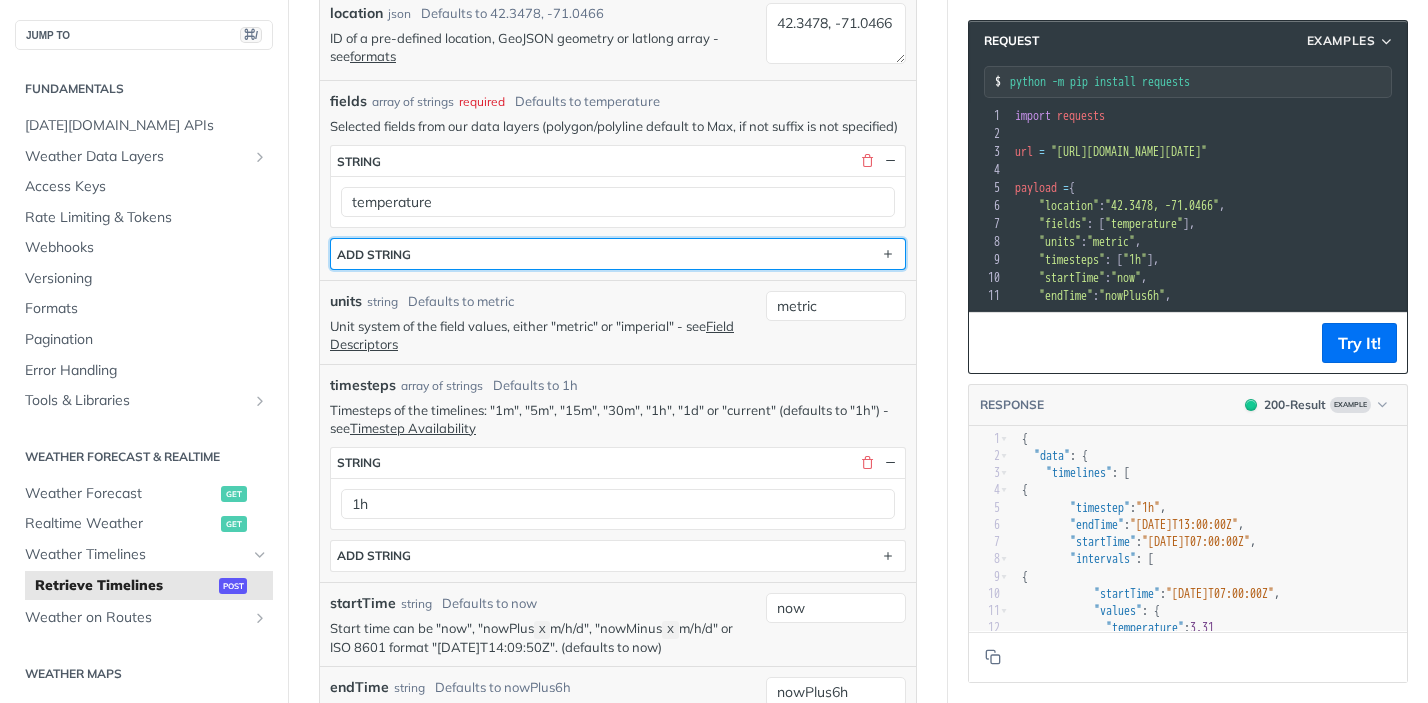 click on "ADD    string" at bounding box center (618, 254) 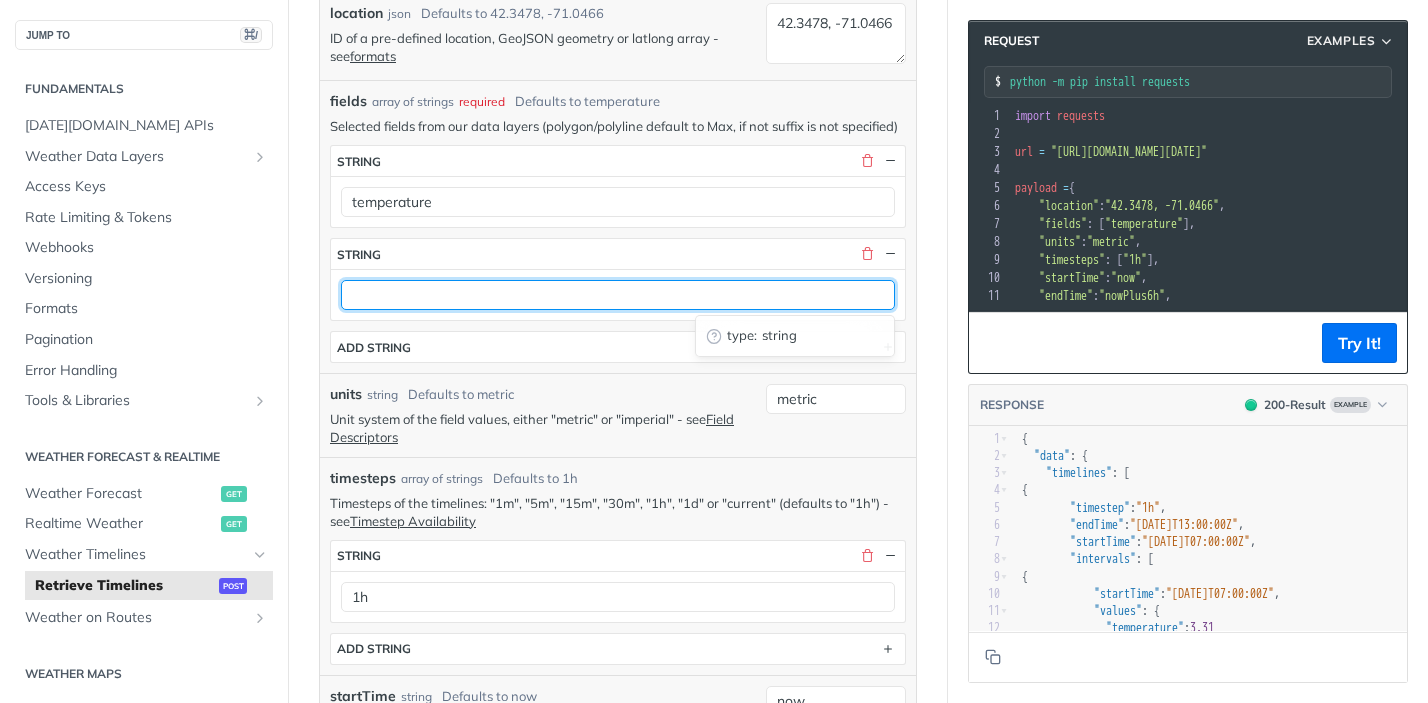 click at bounding box center [618, 295] 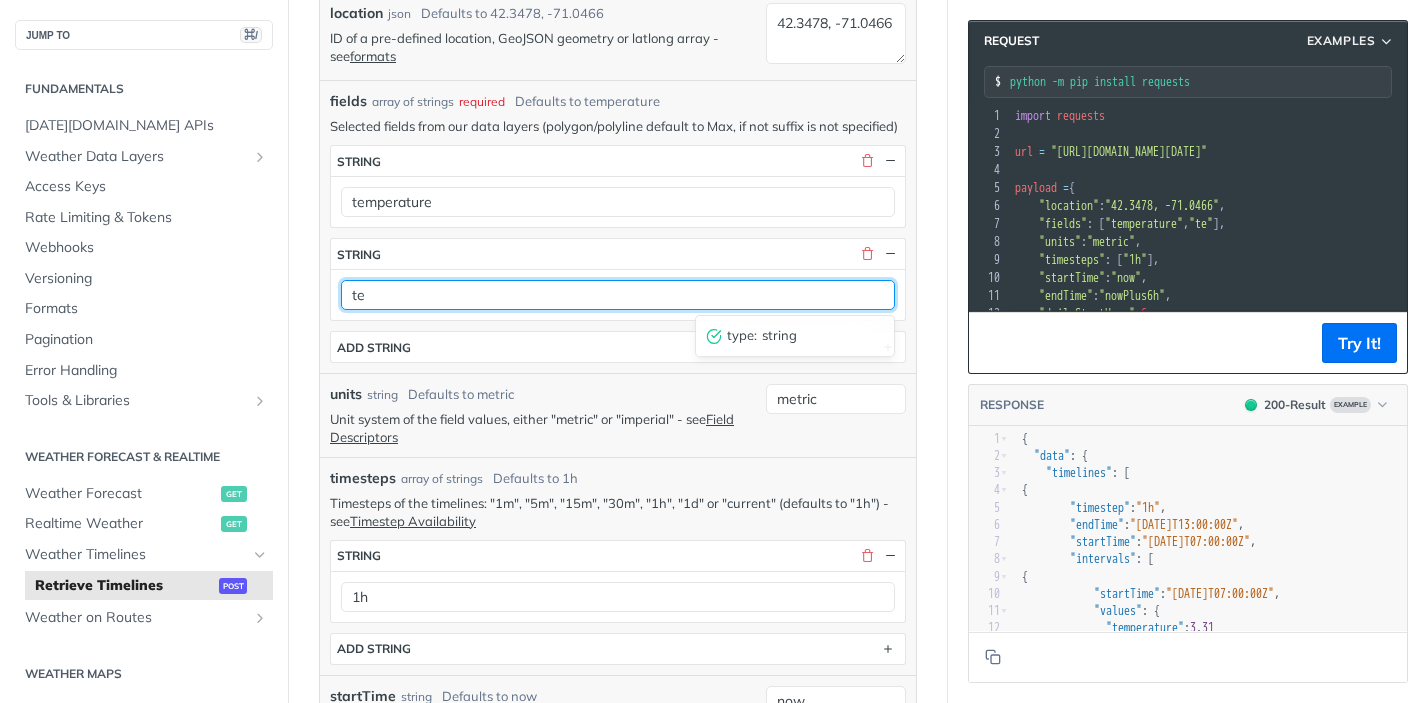 type on "t" 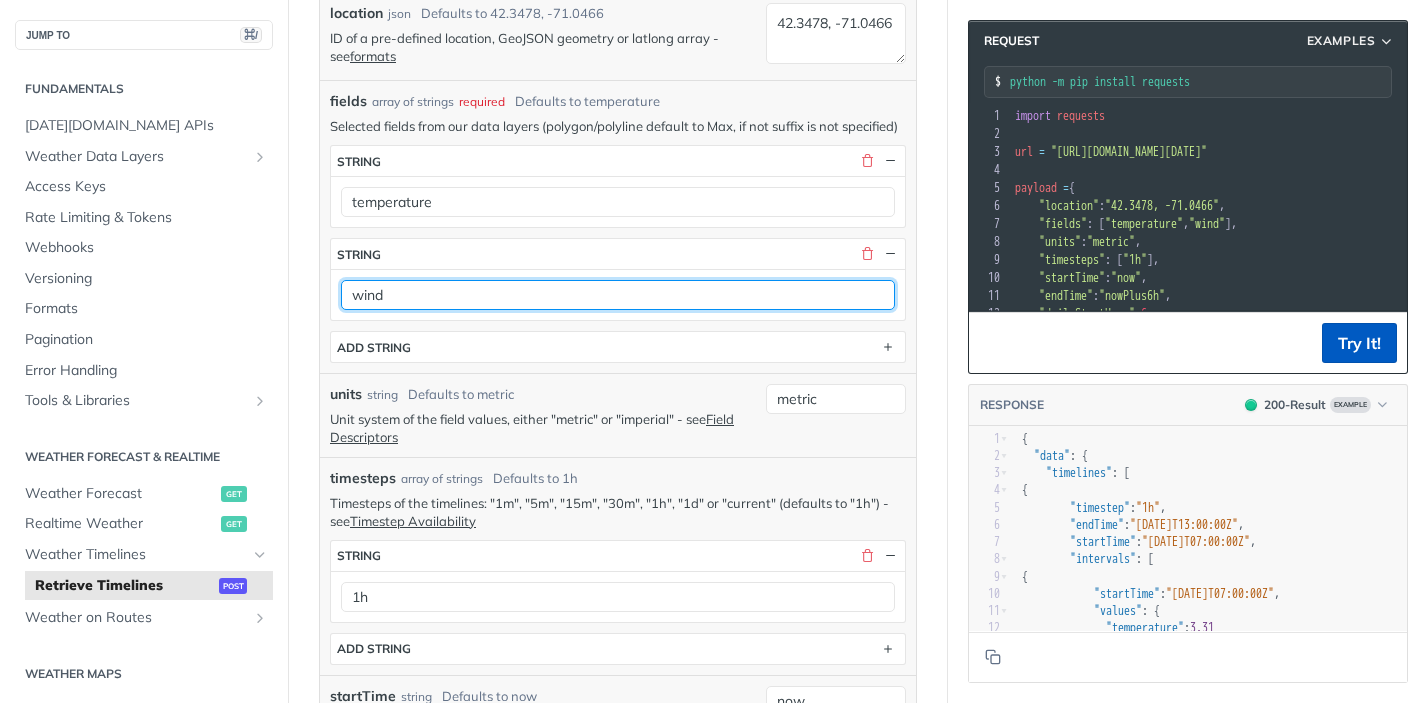 type on "wind" 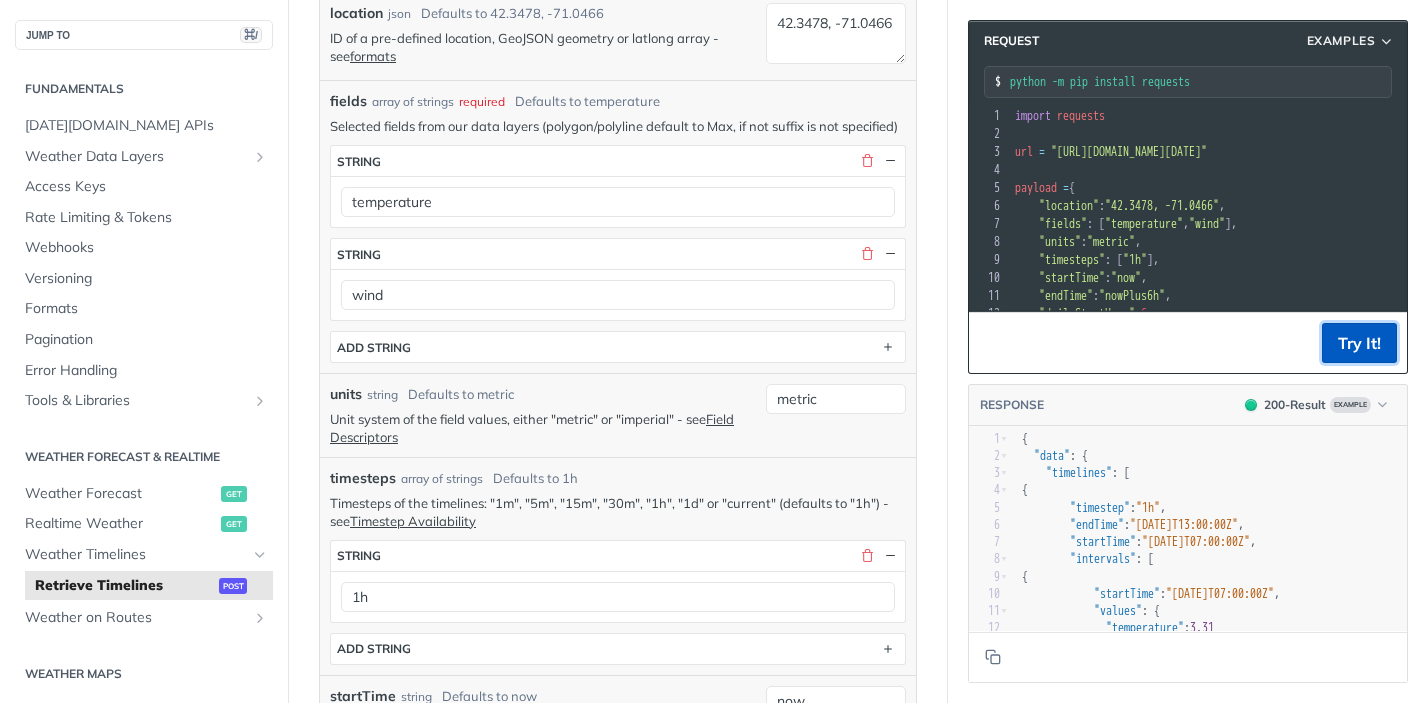 click on "Try It!" at bounding box center (1359, 343) 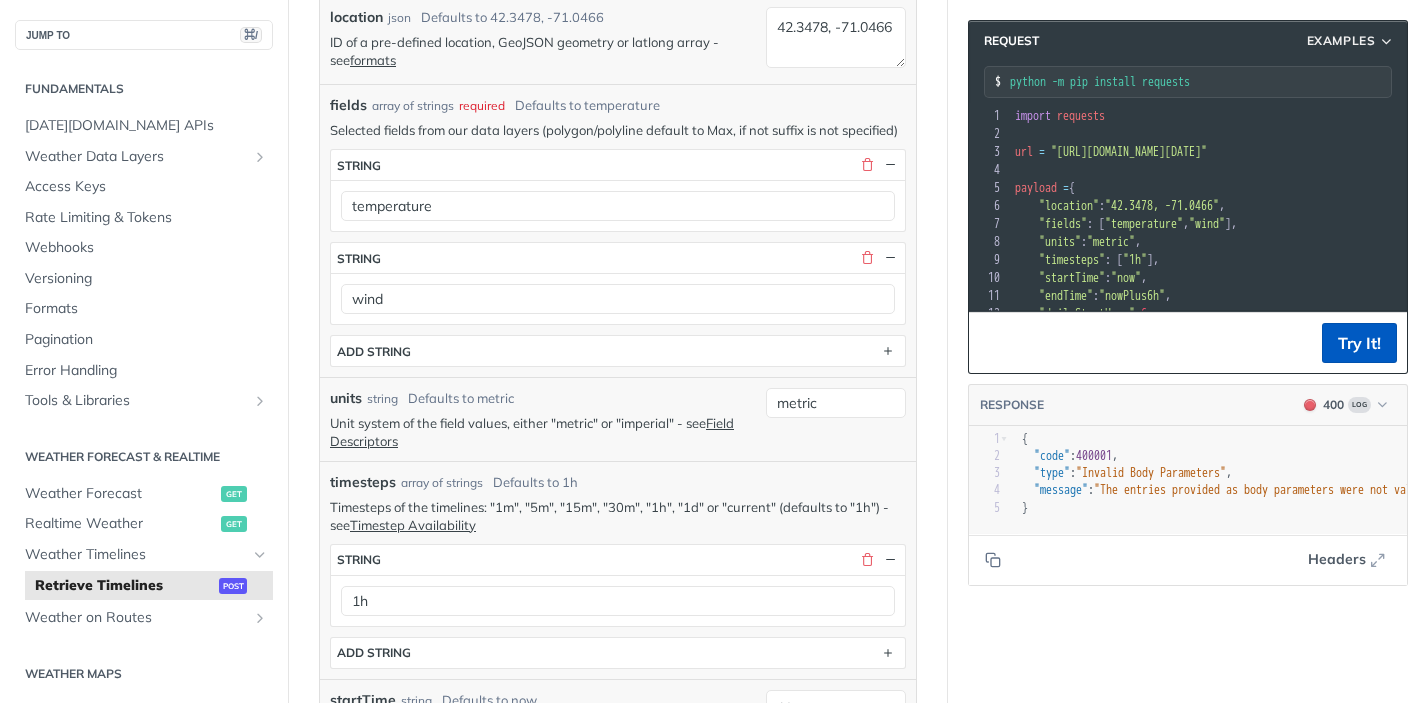 scroll, scrollTop: 452, scrollLeft: 0, axis: vertical 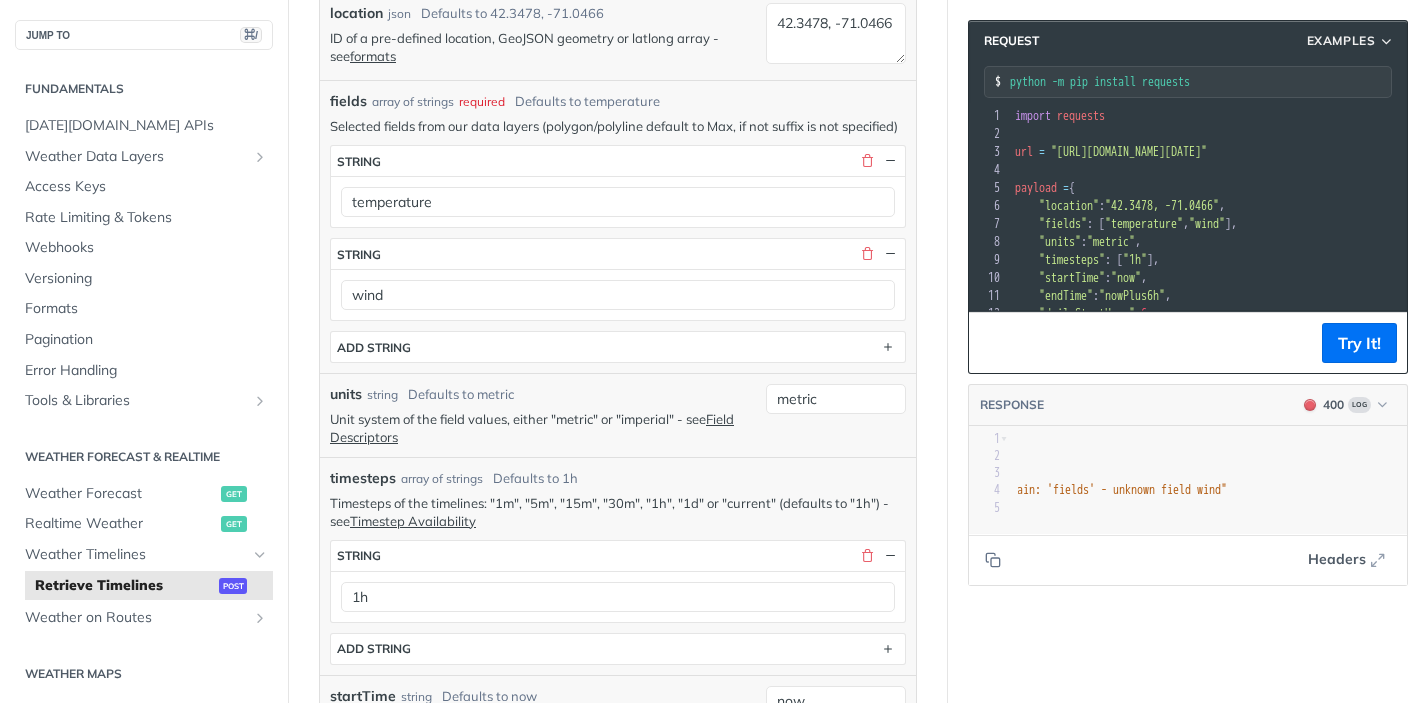 click on ""The entries provided as body parameters were not valid for the request. Fix Body and try again: 'fields' - unknown field wind"" at bounding box center [846, 490] 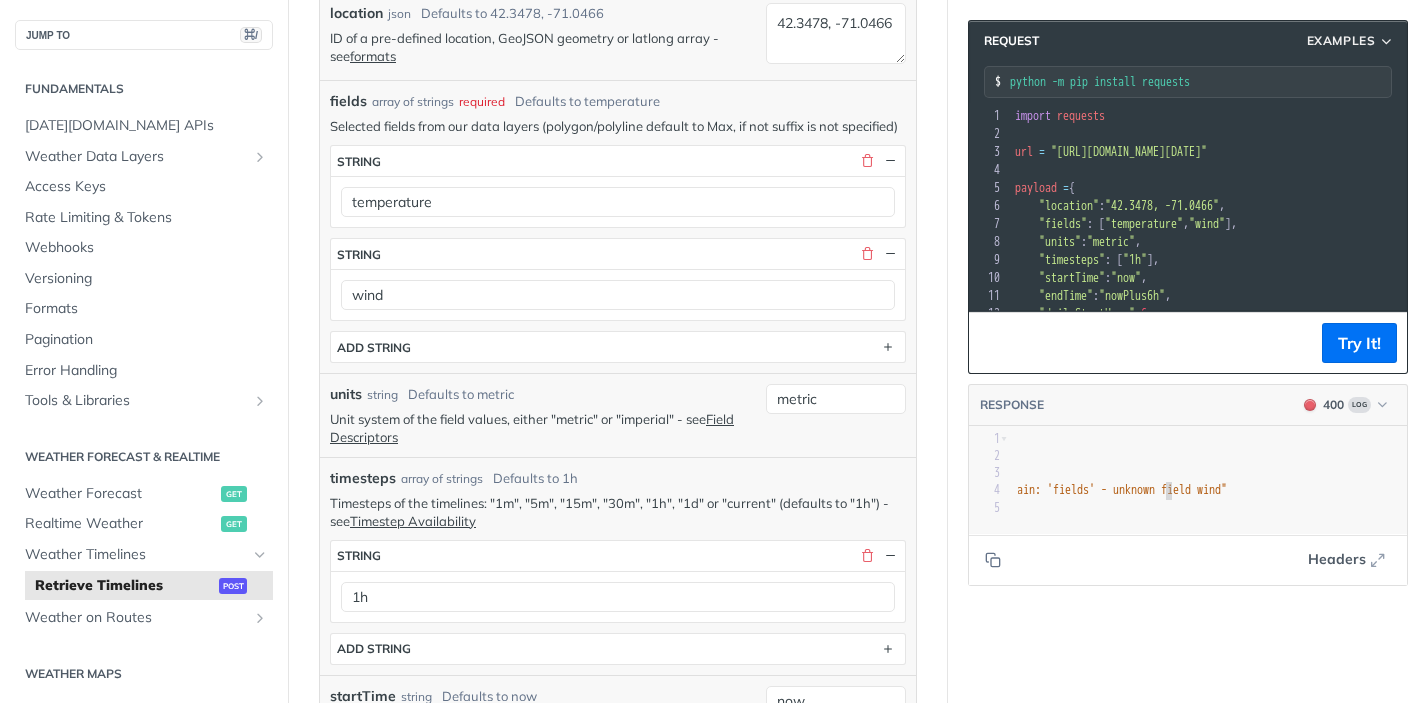click on ""The entries provided as body parameters were not valid for the request. Fix Body and try again: 'fields' - unknown field wind"" at bounding box center (846, 490) 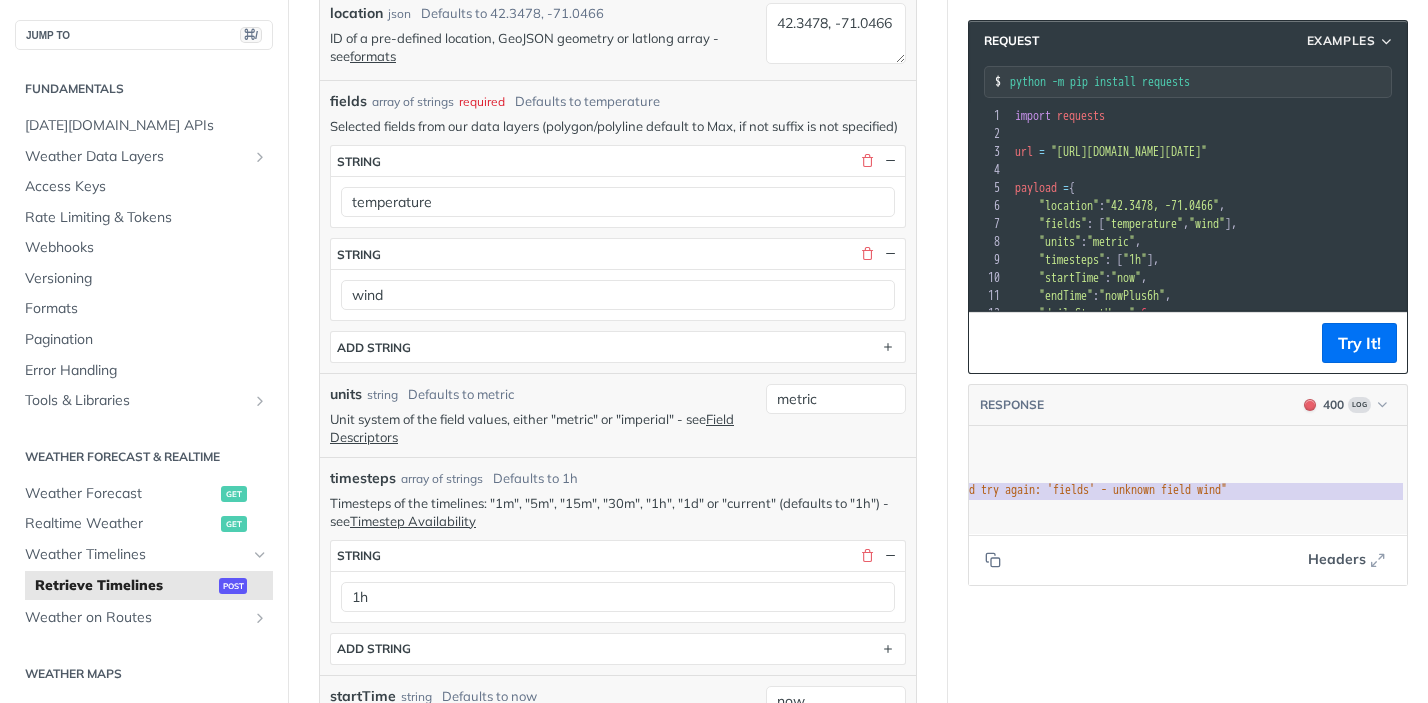 scroll, scrollTop: 0, scrollLeft: 0, axis: both 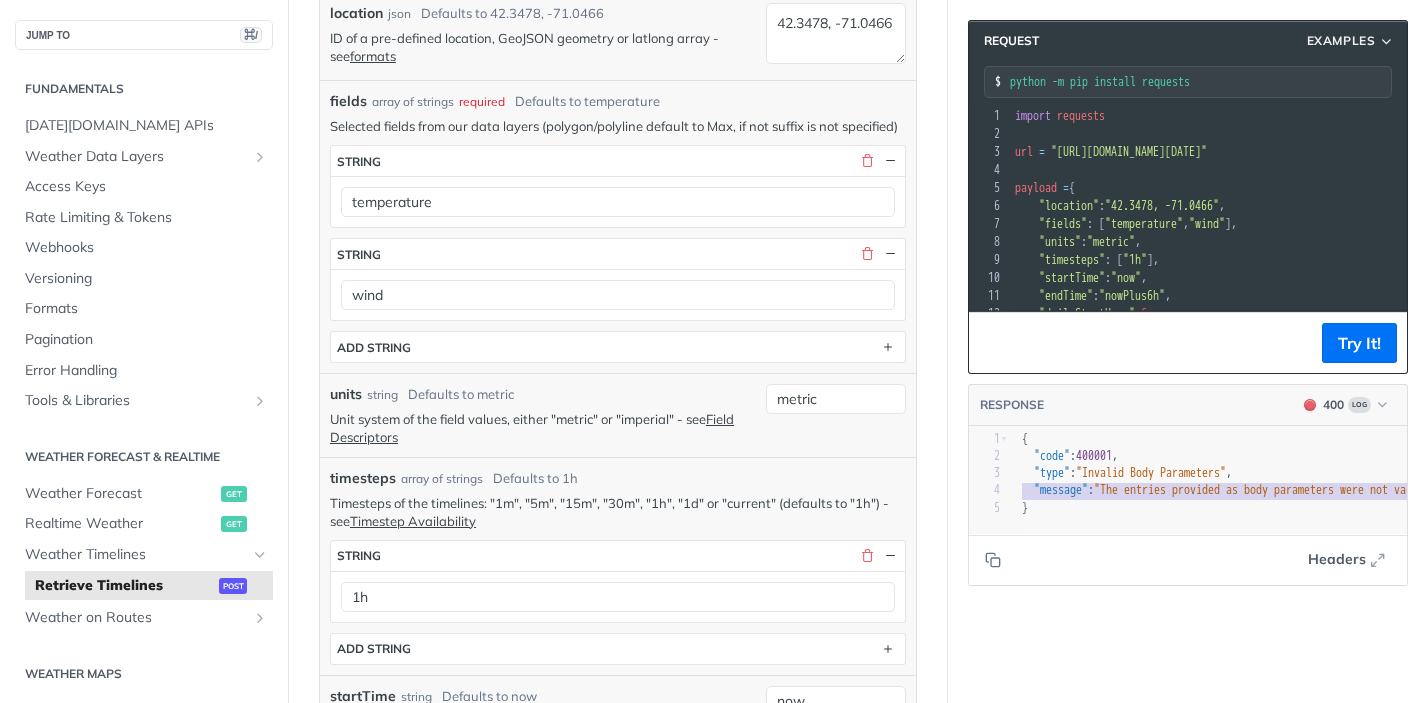 click on ""The entries provided as body parameters were not valid for the request. Fix Body and try again: 'fields' - unknown field wind"" at bounding box center [1475, 490] 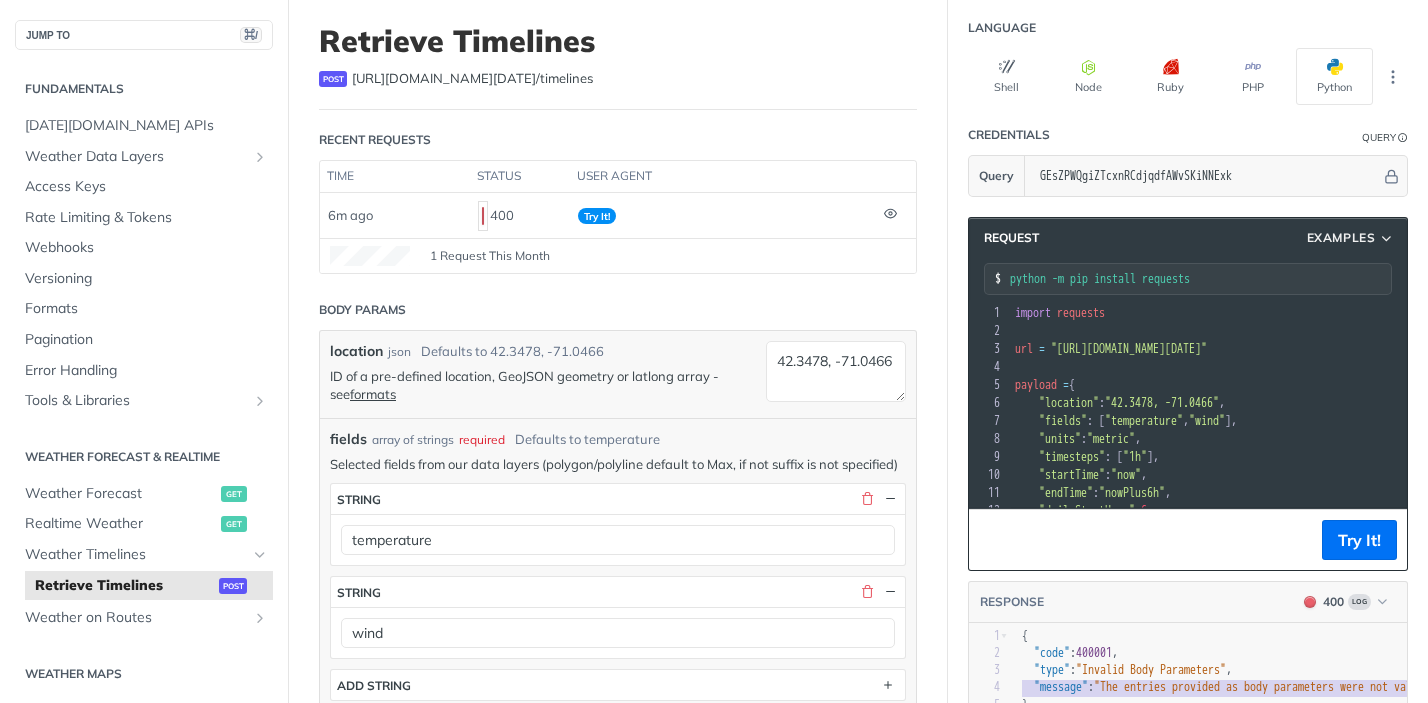 scroll, scrollTop: 0, scrollLeft: 0, axis: both 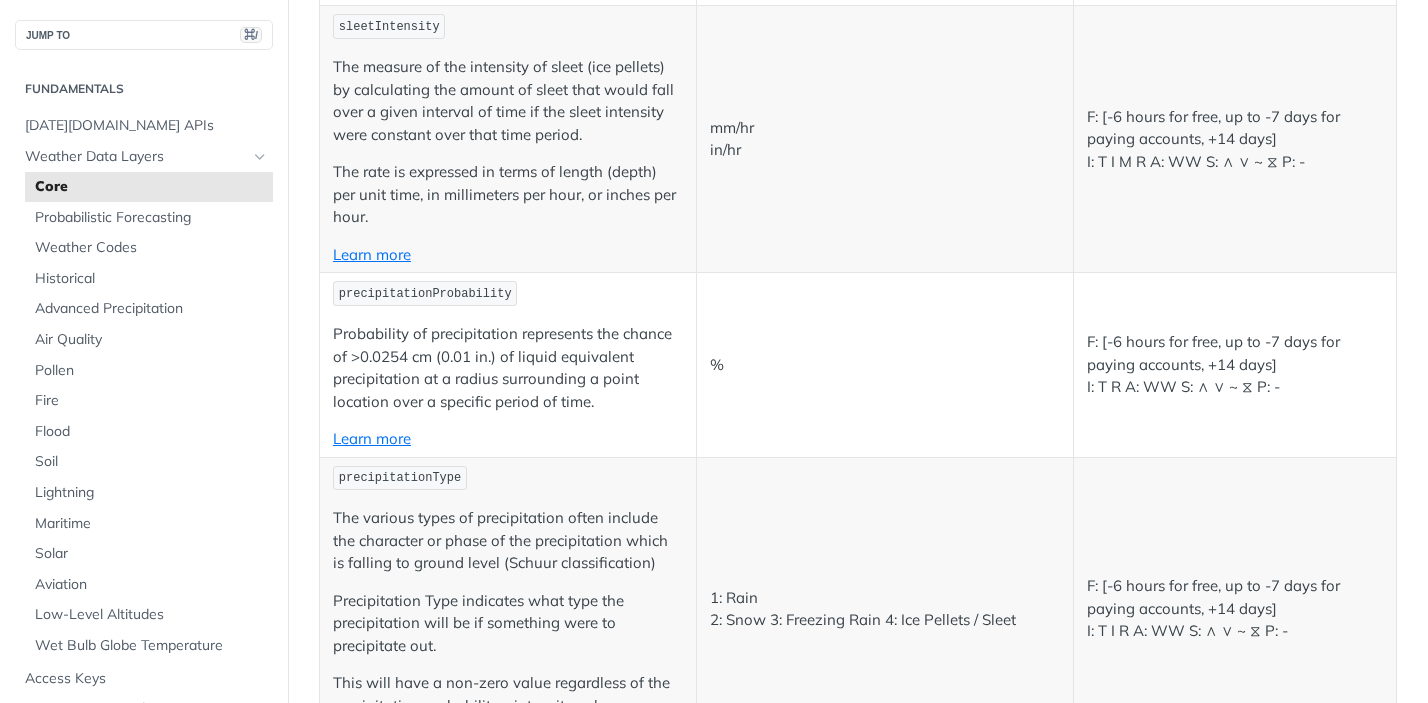 click on "precipitationProbability" at bounding box center [425, 294] 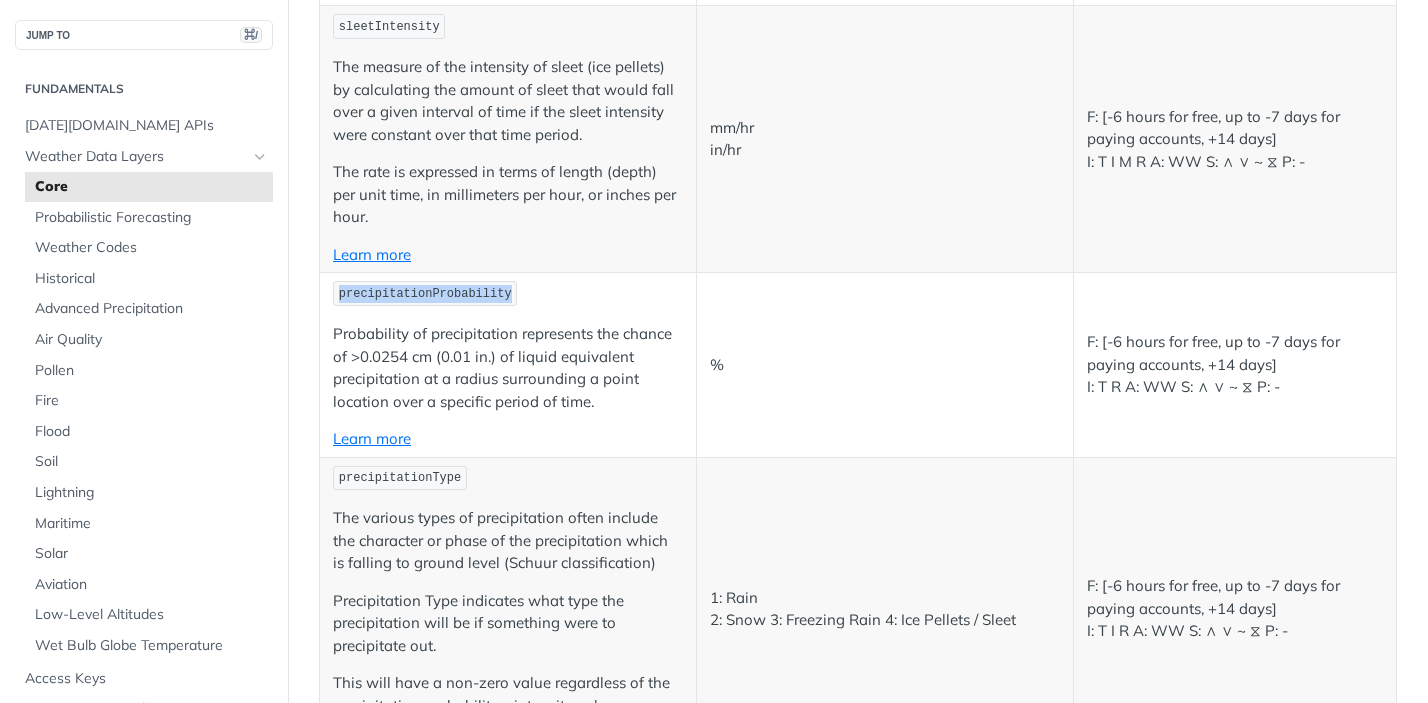 click on "precipitationProbability" at bounding box center [425, 294] 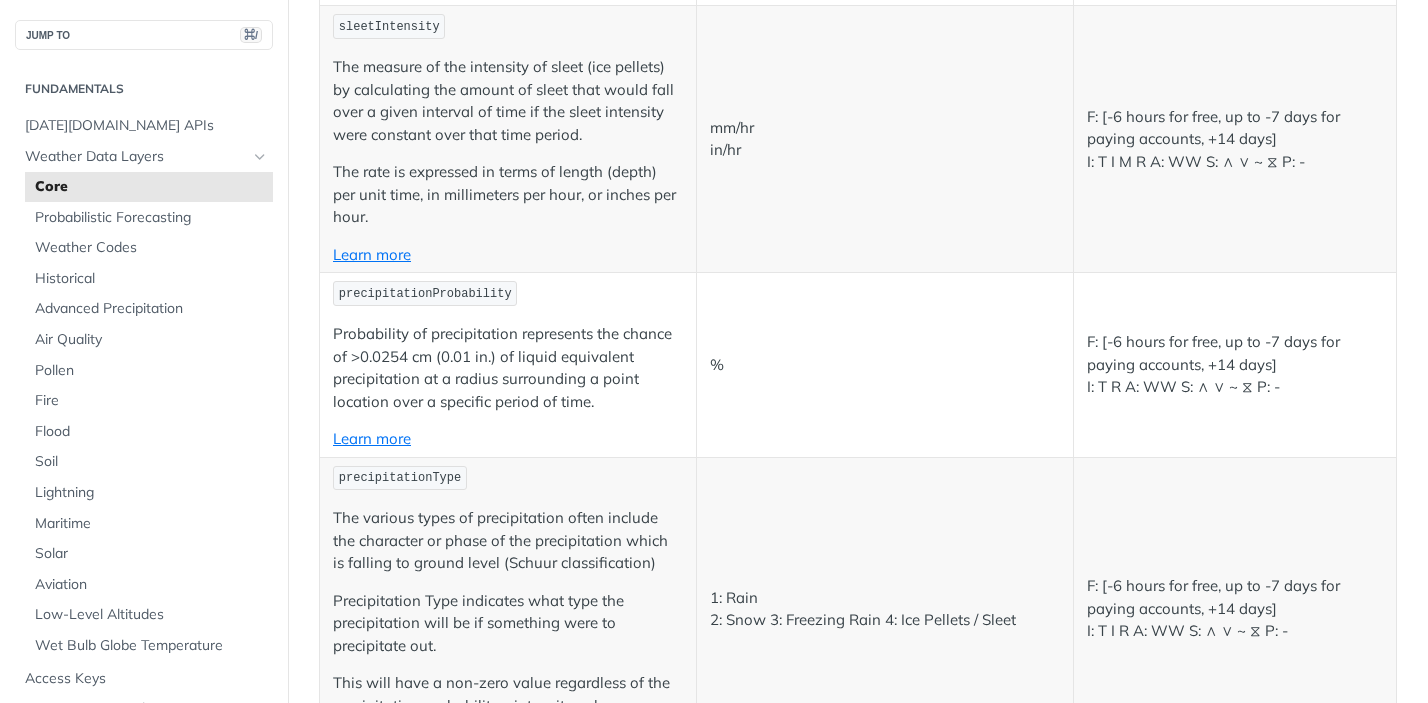 click on "%" at bounding box center [884, 365] 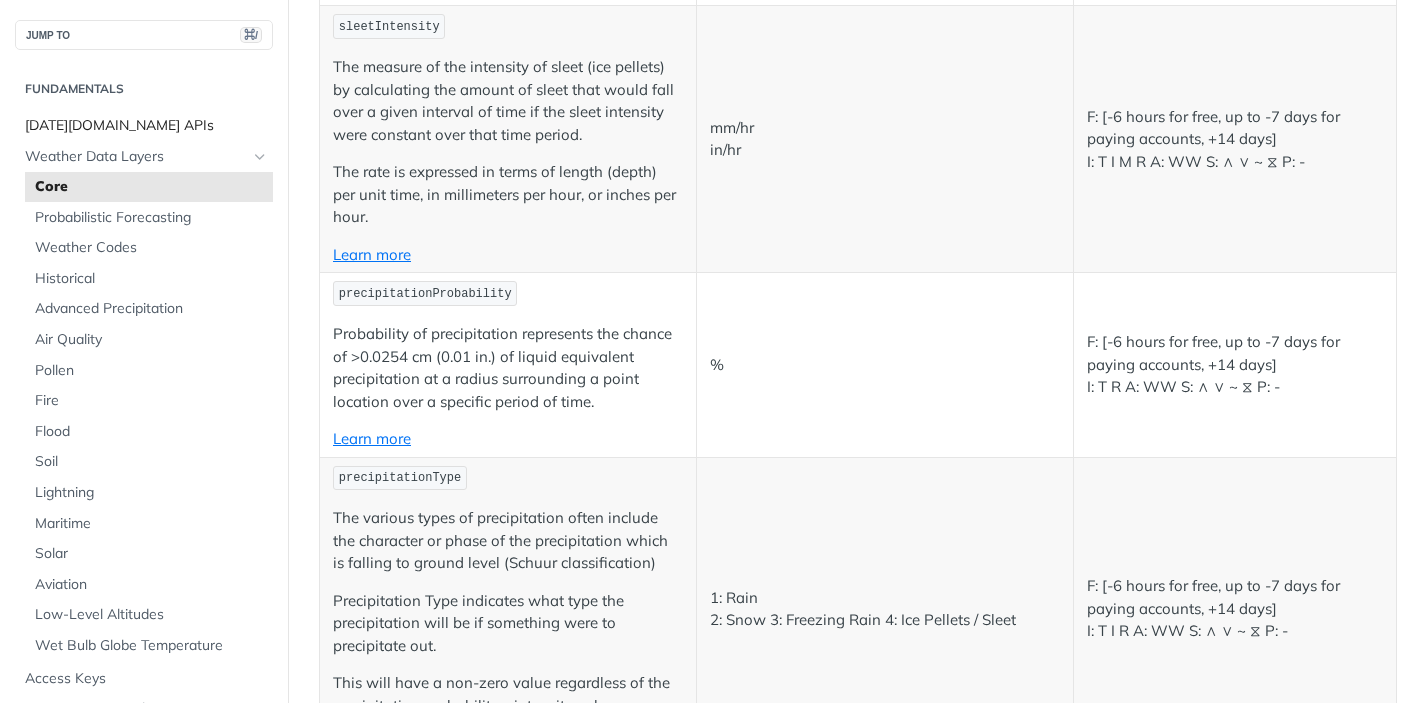 click on "[DATE][DOMAIN_NAME] APIs" at bounding box center [146, 126] 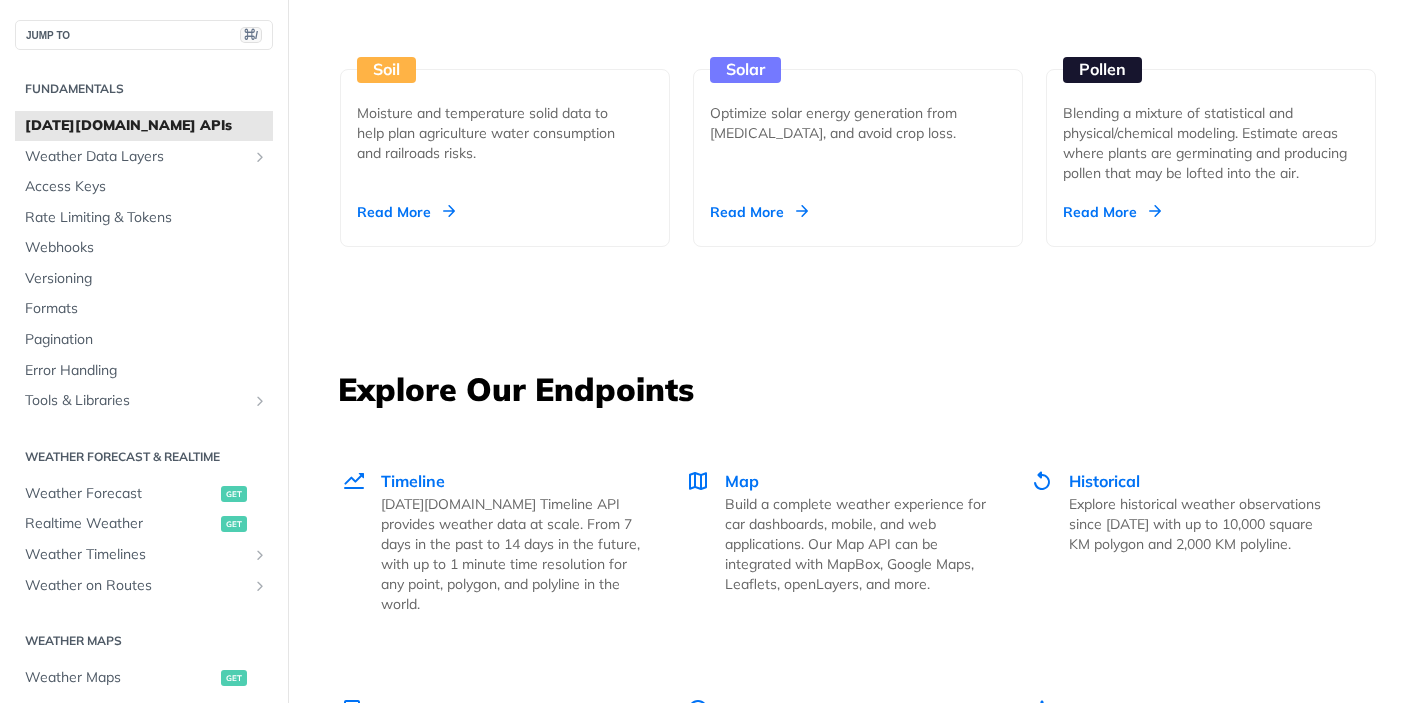 scroll, scrollTop: 2550, scrollLeft: 0, axis: vertical 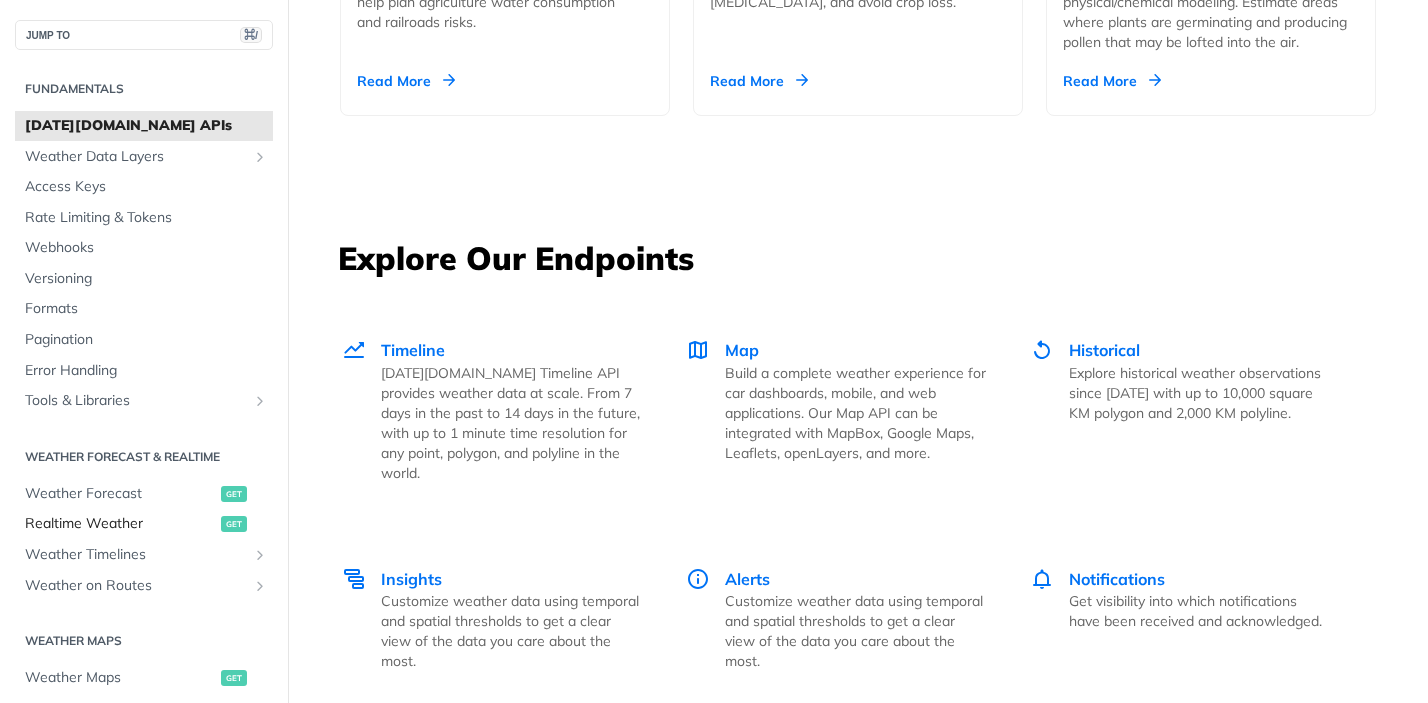 click on "Realtime Weather" at bounding box center [120, 524] 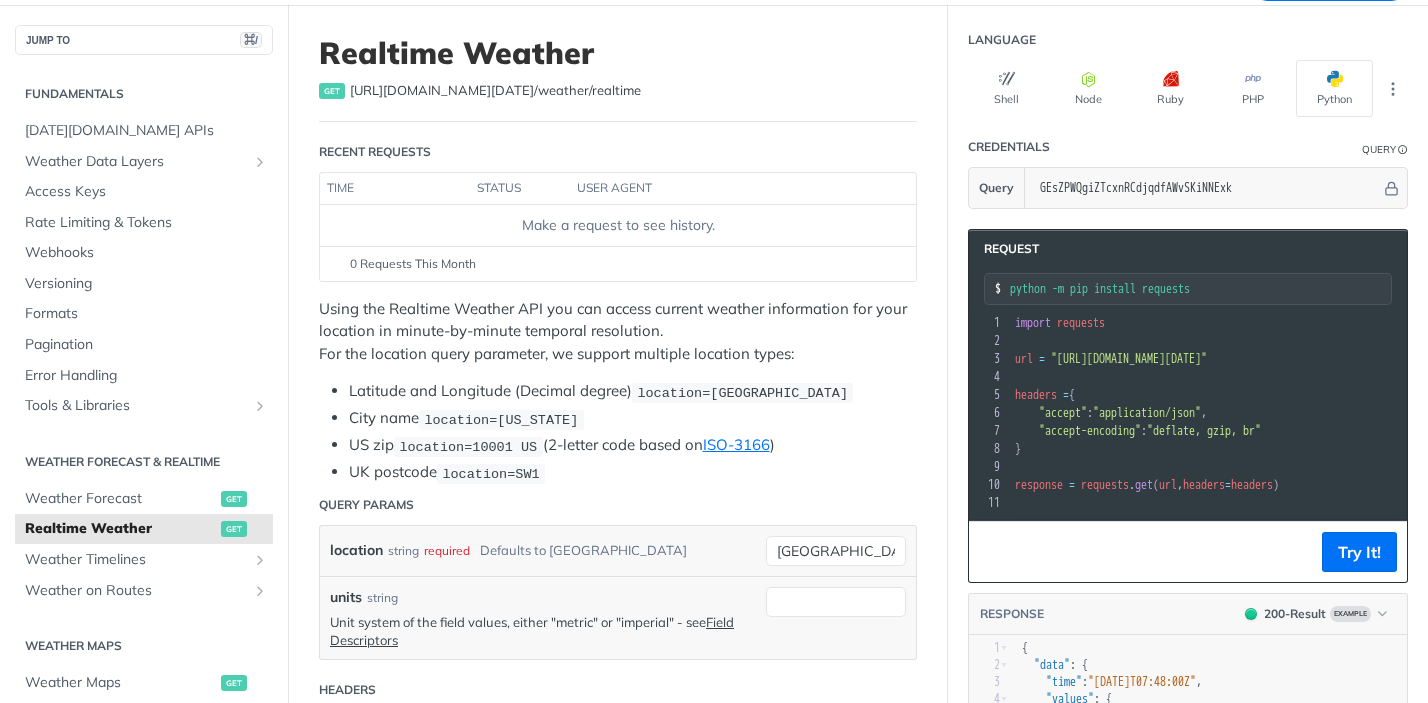 scroll, scrollTop: 106, scrollLeft: 0, axis: vertical 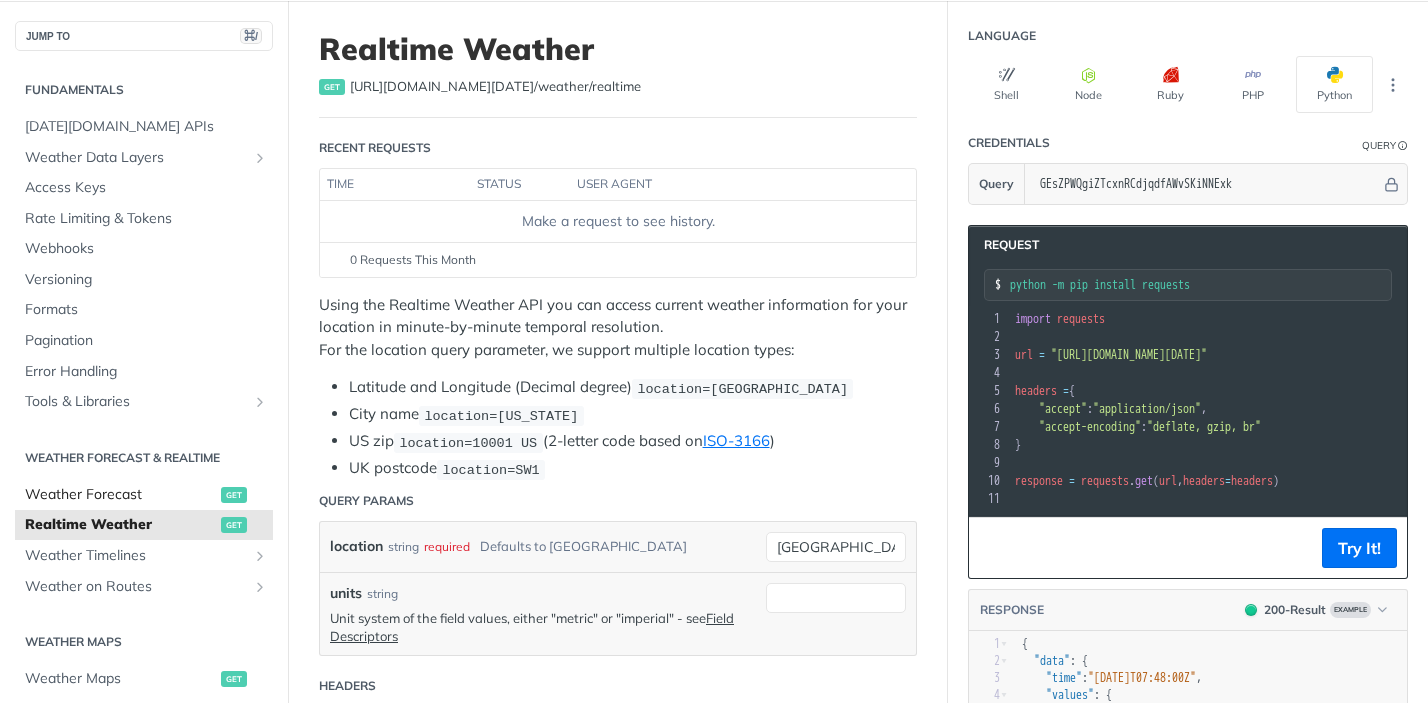 click on "Weather Forecast" at bounding box center [120, 495] 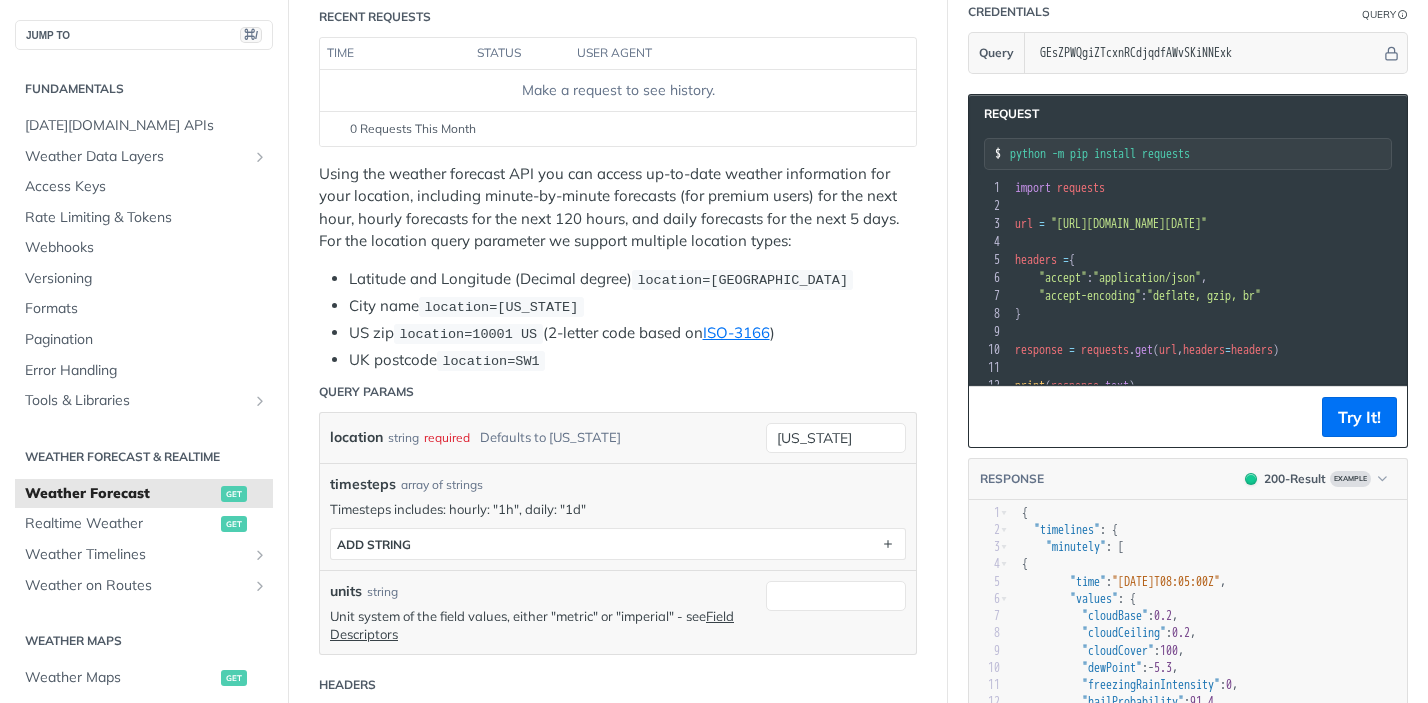 scroll, scrollTop: 240, scrollLeft: 0, axis: vertical 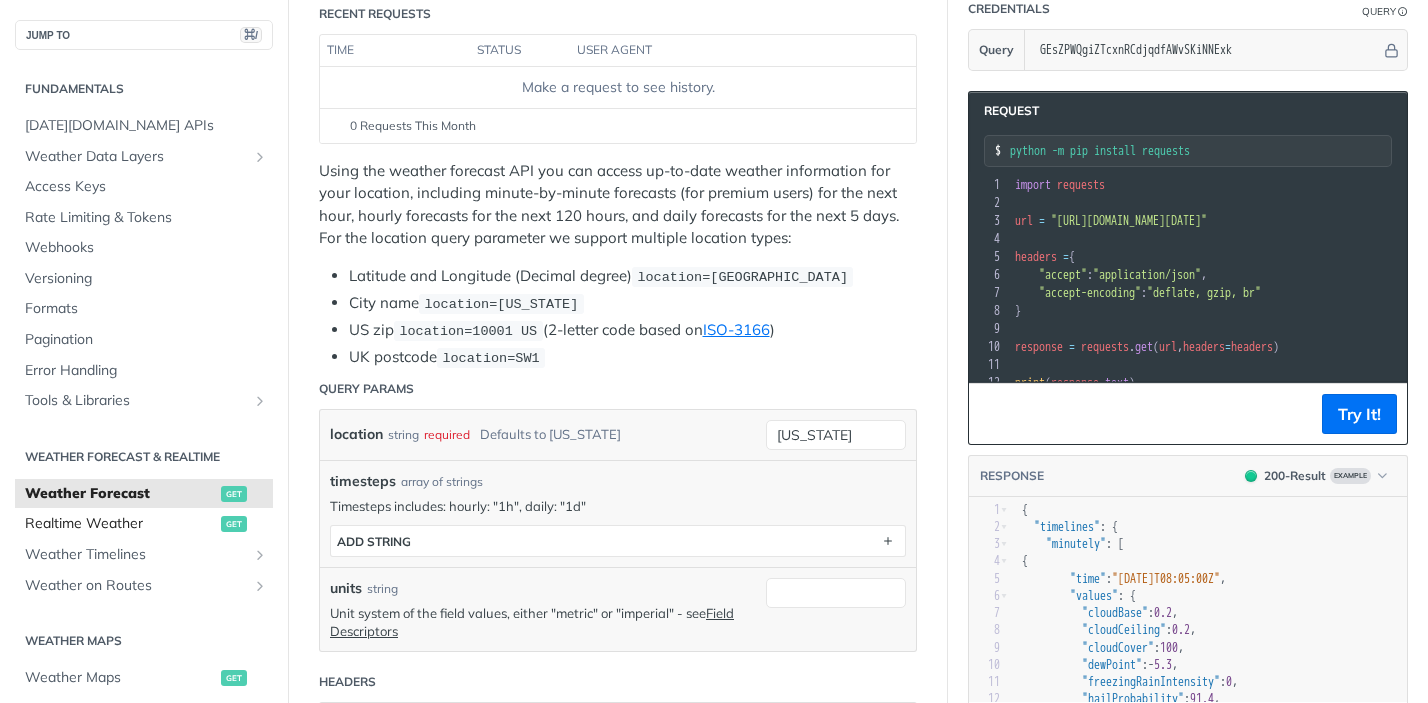 click on "Realtime Weather" at bounding box center [120, 524] 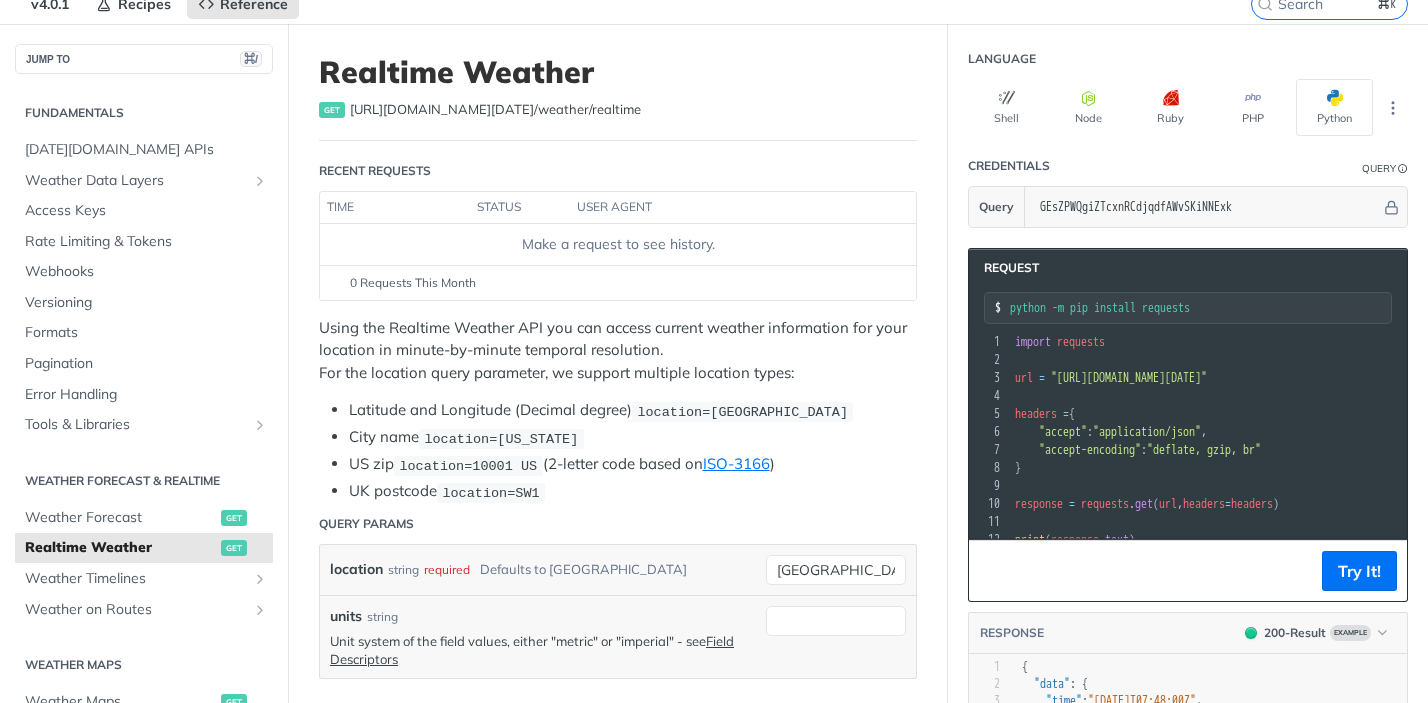 scroll, scrollTop: 0, scrollLeft: 0, axis: both 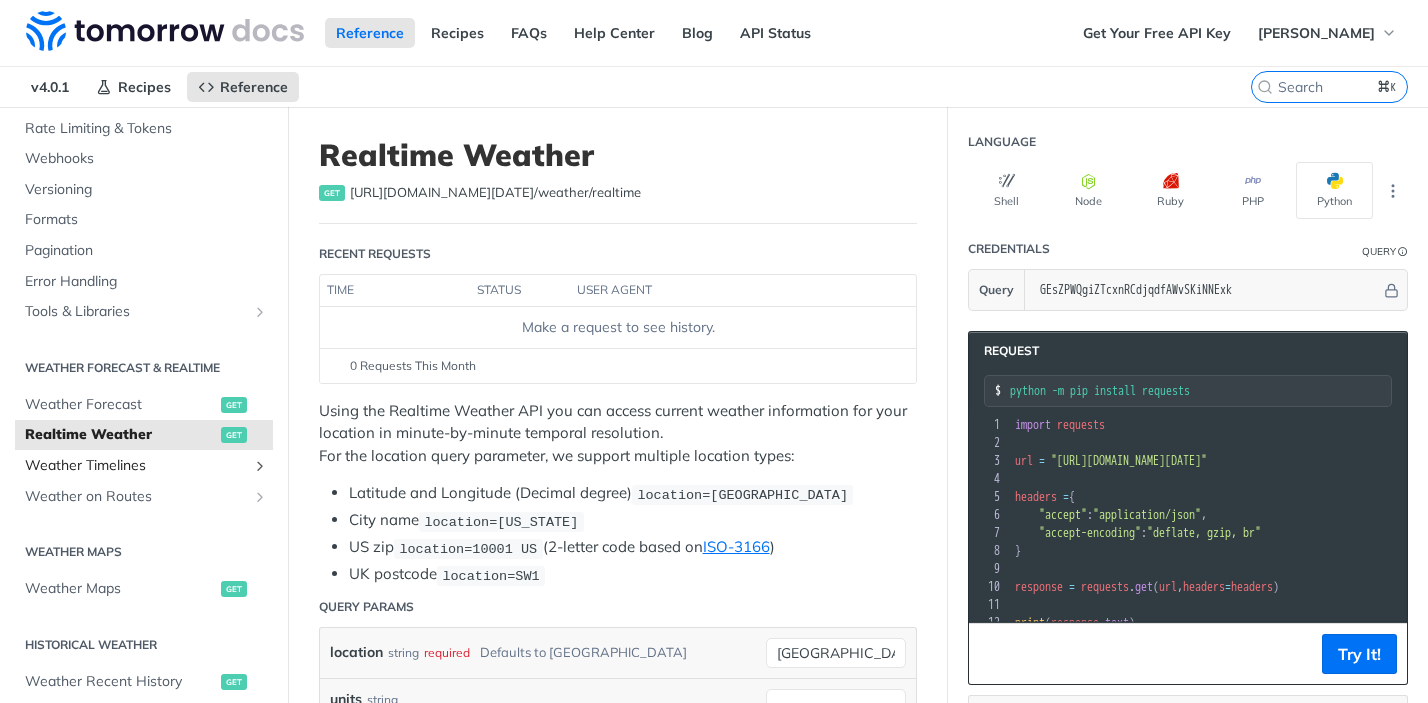 click on "Weather Timelines" at bounding box center [136, 466] 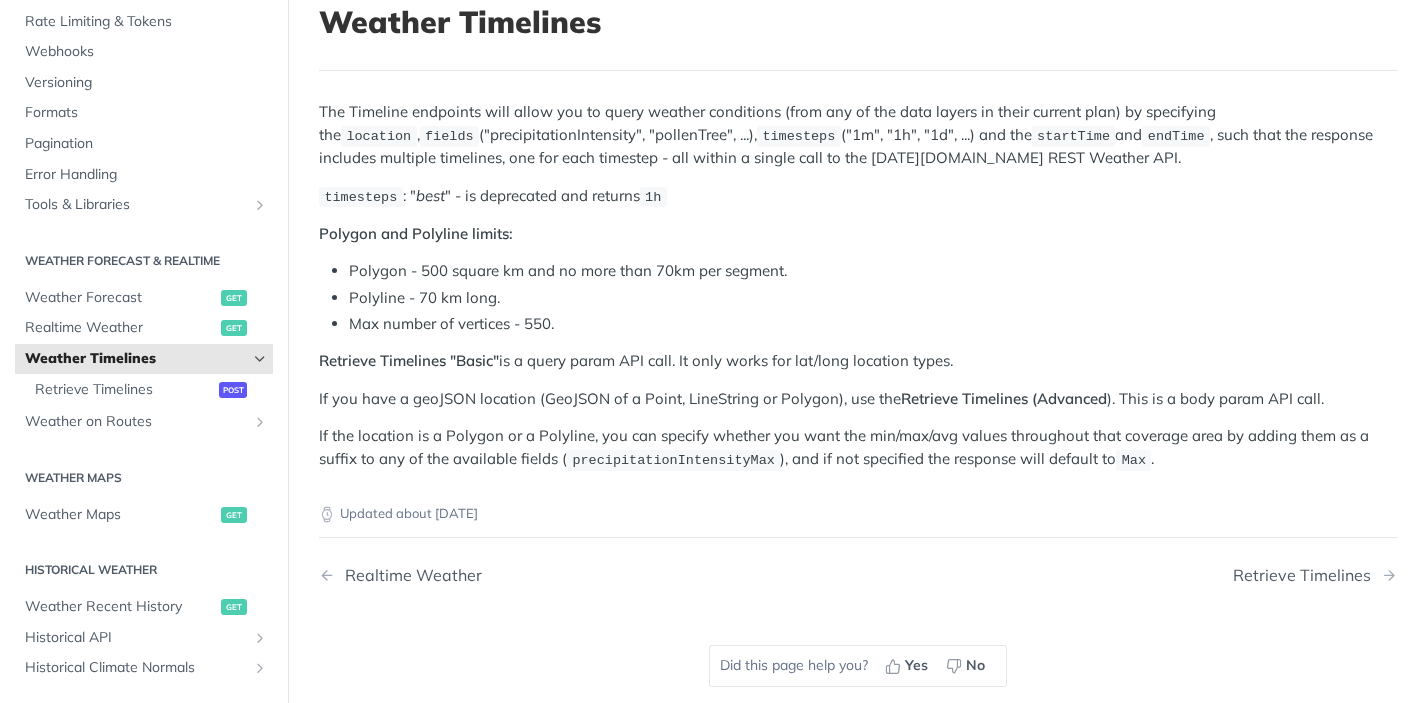 scroll, scrollTop: 26, scrollLeft: 0, axis: vertical 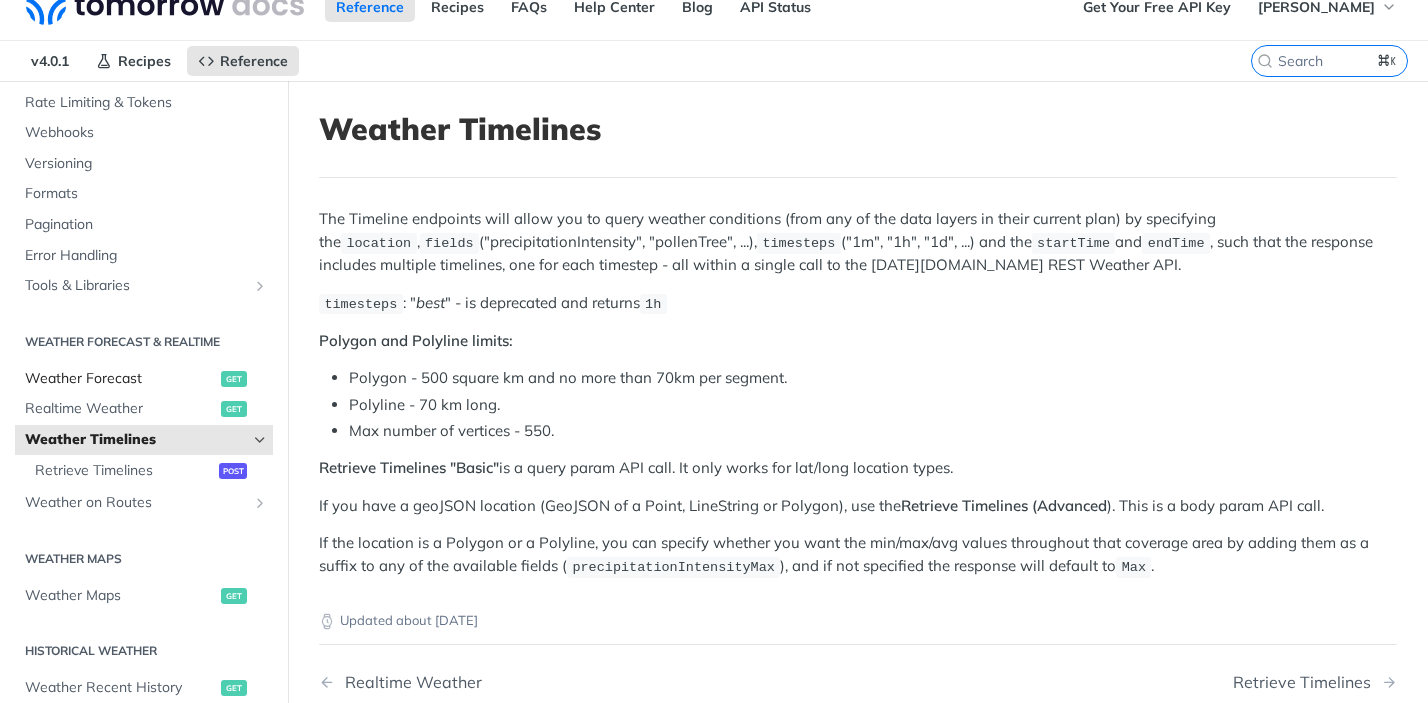 click on "Weather Forecast" at bounding box center [120, 379] 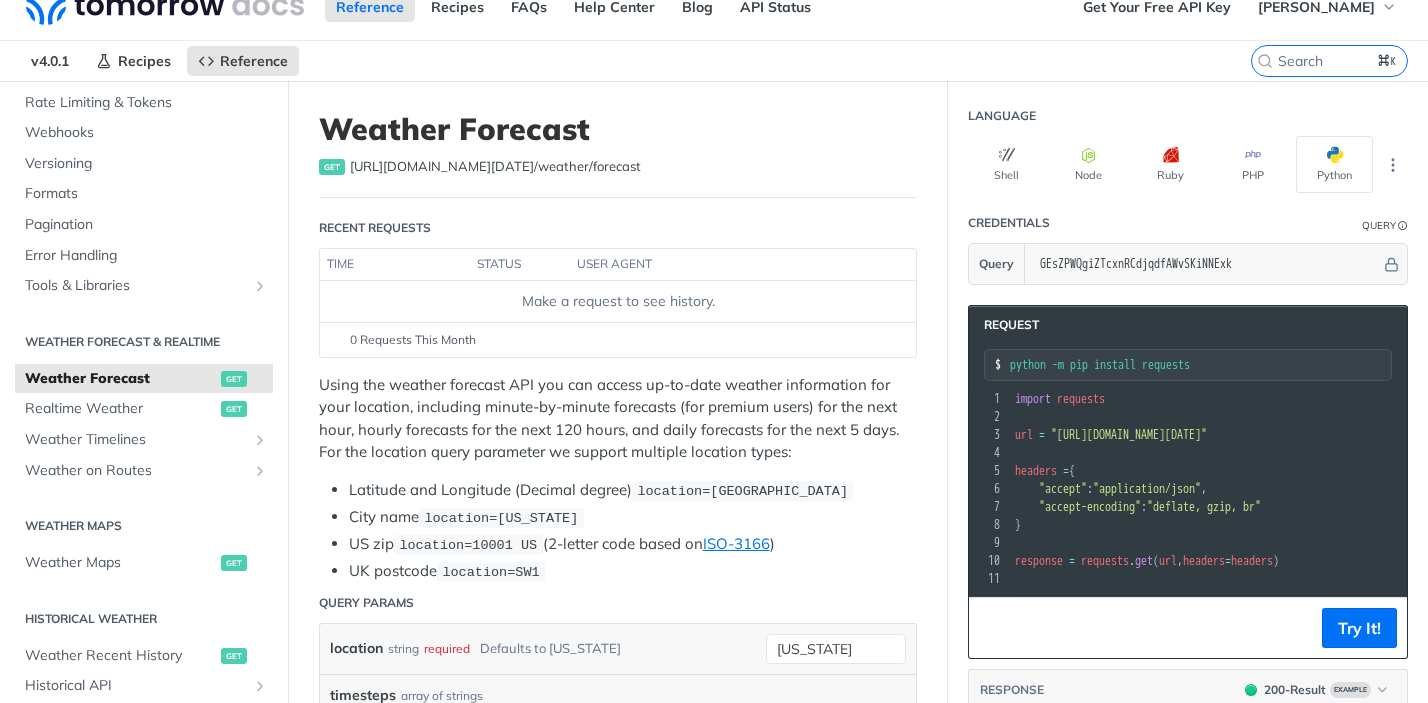 scroll, scrollTop: 0, scrollLeft: 0, axis: both 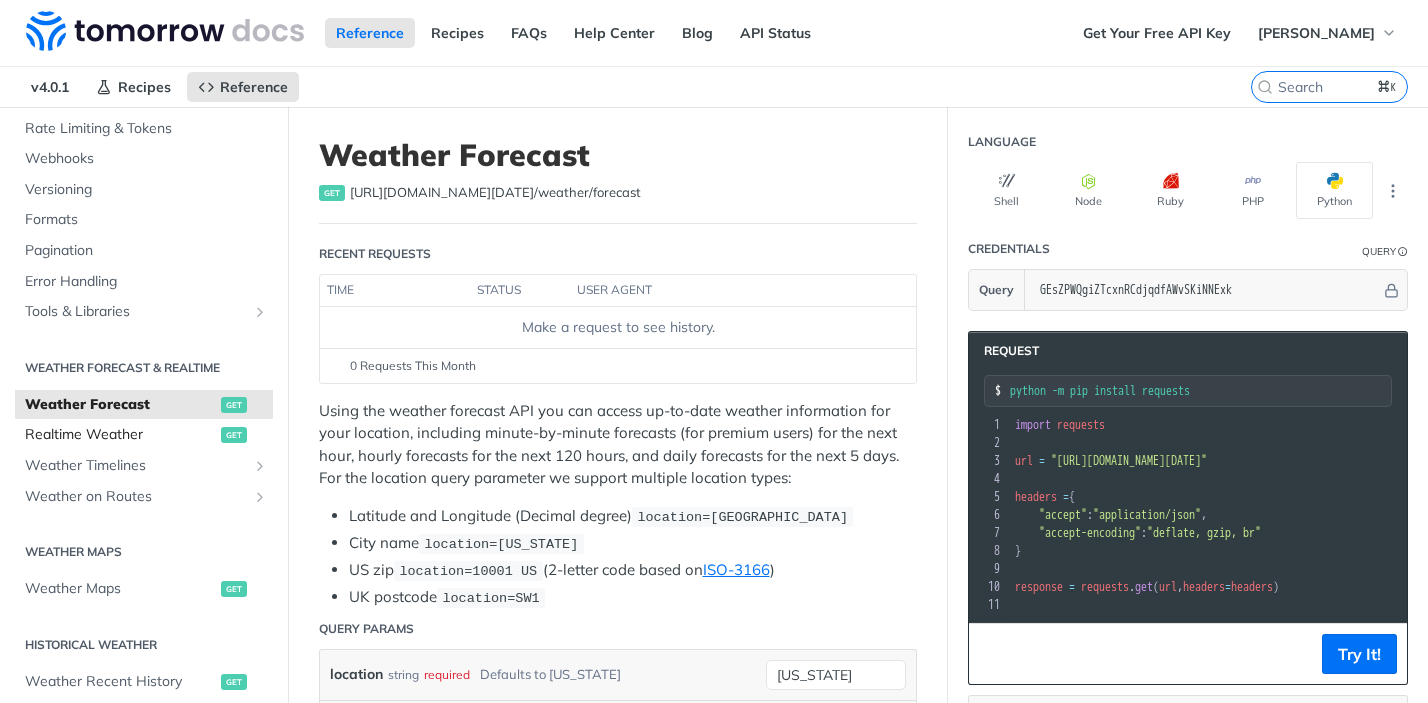 click on "Realtime Weather" at bounding box center [120, 435] 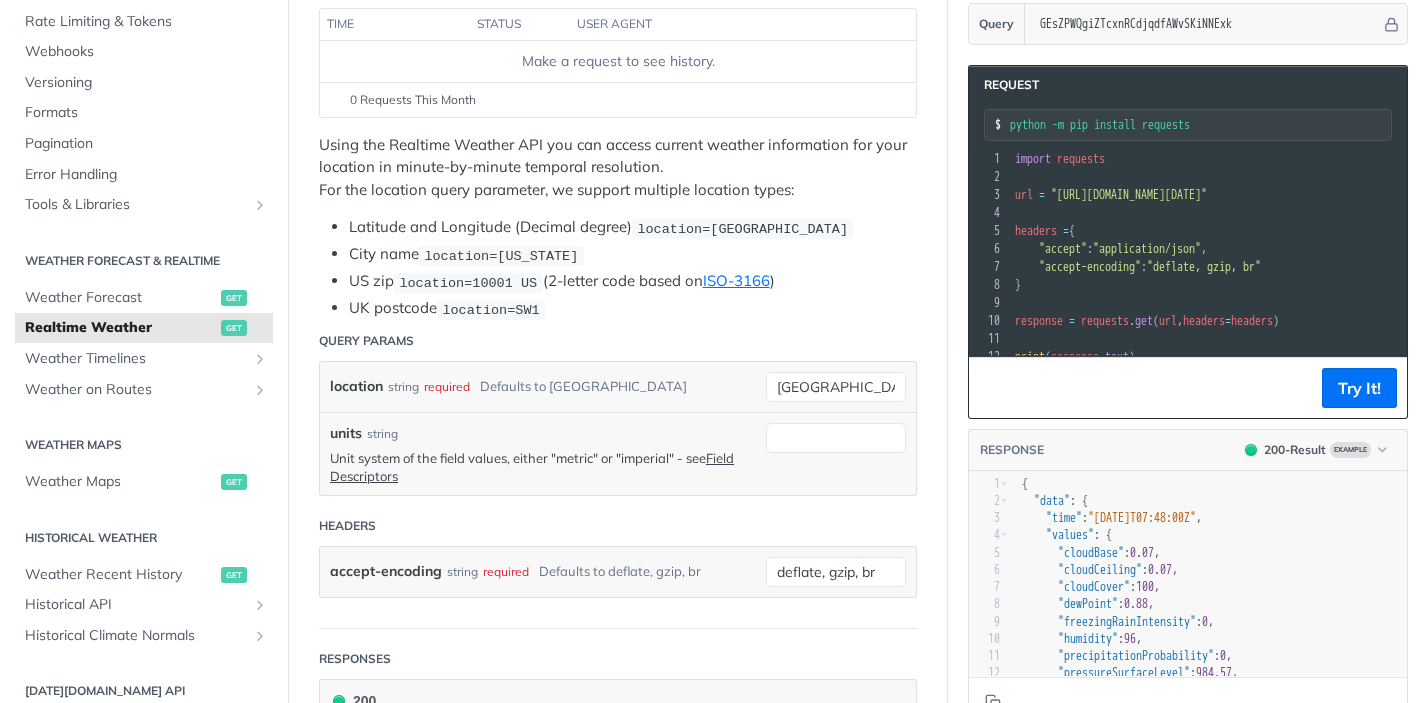 scroll, scrollTop: 273, scrollLeft: 0, axis: vertical 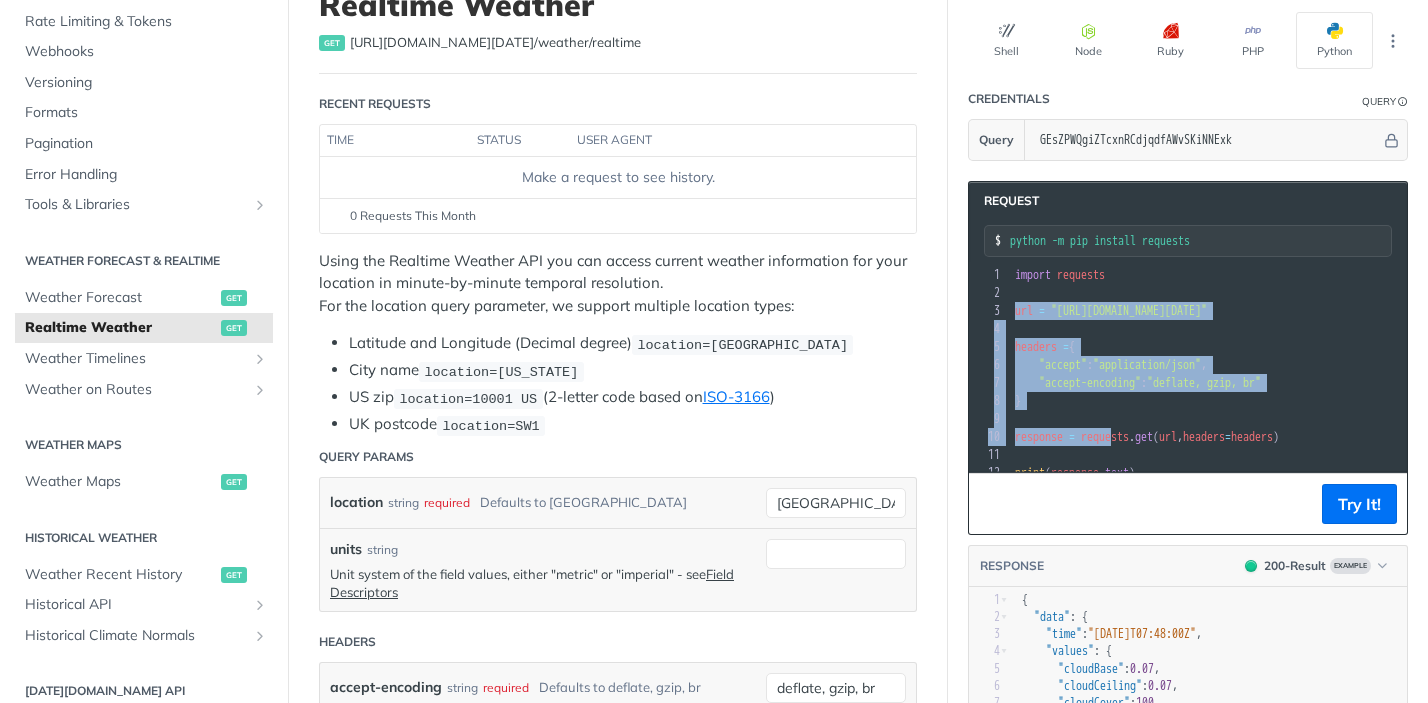 drag, startPoint x: 1012, startPoint y: 310, endPoint x: 1133, endPoint y: 437, distance: 175.4138 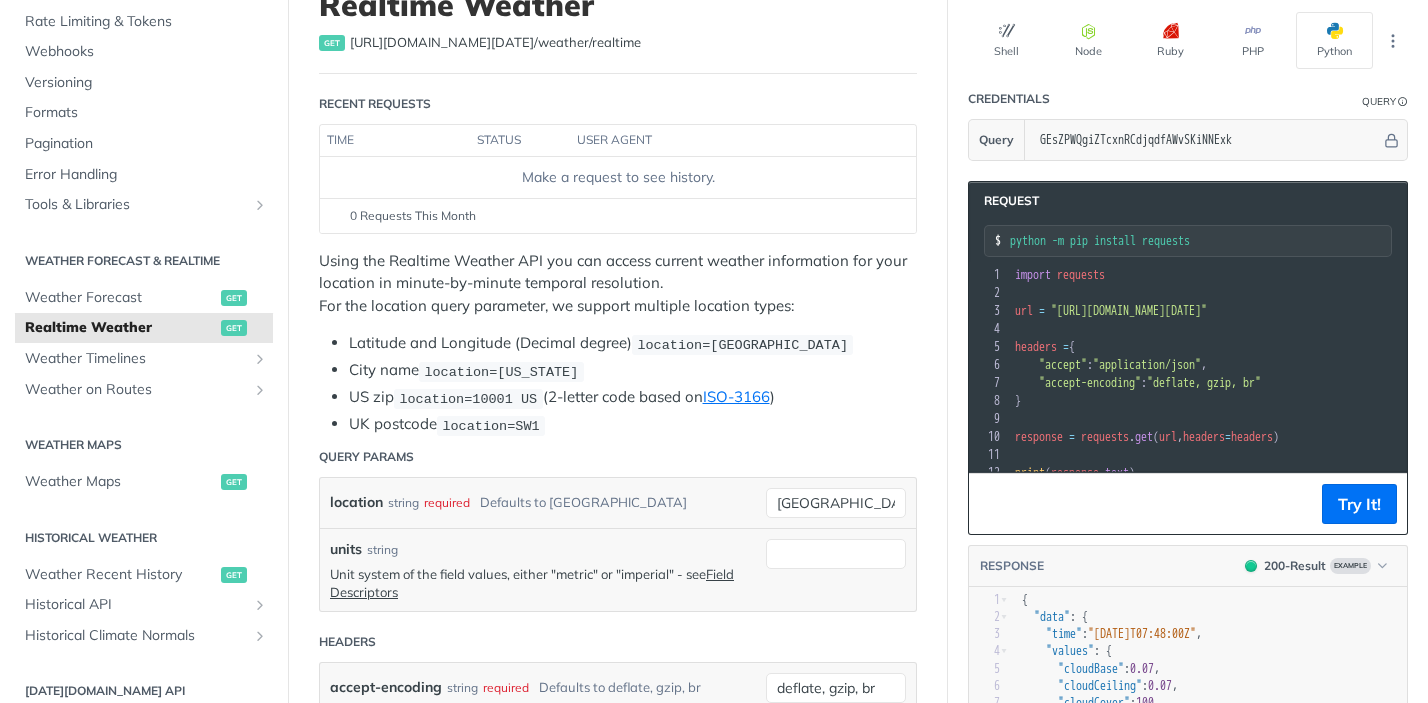 click on "requests" at bounding box center (1105, 437) 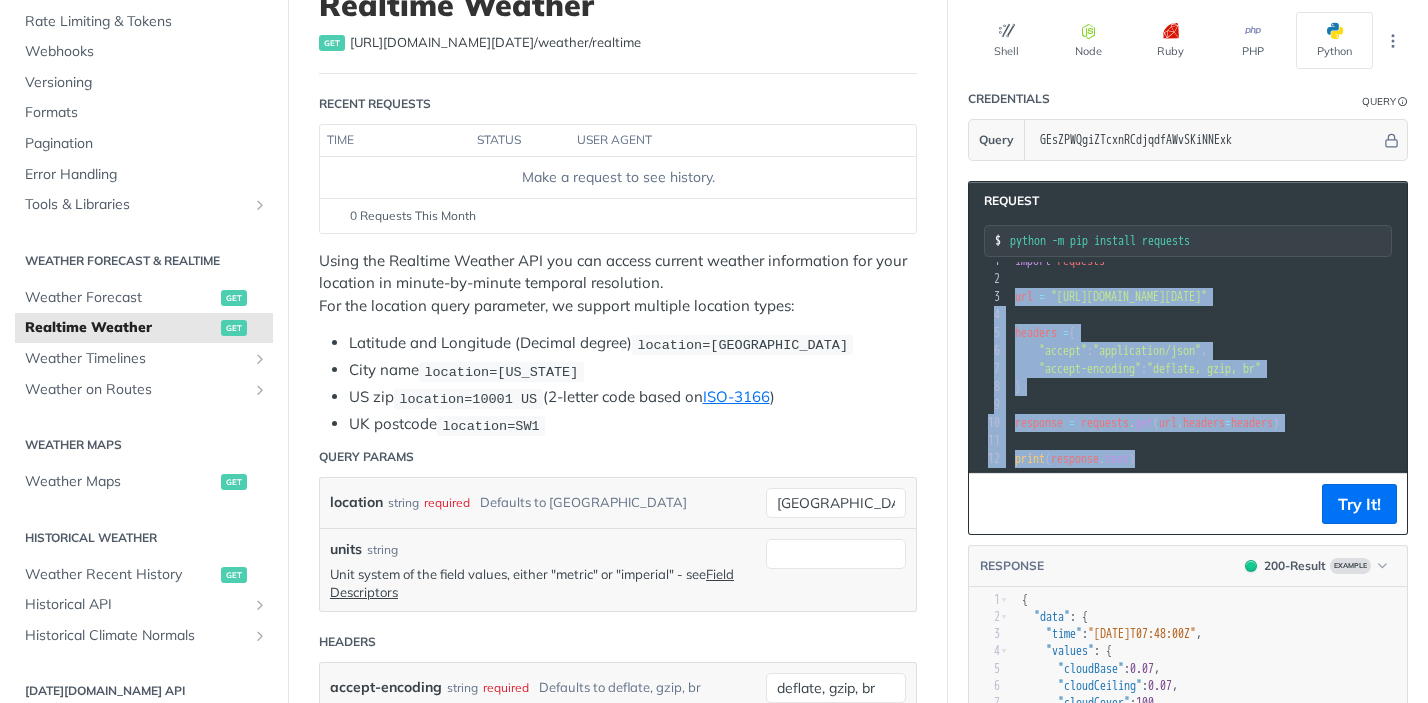drag, startPoint x: 1015, startPoint y: 293, endPoint x: 1243, endPoint y: 462, distance: 283.8045 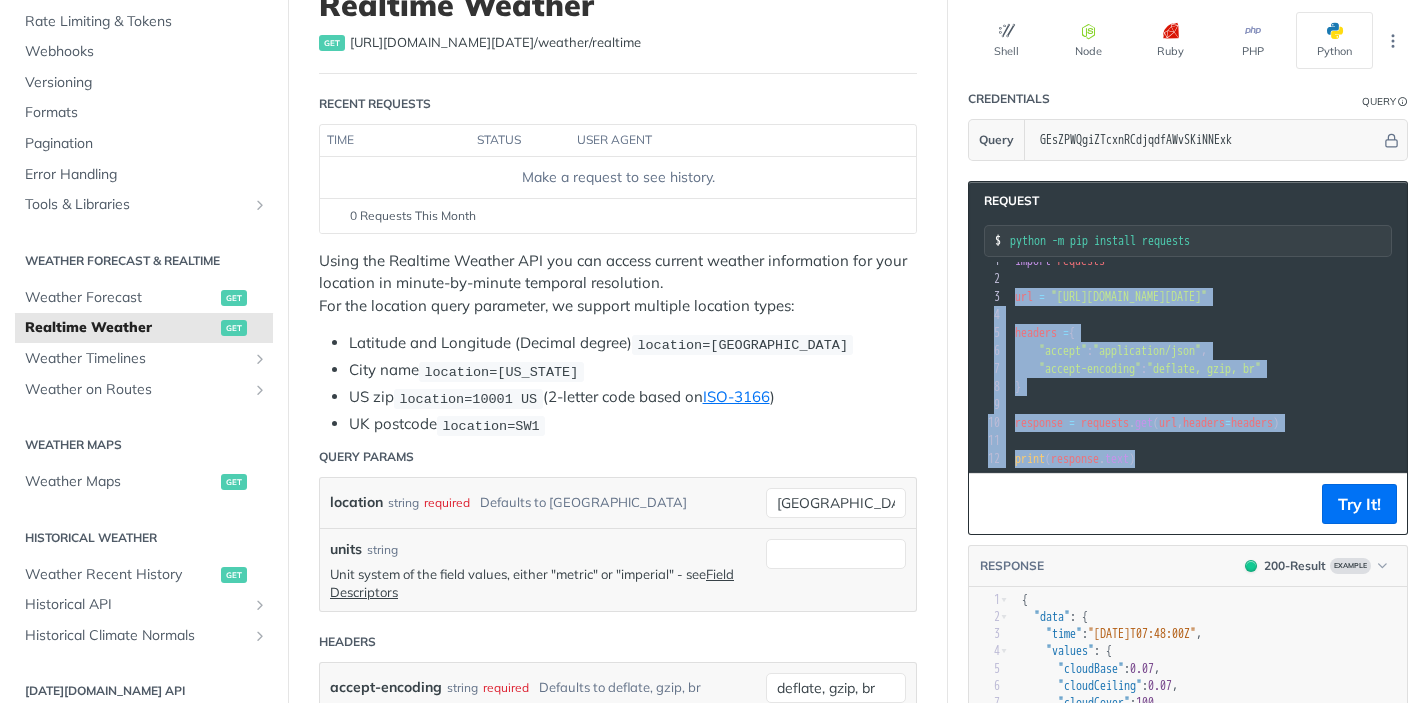 click on "1 import   requests 2 ​ 3 url   =   "https://api.tomorrow.io/v4/weather/realtime?location=toronto&apikey=GEsZPWQgiZTcxnRCdjqdfAWvSKiNNExk" 4 ​ 5 headers   =  { 6      "accept" :  "application/json" , 7      "accept-encoding" :  "deflate, gzip, br" 8 } 9 ​ 10 response   =   requests . get ( url ,  headers = headers ) 11 ​ 12 print ( response . text )" at bounding box center [1404, 360] 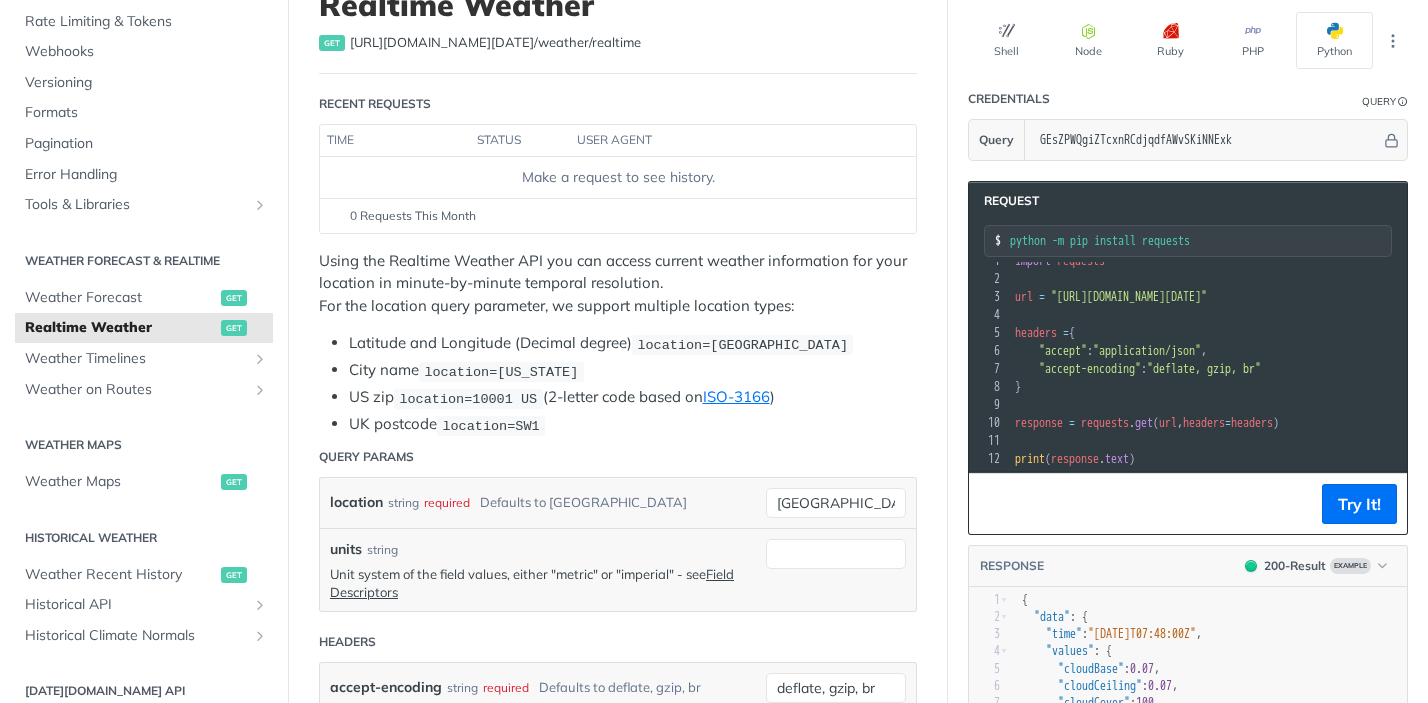 click on ""application/json"" at bounding box center (1147, 351) 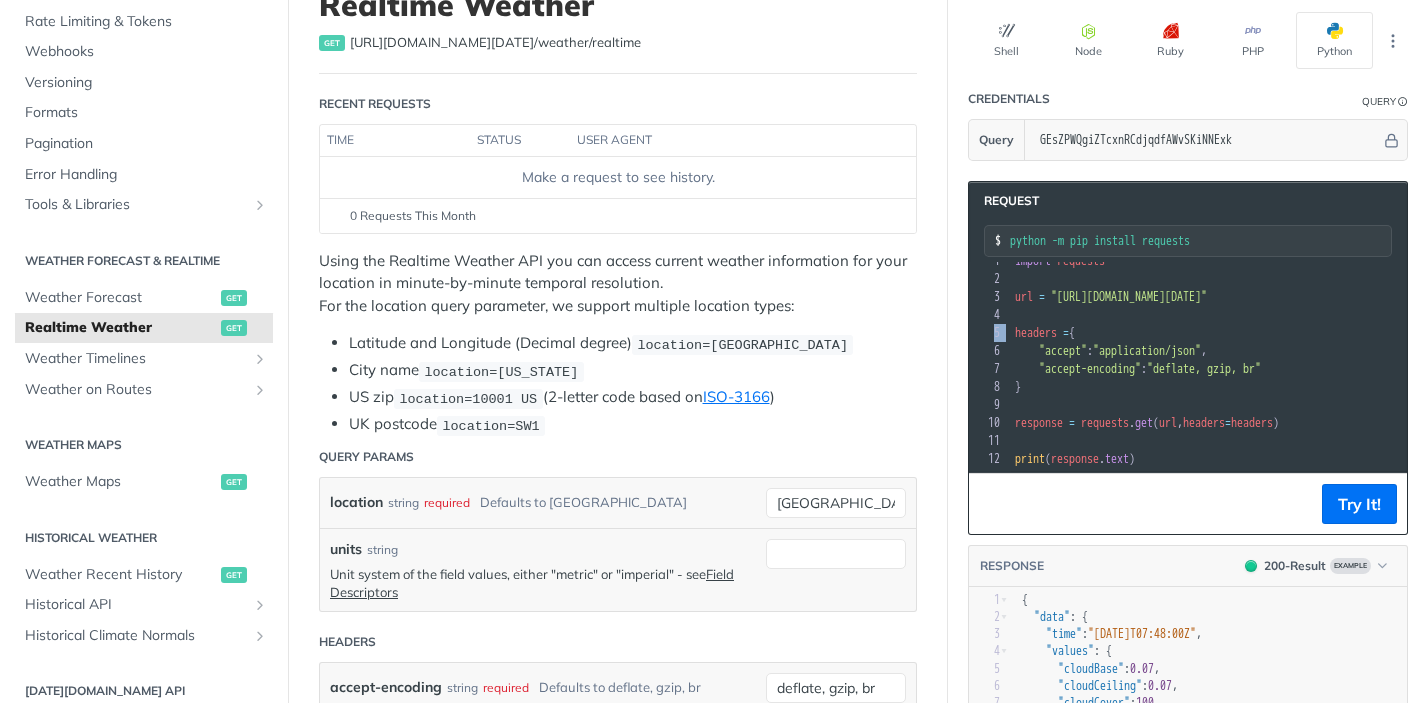 click on "​" at bounding box center (1404, 315) 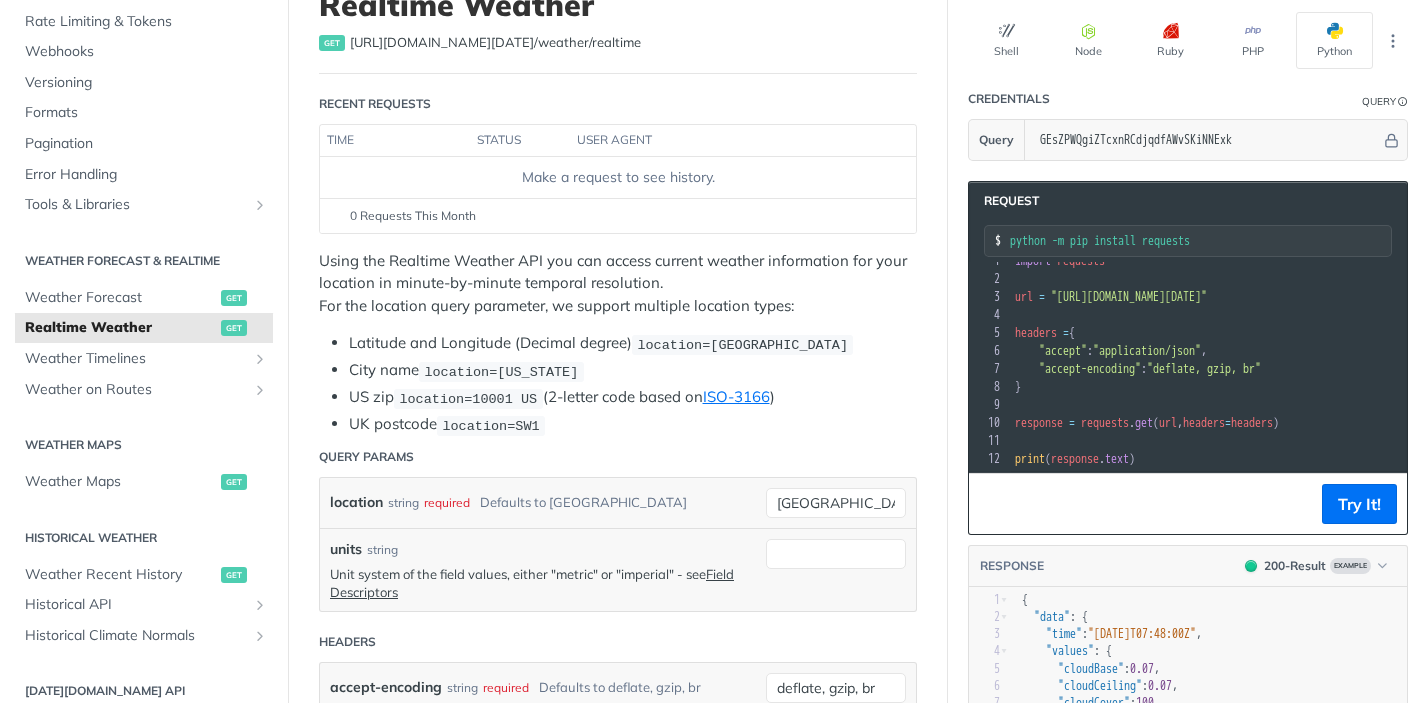 click on "=" at bounding box center (1042, 297) 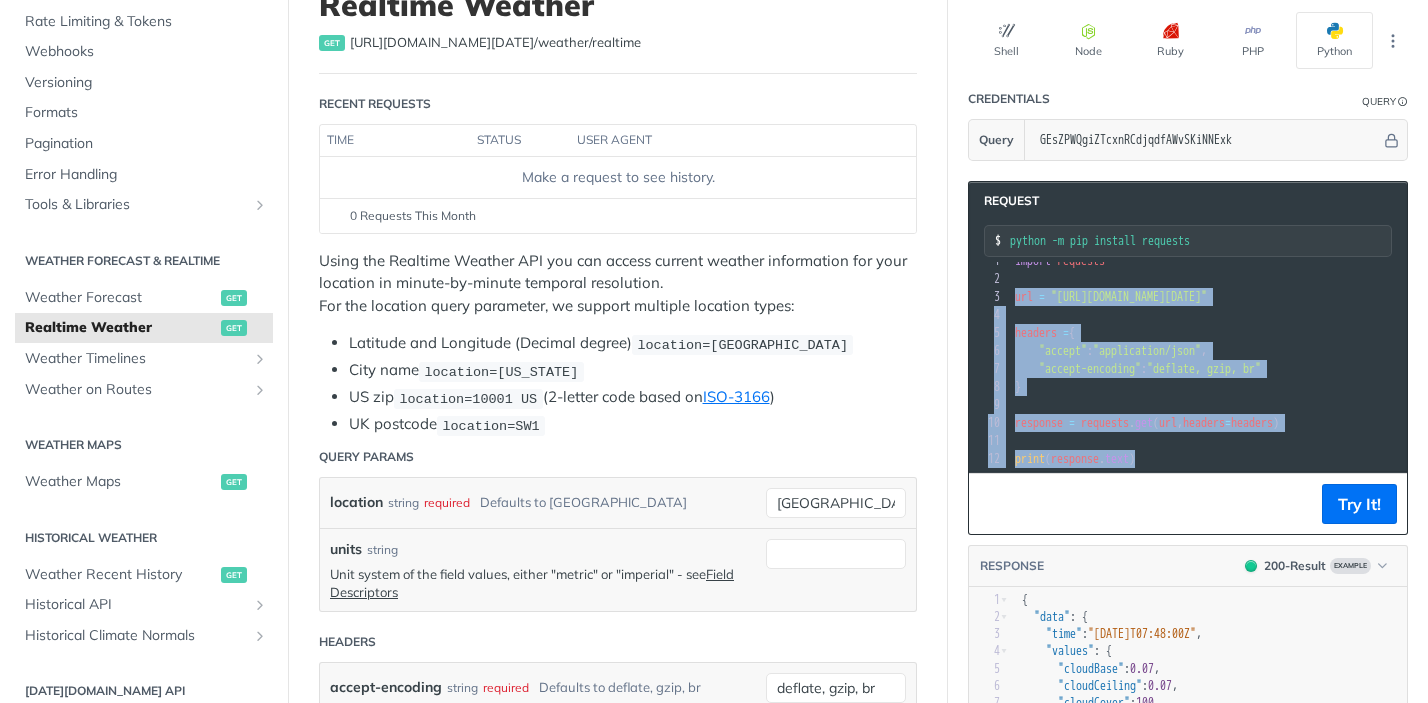 copy on "url   =   "https://api.tomorrow.io/v4/weather/realtime?location=toronto&apikey=GEsZPWQgiZTcxnRCdjqdfAWvSKiNNExk" 4 ​ 5 headers   =  { 6      "accept" :  "application/json" , 7      "accept-encoding" :  "deflate, gzip, br" 8 } 9 ​ 10 response   =   requests . get ( url ,  headers = headers ) 11 ​ 12 print ( response . text )" 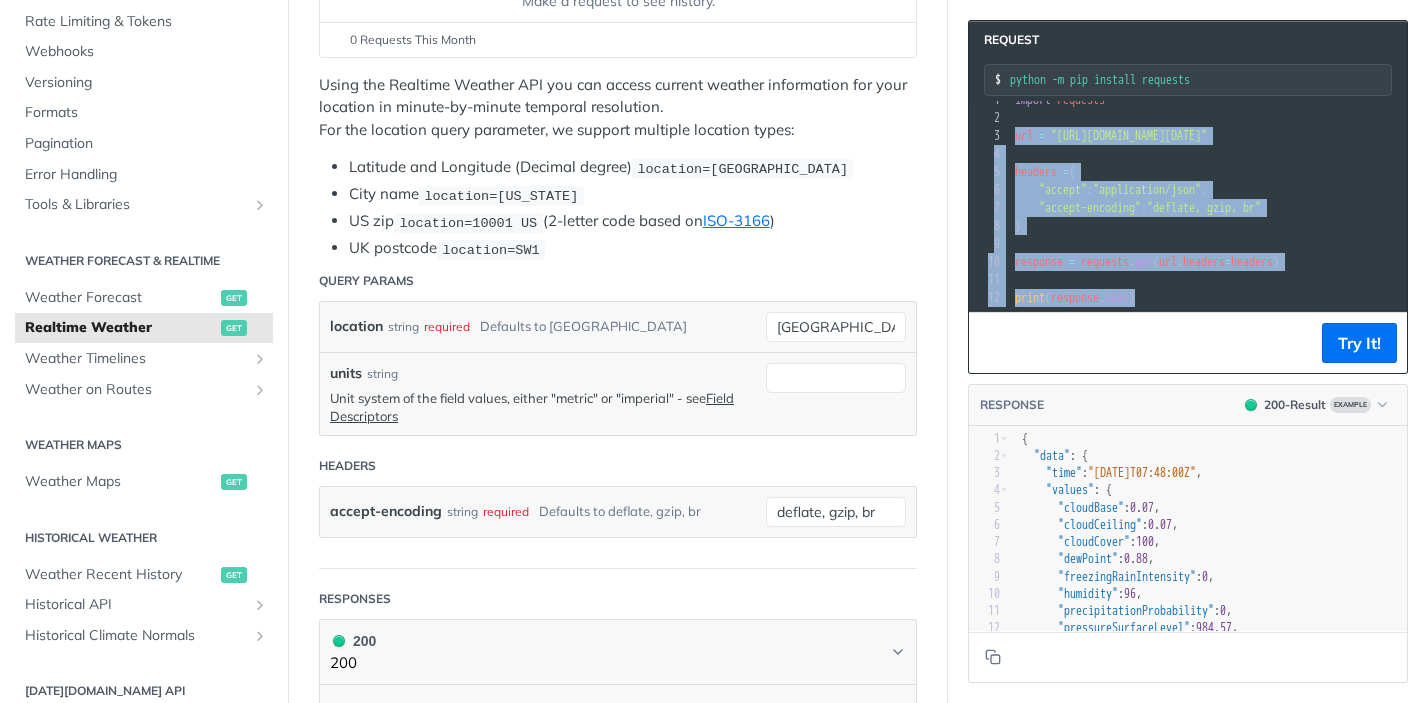 scroll, scrollTop: 332, scrollLeft: 0, axis: vertical 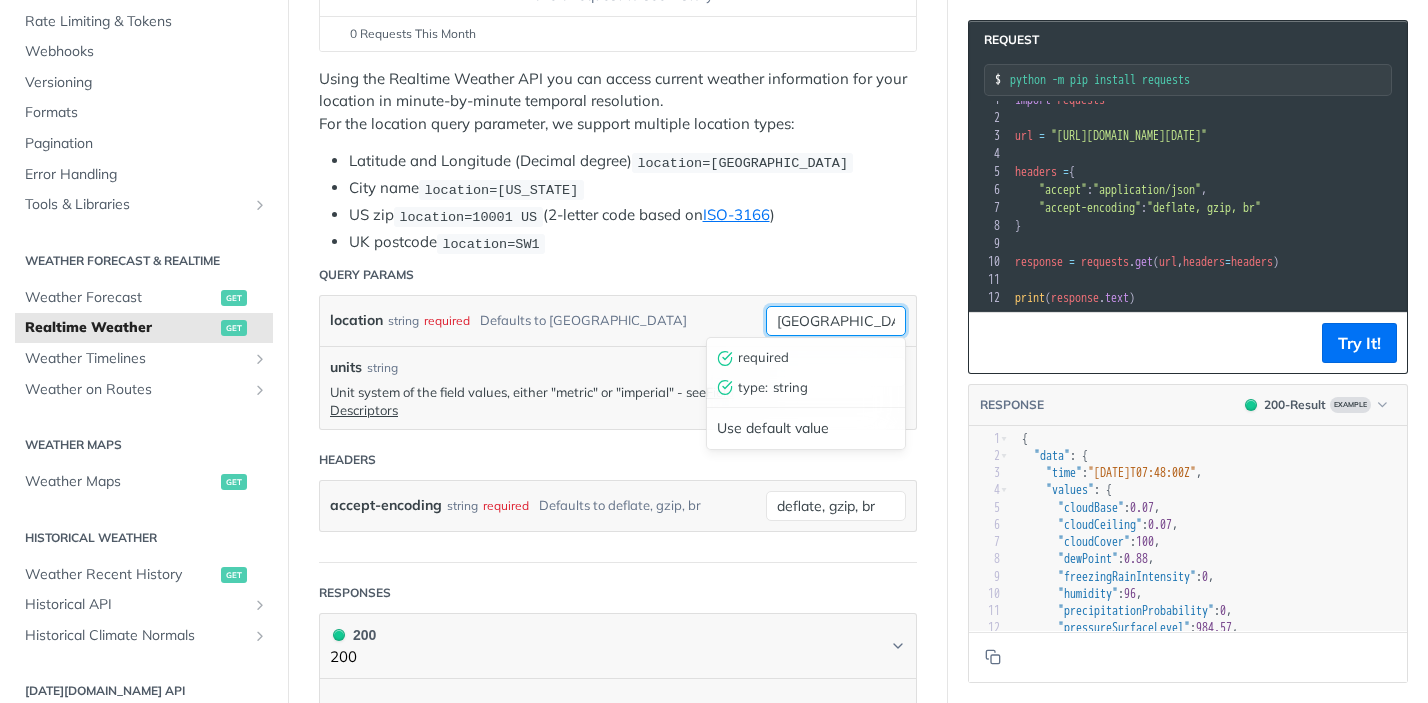 click on "toronto" at bounding box center [836, 321] 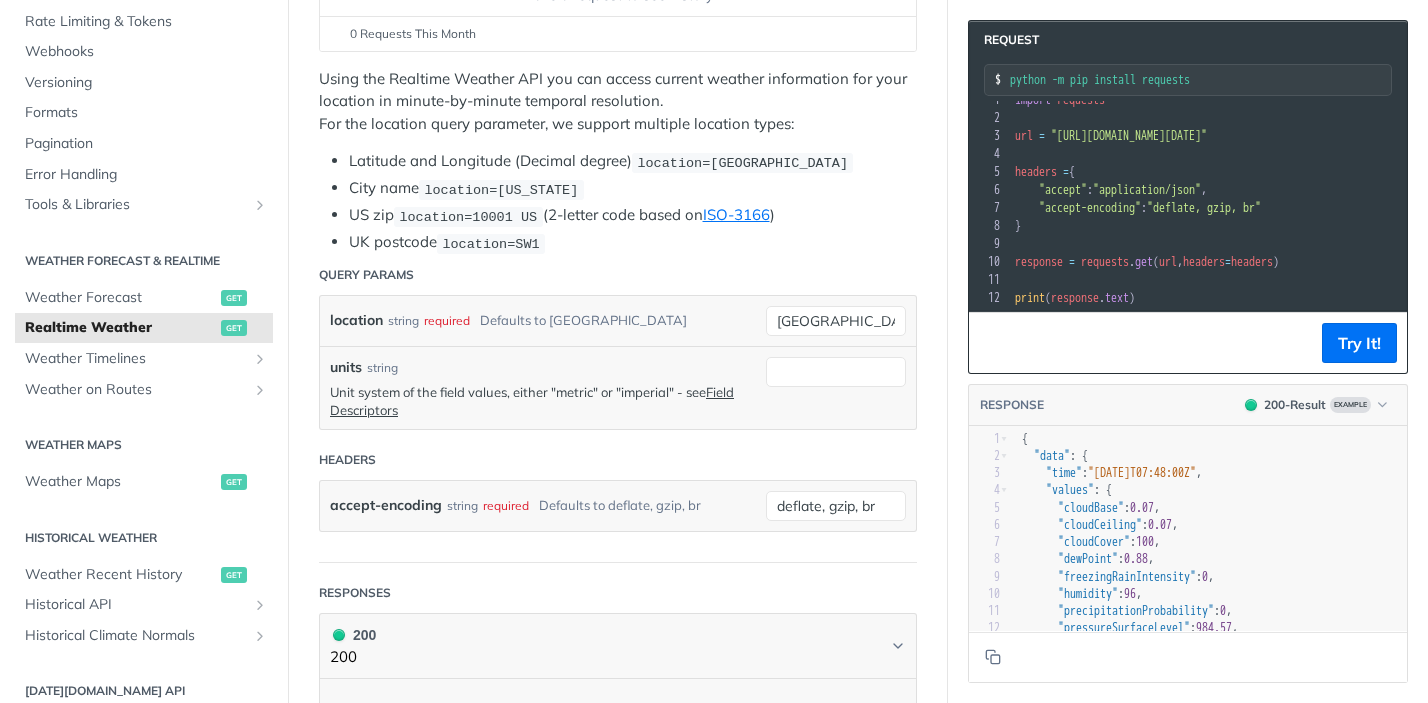 click on "location string required Defaults to toronto toronto required type : string Use default value" at bounding box center [618, 321] 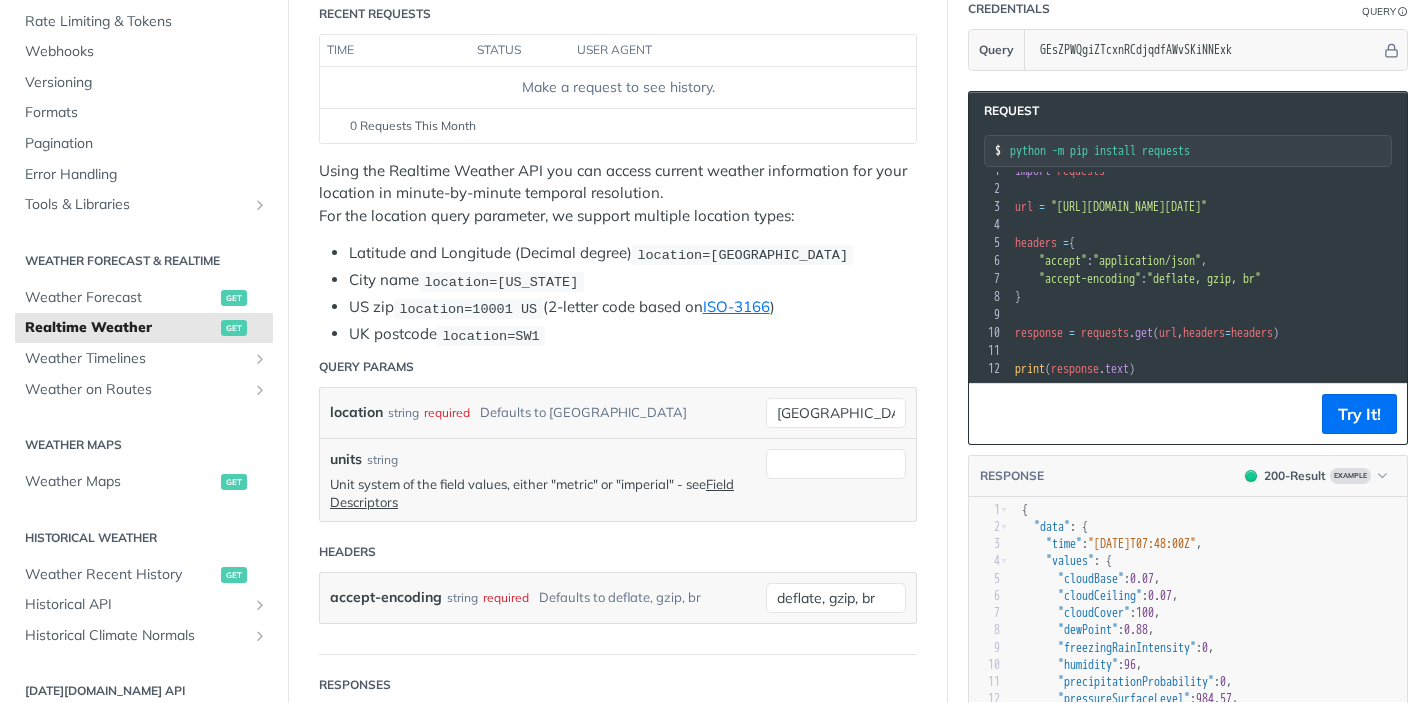 scroll, scrollTop: 239, scrollLeft: 0, axis: vertical 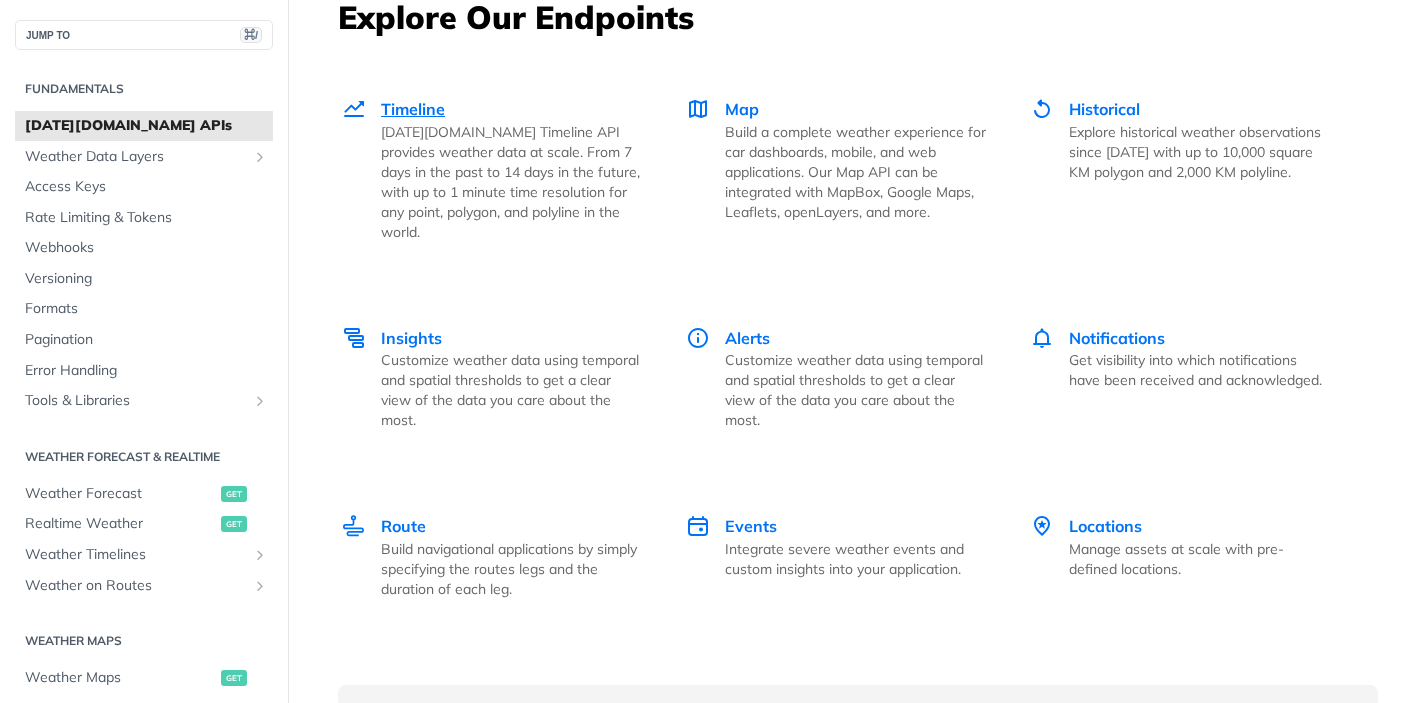 click on "Timeline" at bounding box center (413, 109) 